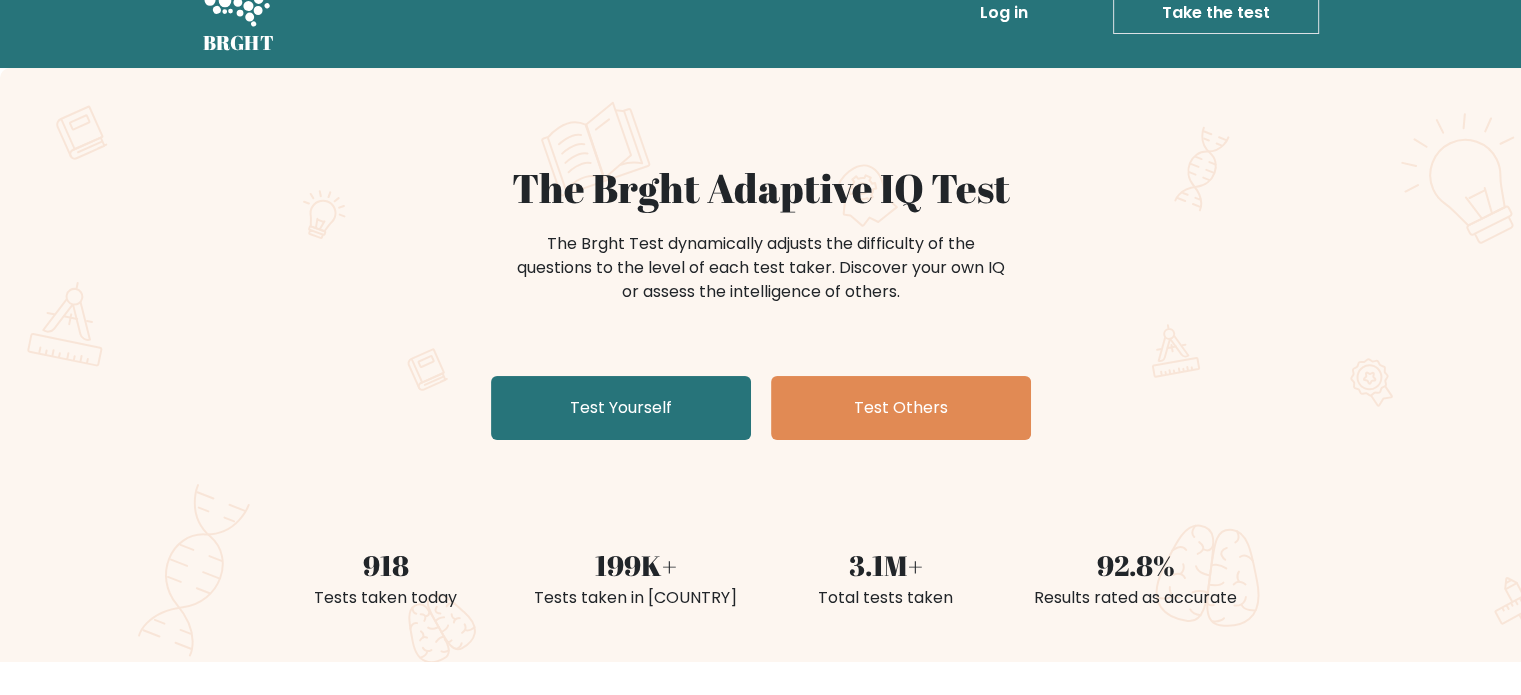 scroll, scrollTop: 0, scrollLeft: 0, axis: both 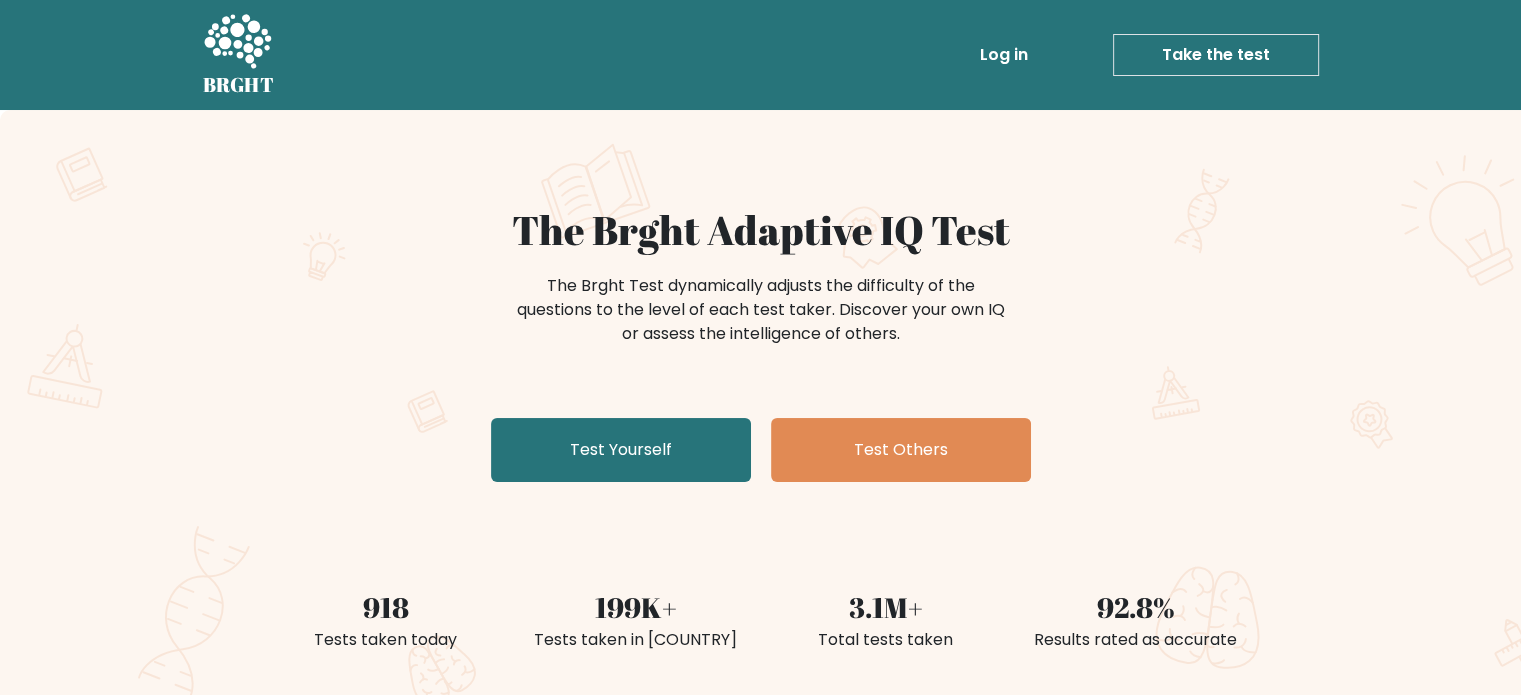 click on "The Brght Adaptive IQ Test
The Brght Test dynamically adjusts the difficulty of the questions to the level of each test taker. Discover your own IQ or assess the intelligence of others.
Test Yourself
Test Others" at bounding box center [761, 348] 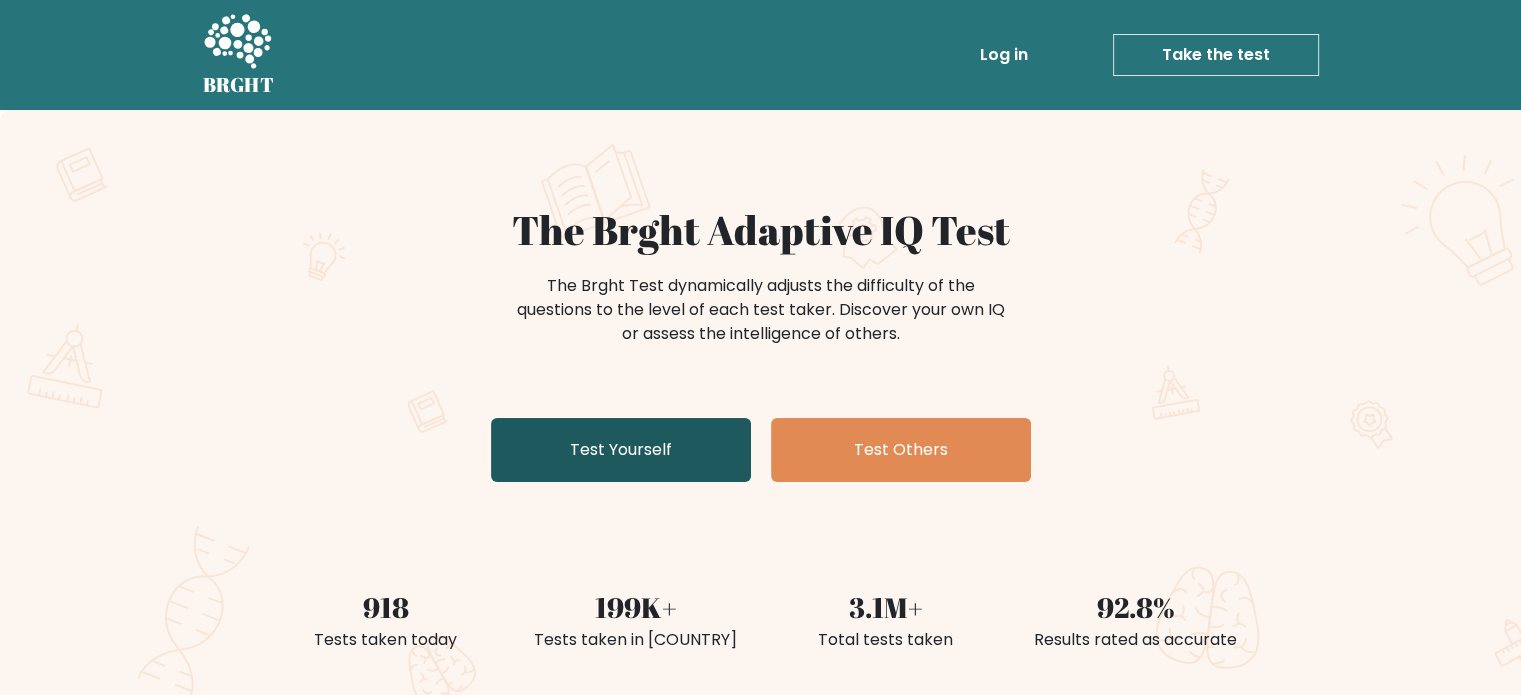 click on "Test Yourself" at bounding box center (621, 450) 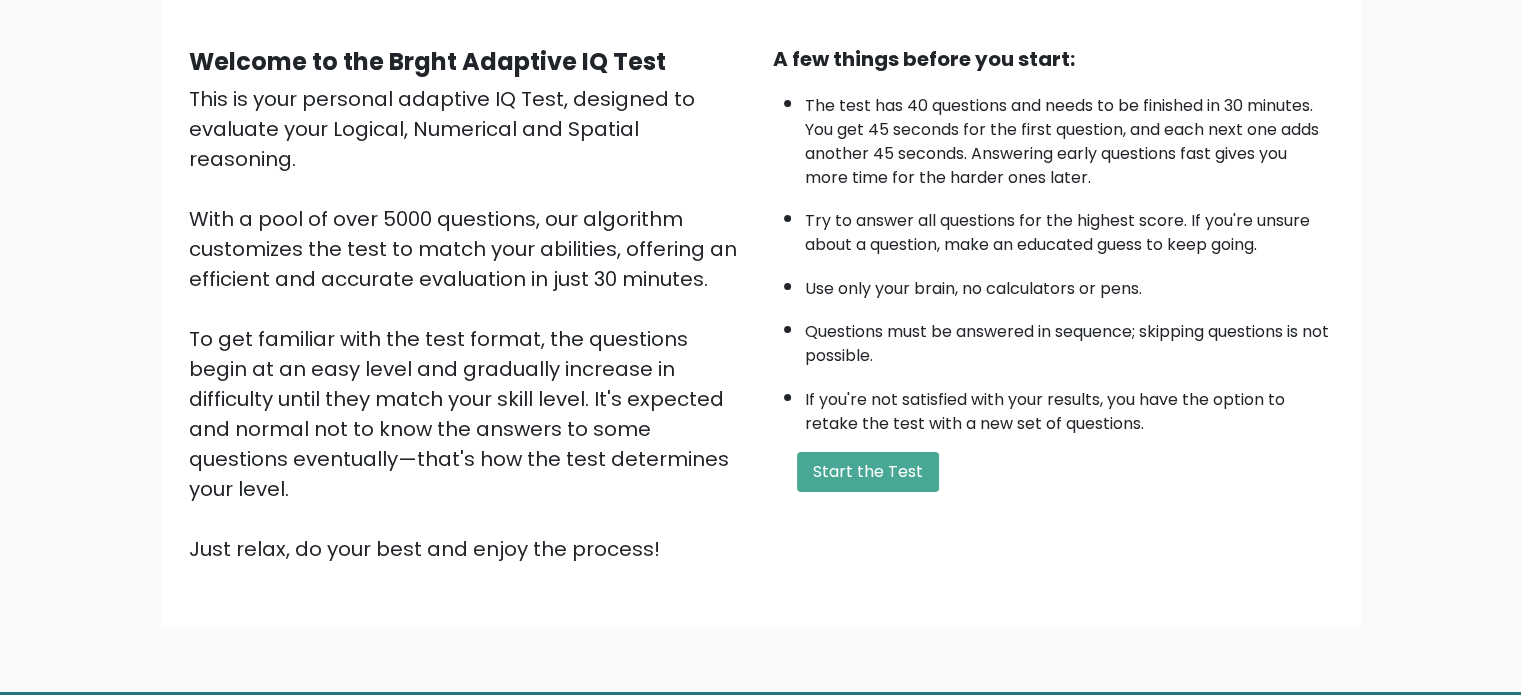 scroll, scrollTop: 200, scrollLeft: 0, axis: vertical 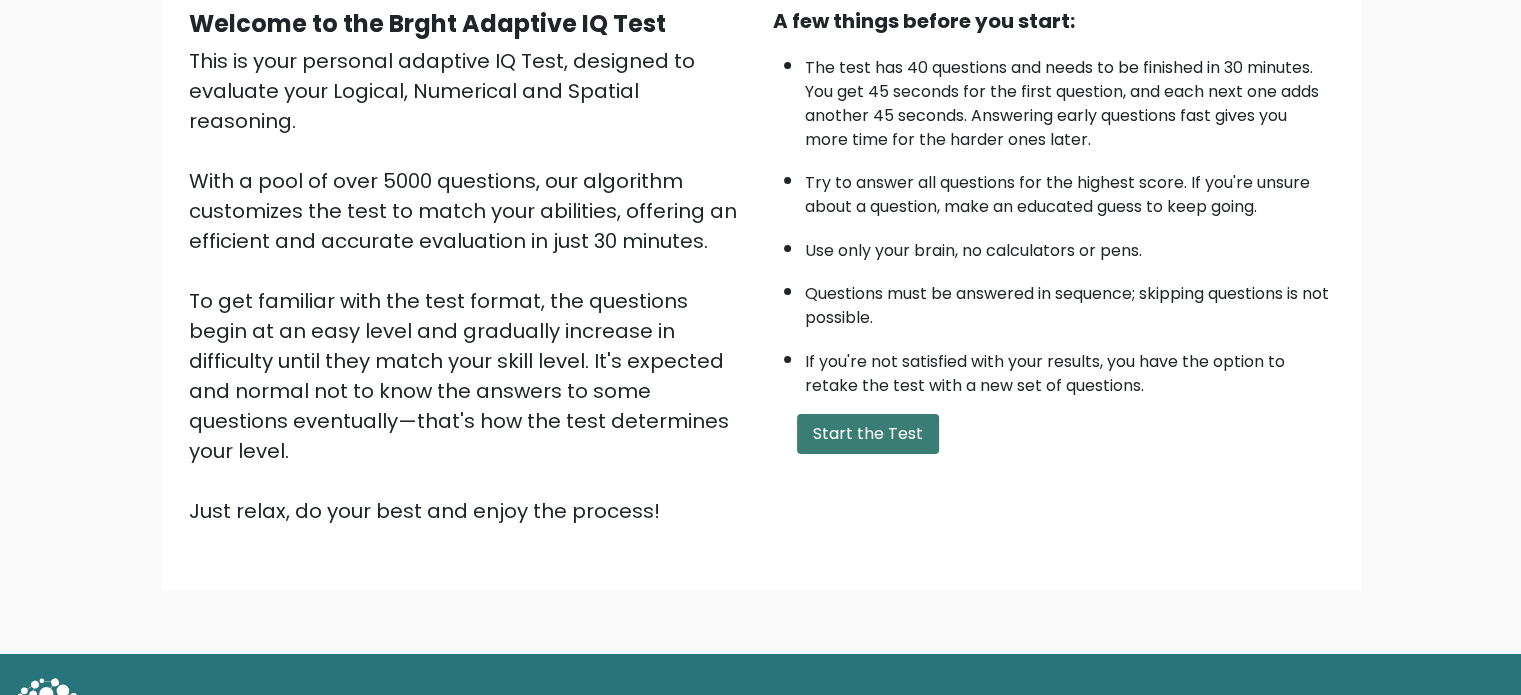 click on "Start the Test" at bounding box center (868, 434) 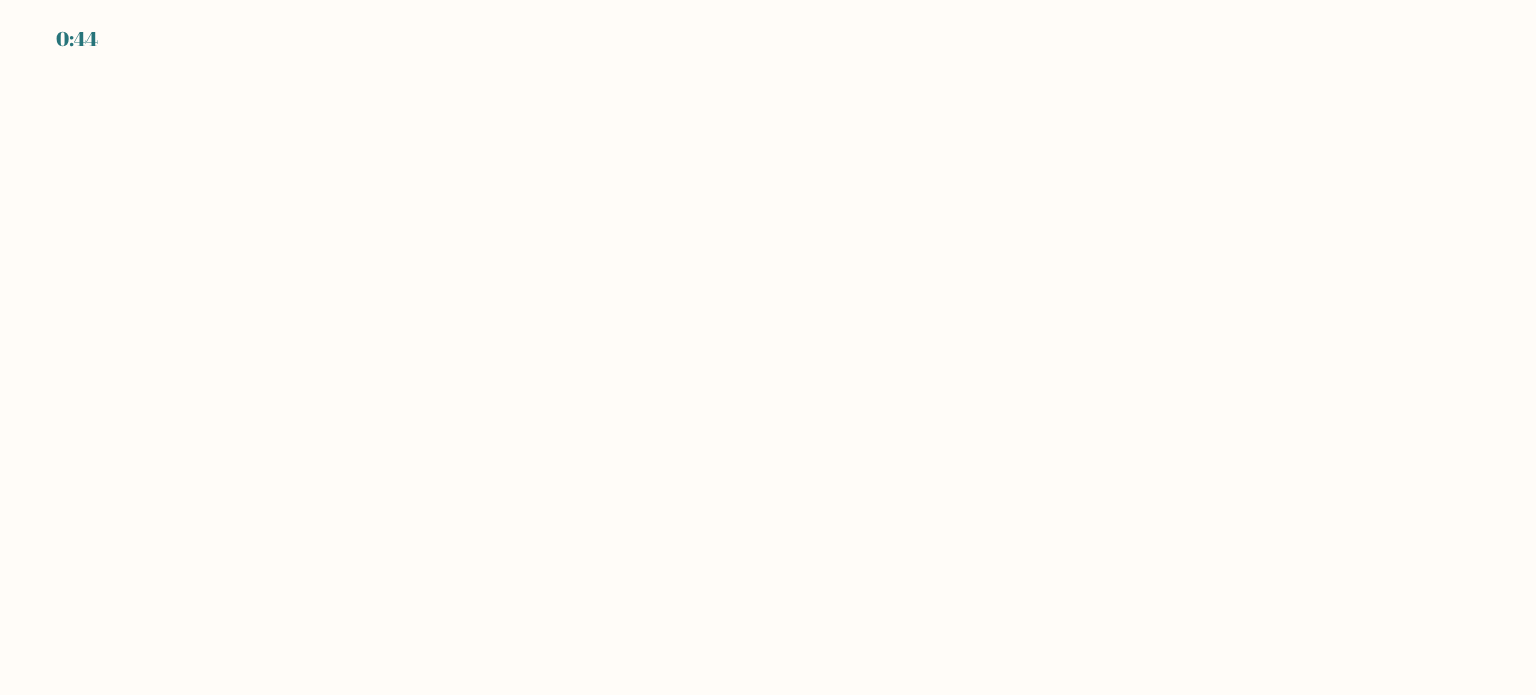 scroll, scrollTop: 0, scrollLeft: 0, axis: both 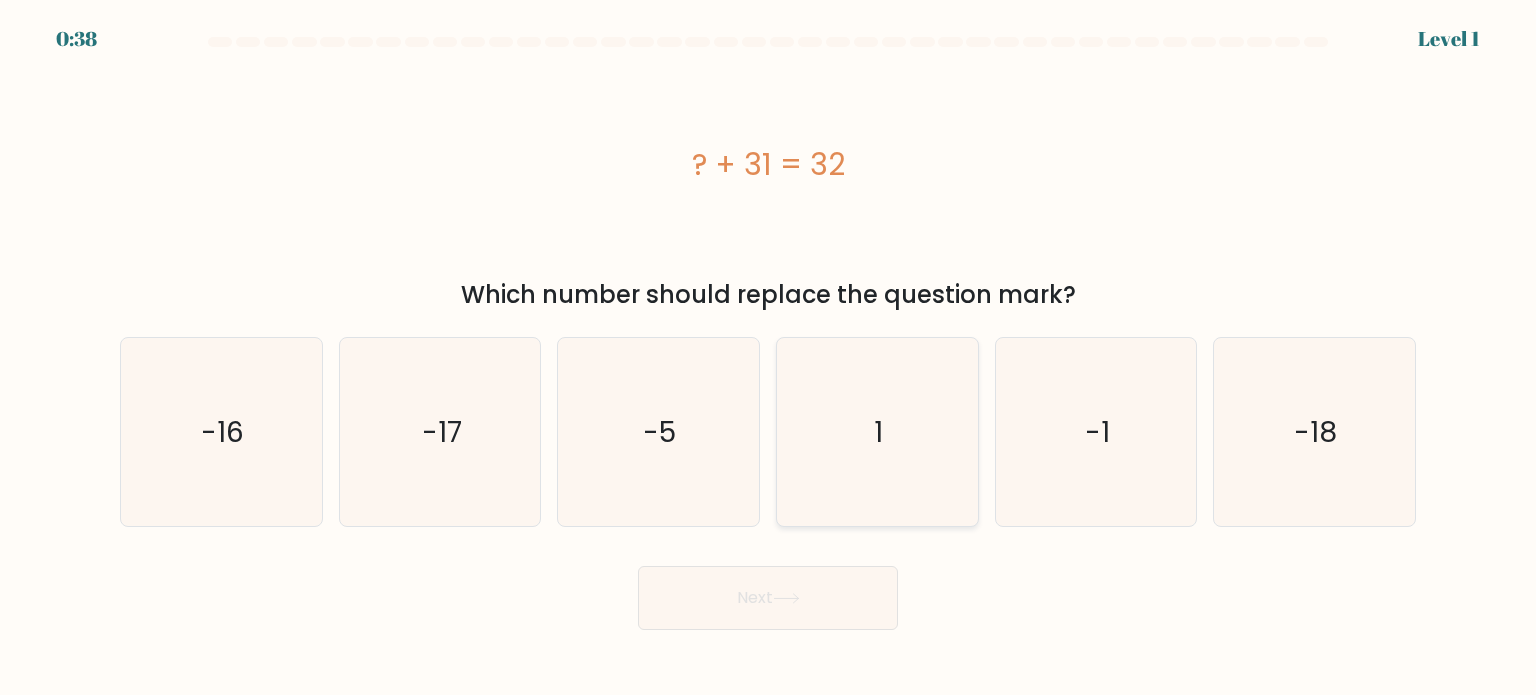 click on "1" 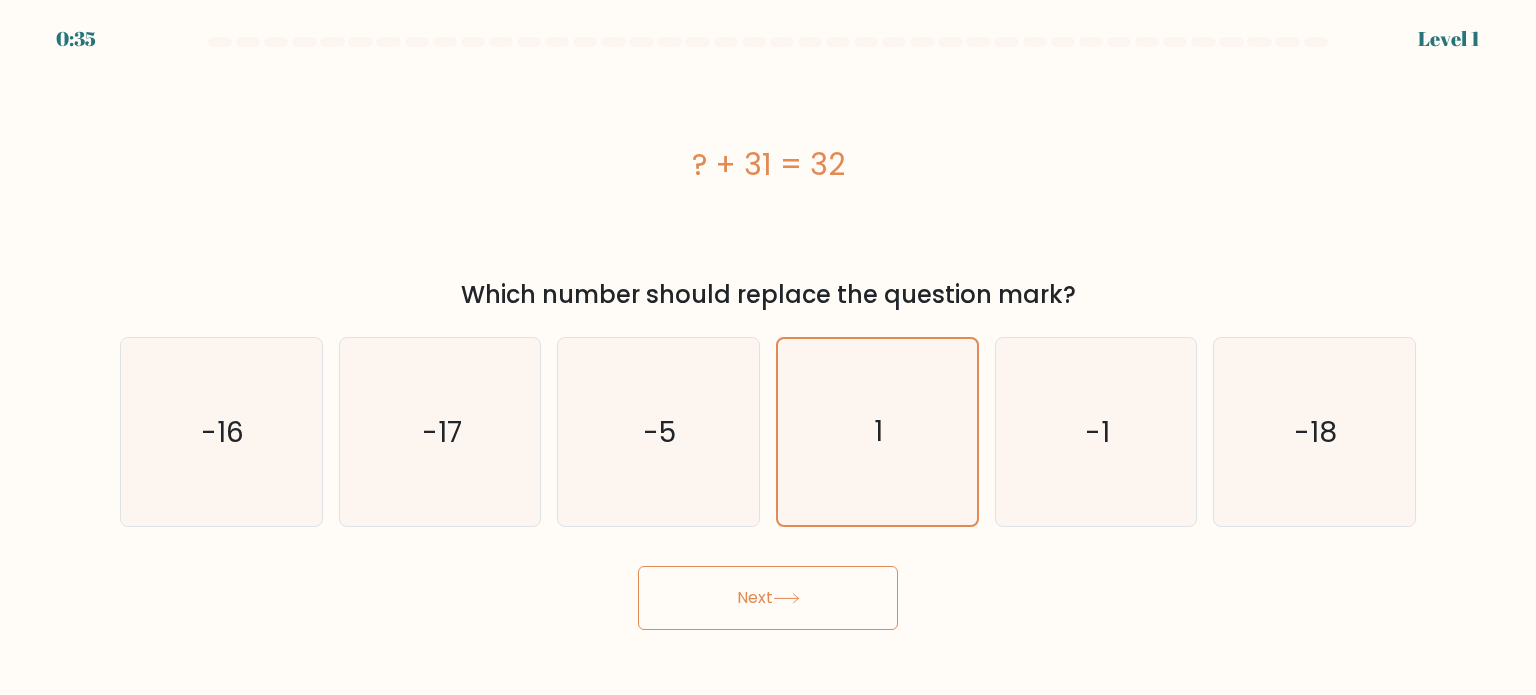 click on "Next" at bounding box center [768, 598] 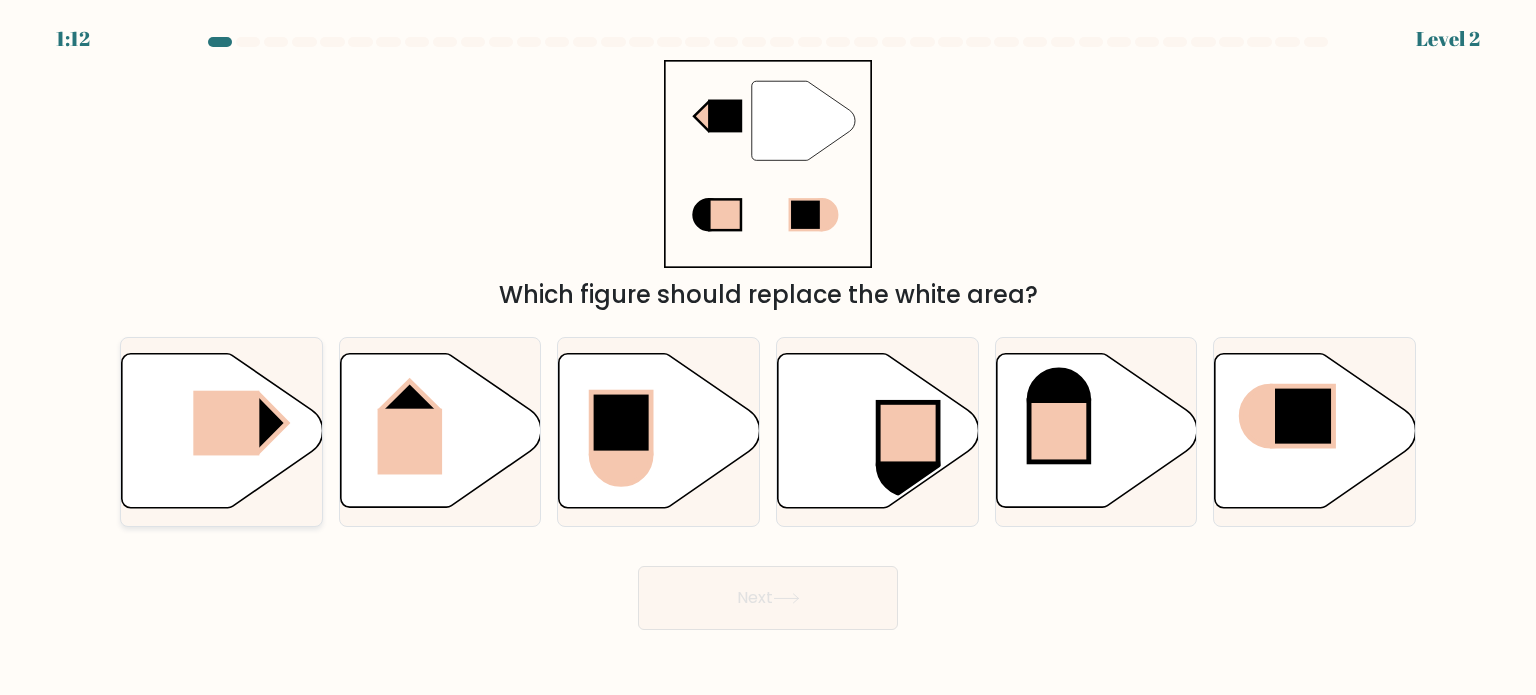 click 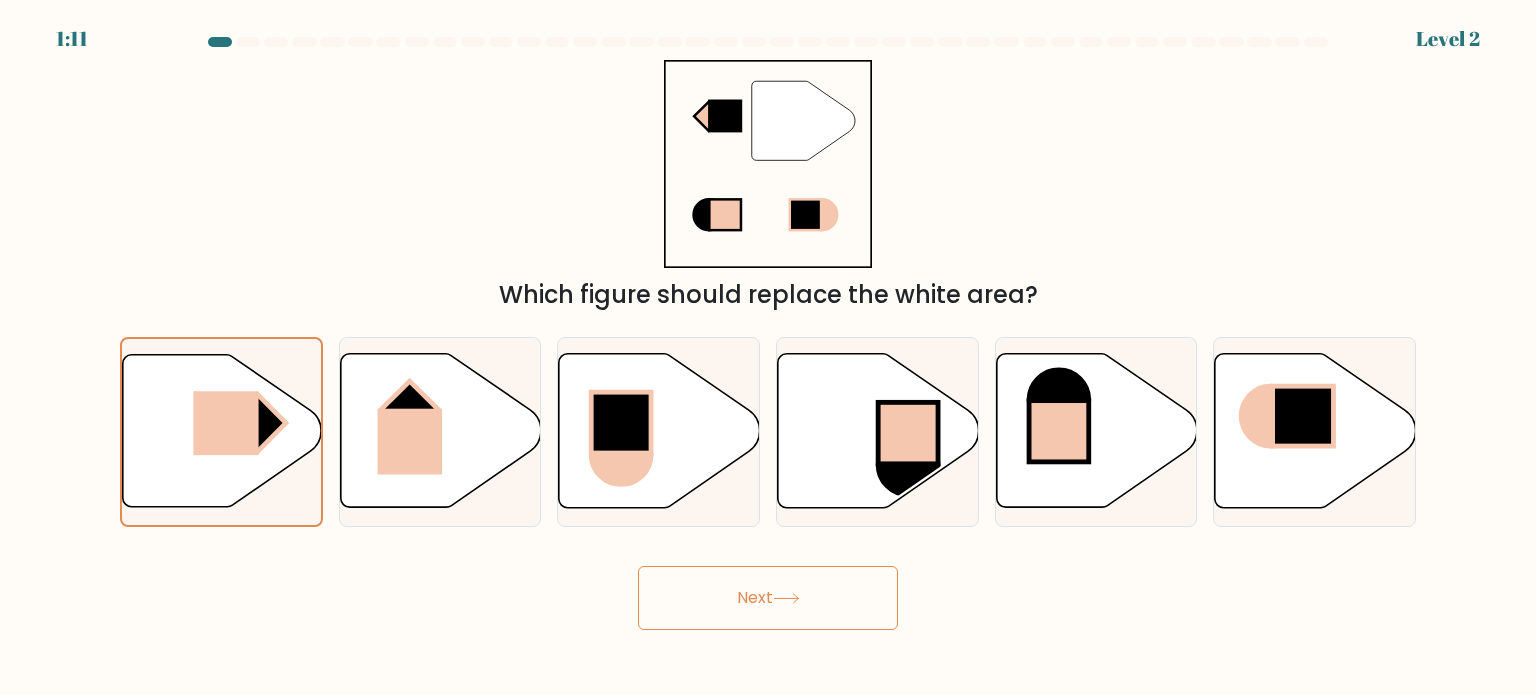 click on "Next" at bounding box center (768, 590) 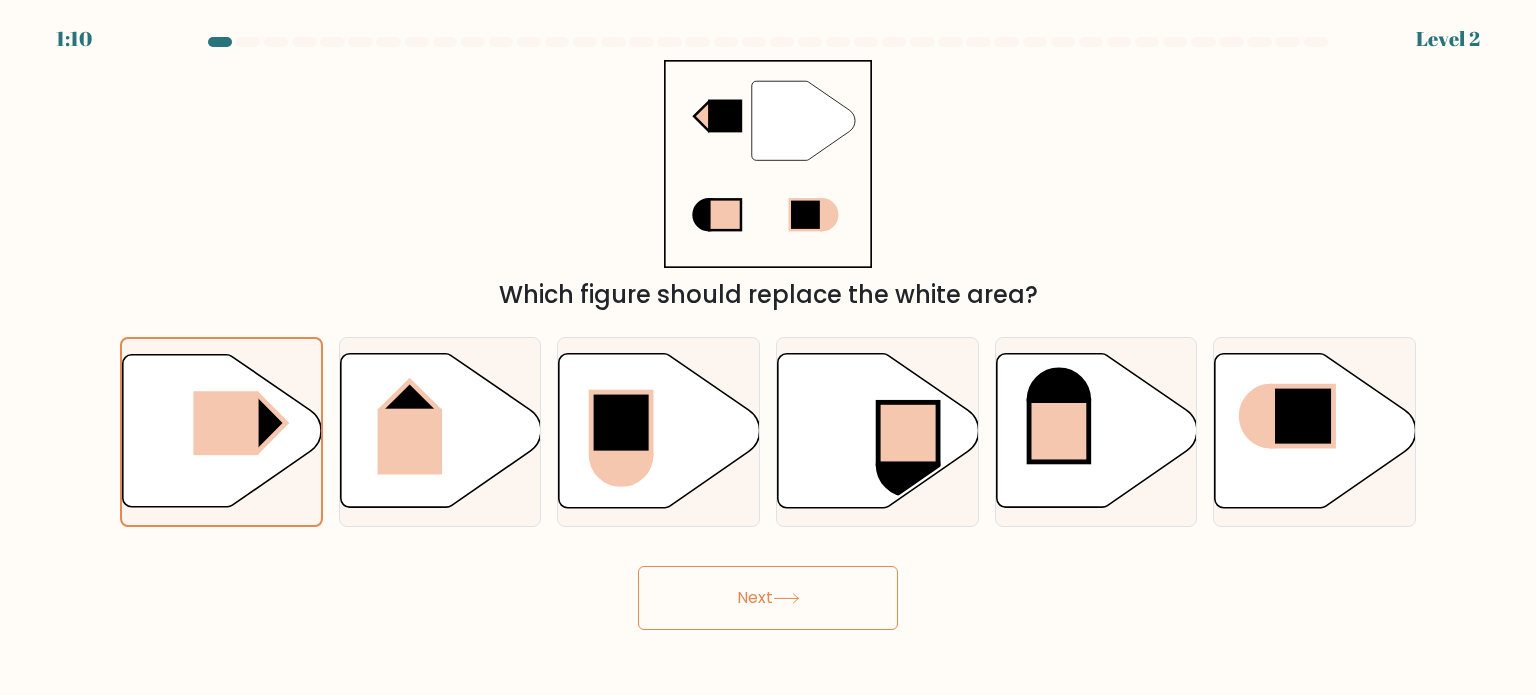 click on "Next" at bounding box center (768, 598) 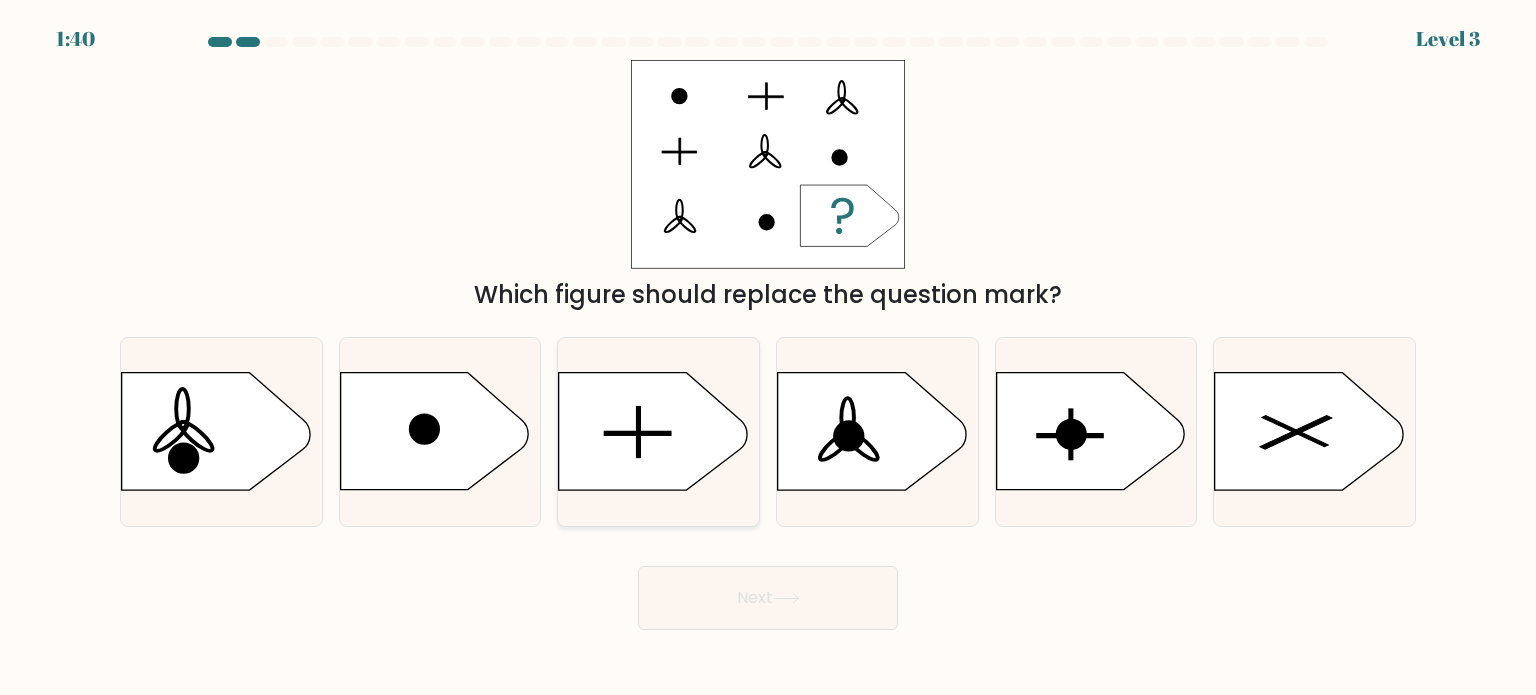 click 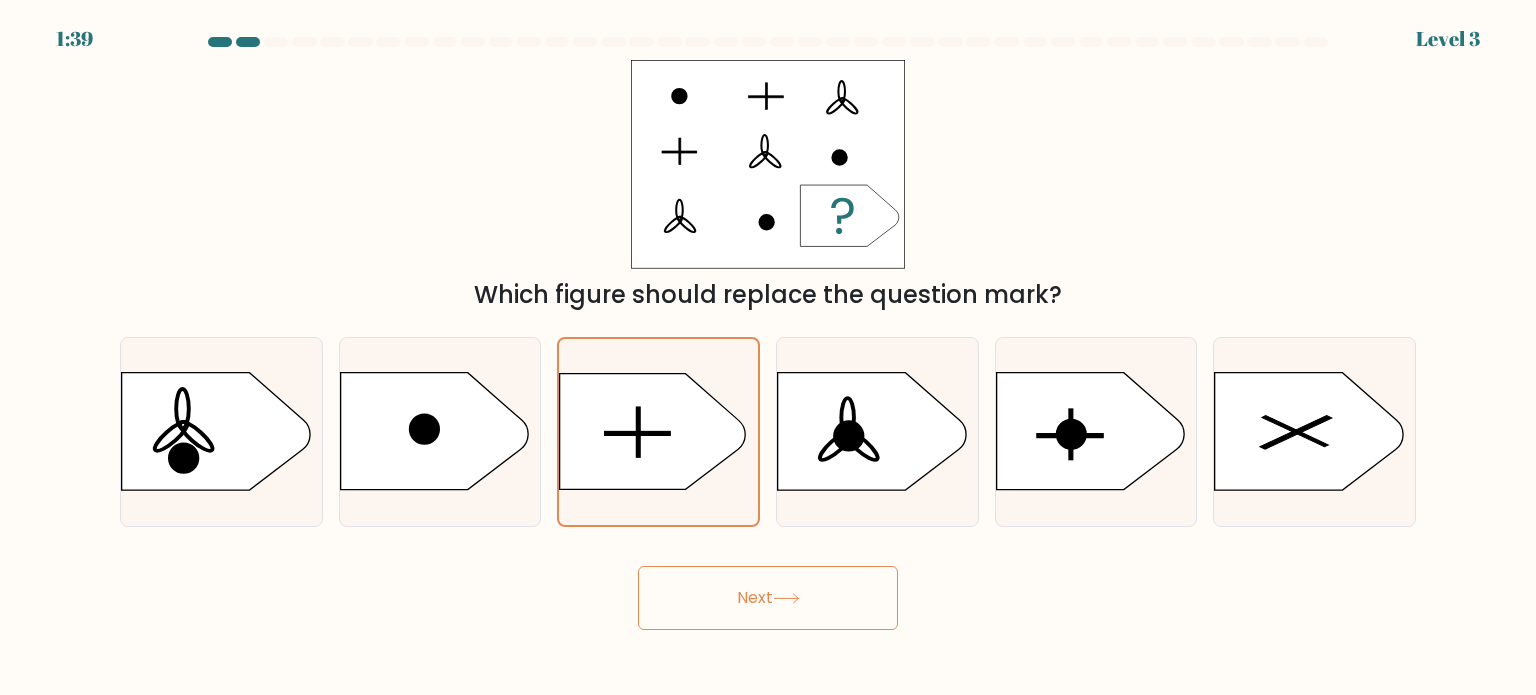 click on "Next" at bounding box center (768, 598) 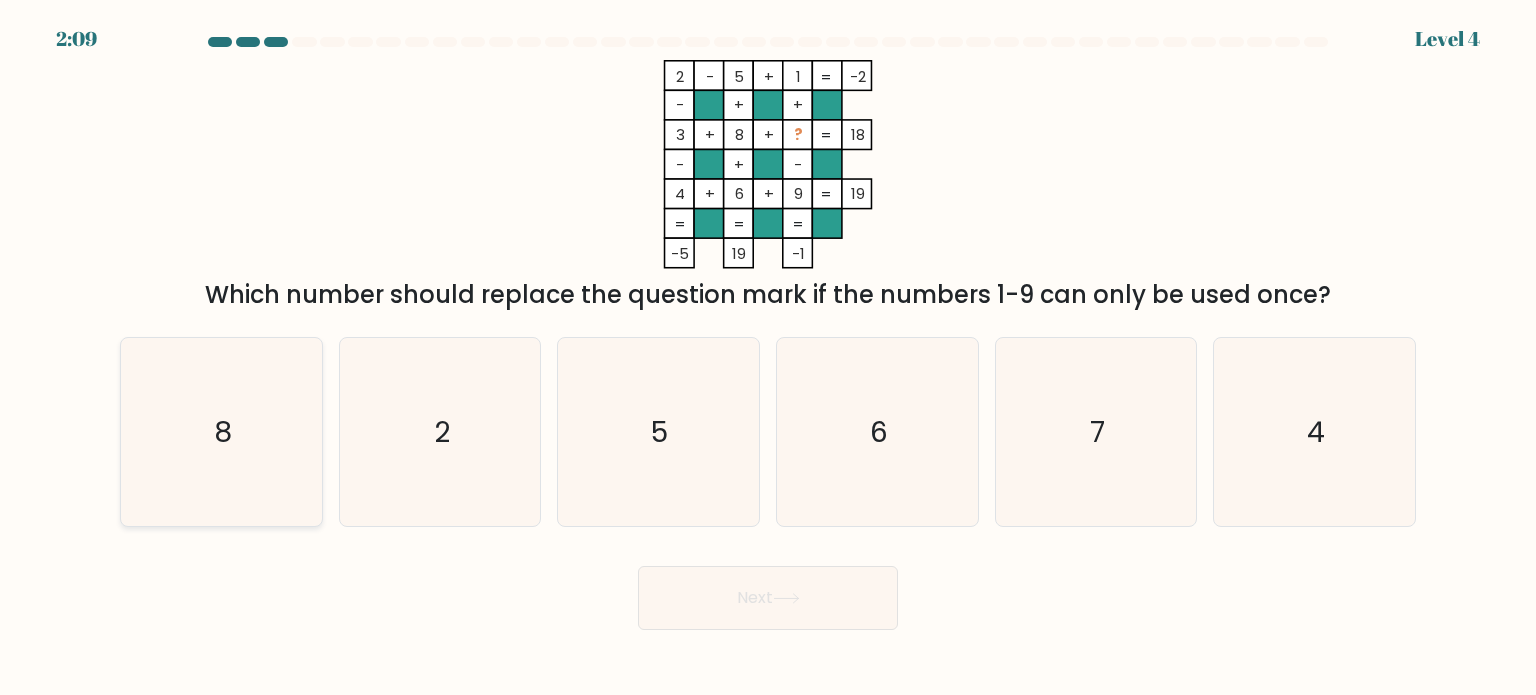 click on "8" 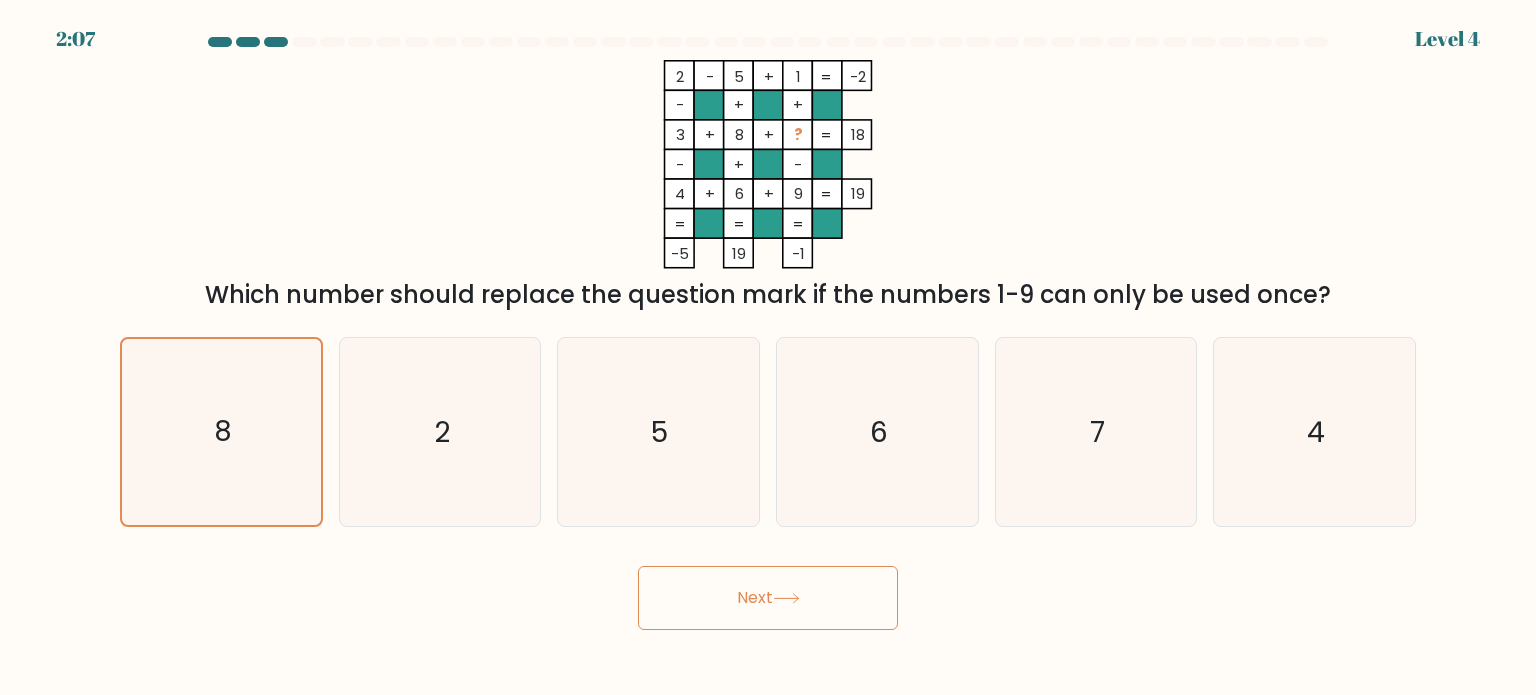click on "Next" at bounding box center [768, 598] 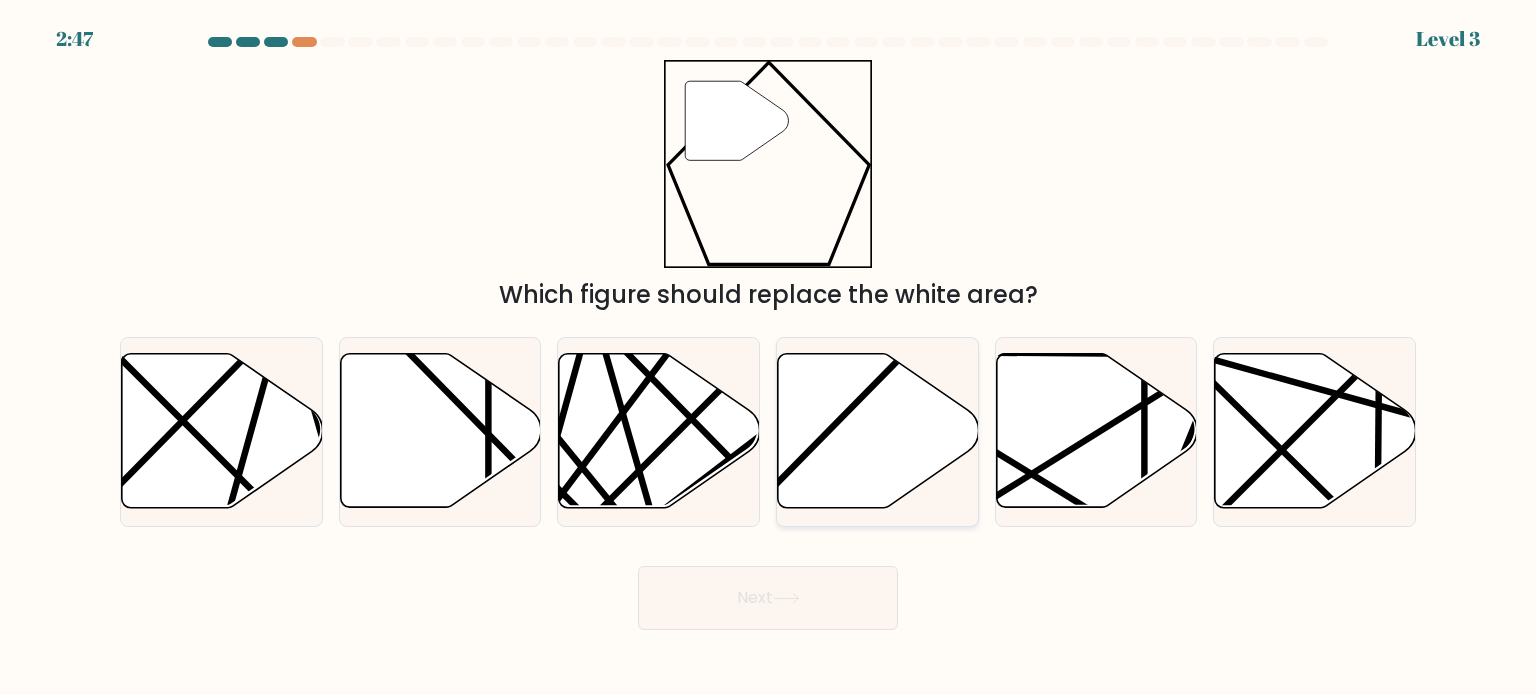 click 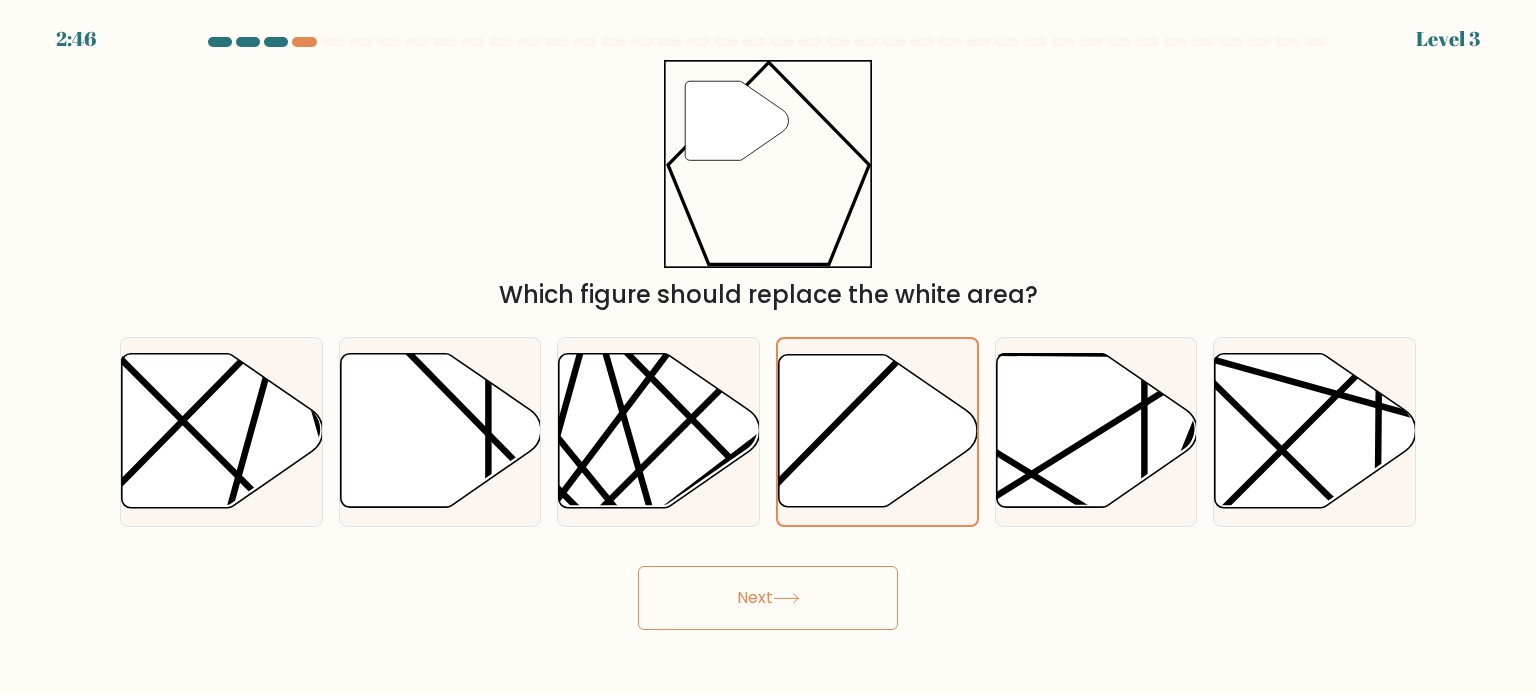click on "Next" at bounding box center (768, 598) 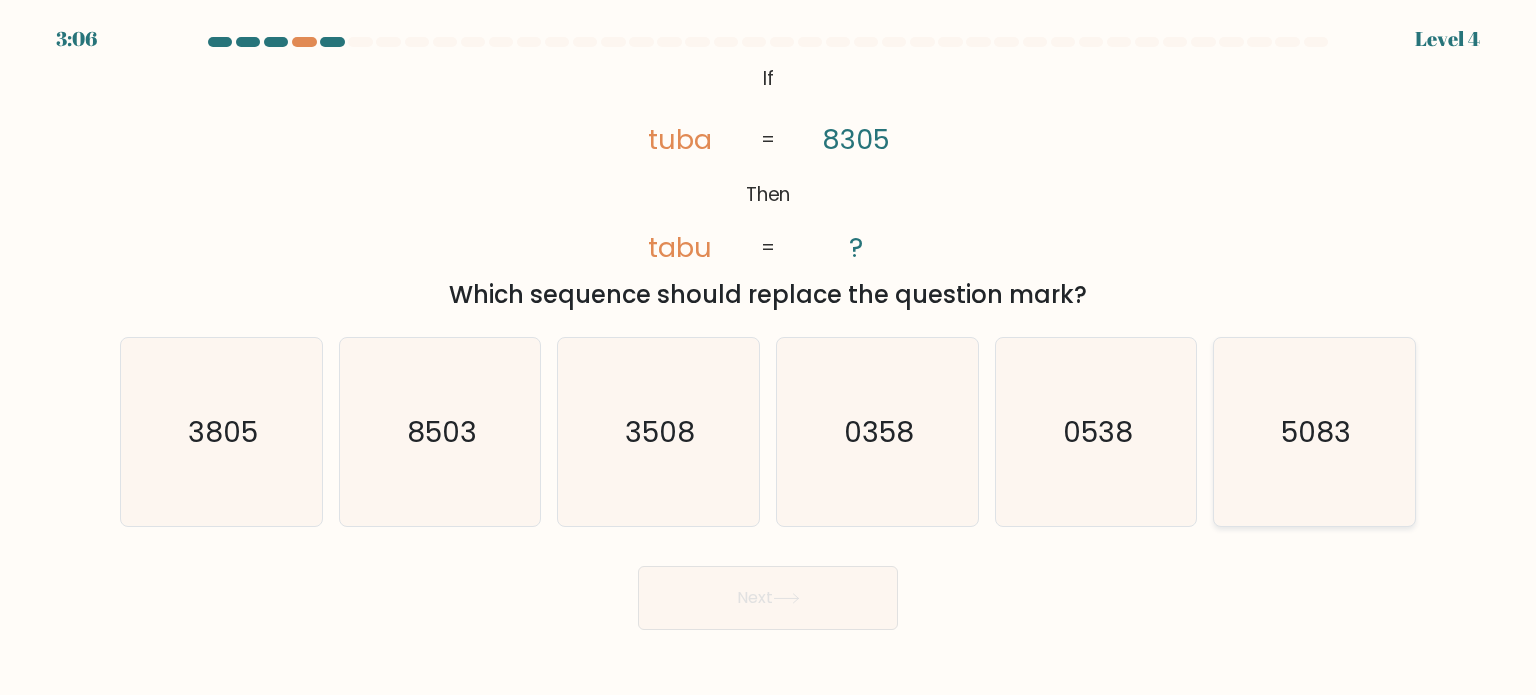 click on "5083" 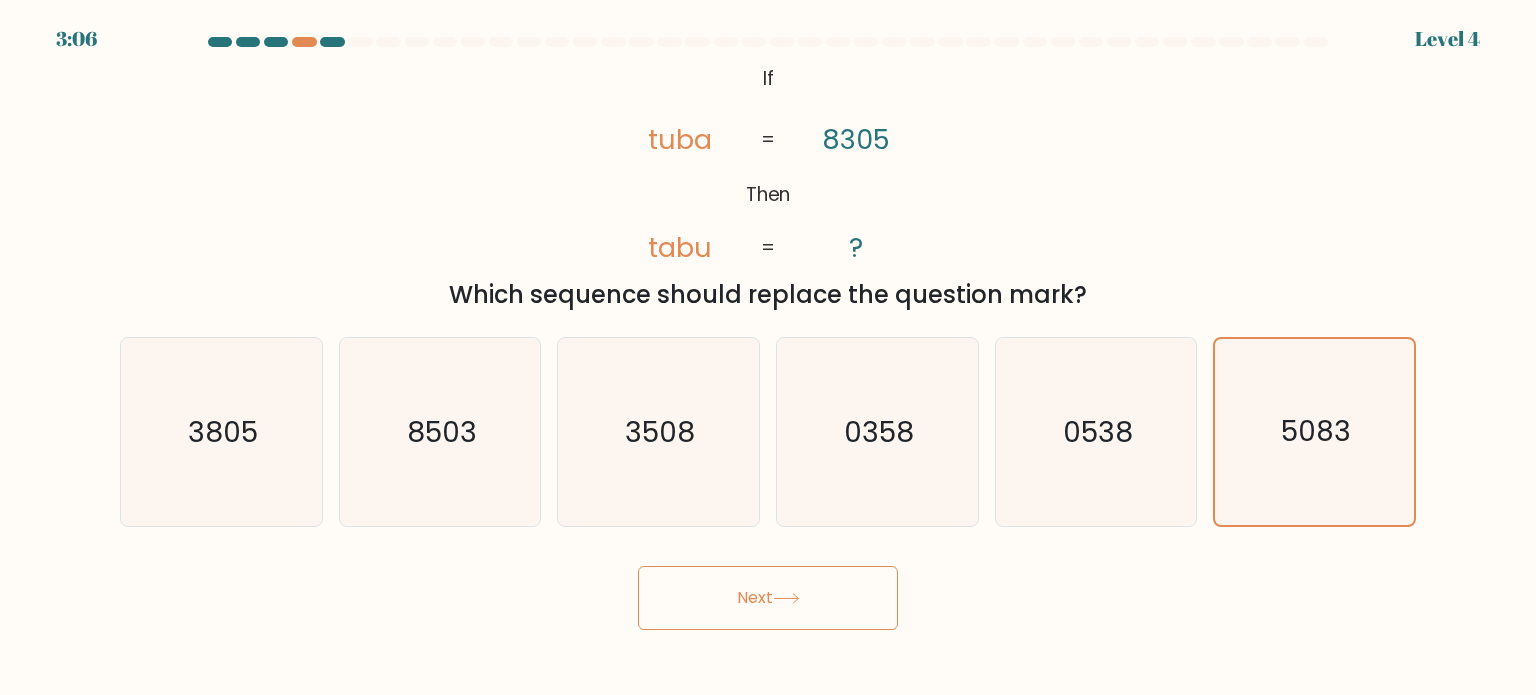 click on "Next" at bounding box center [768, 598] 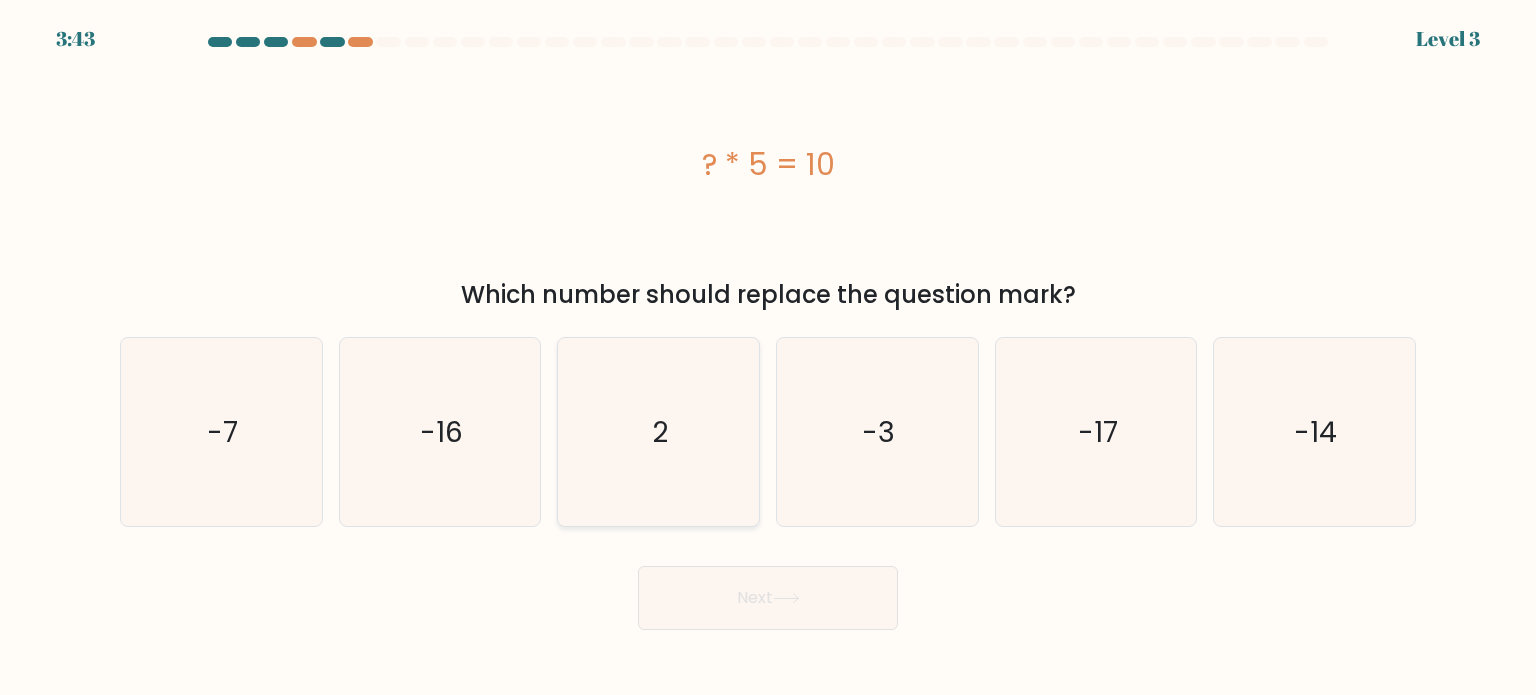 click on "2" 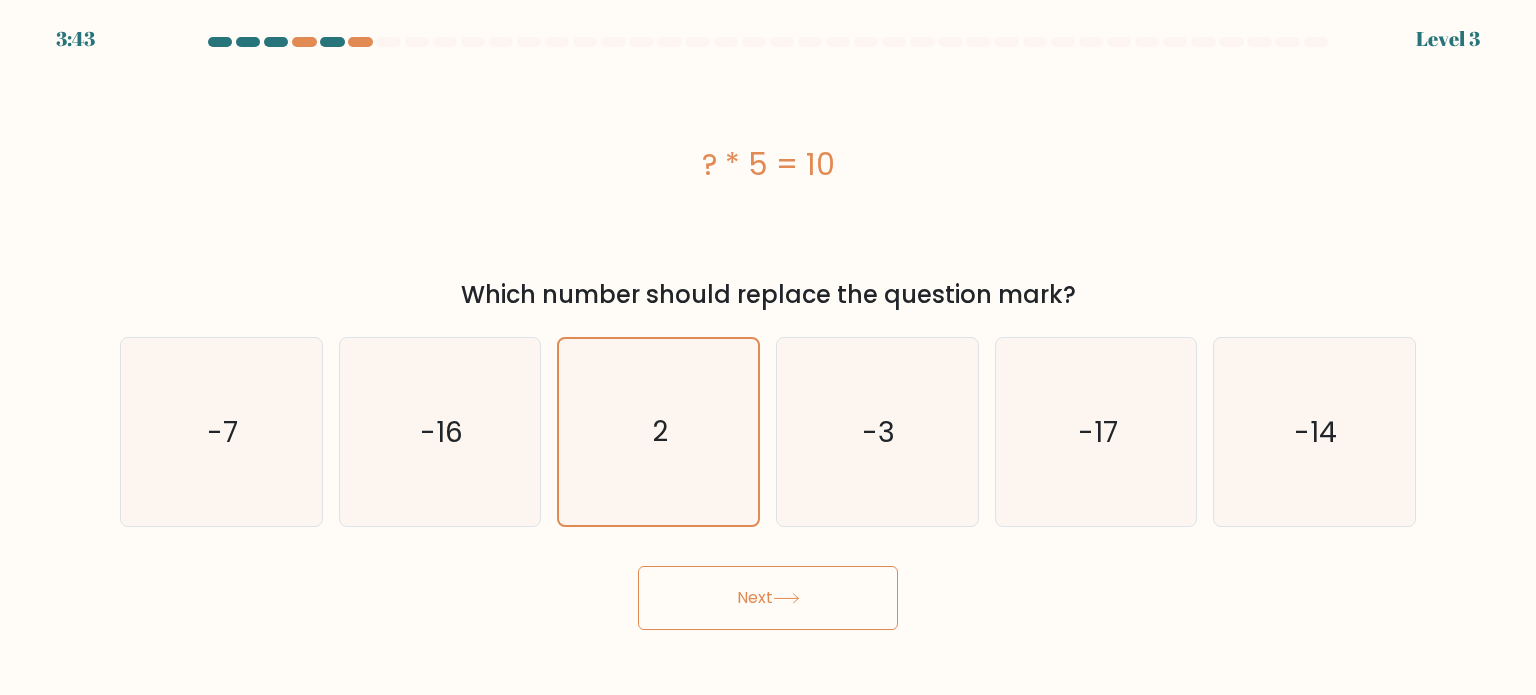 click on "Next" at bounding box center [768, 598] 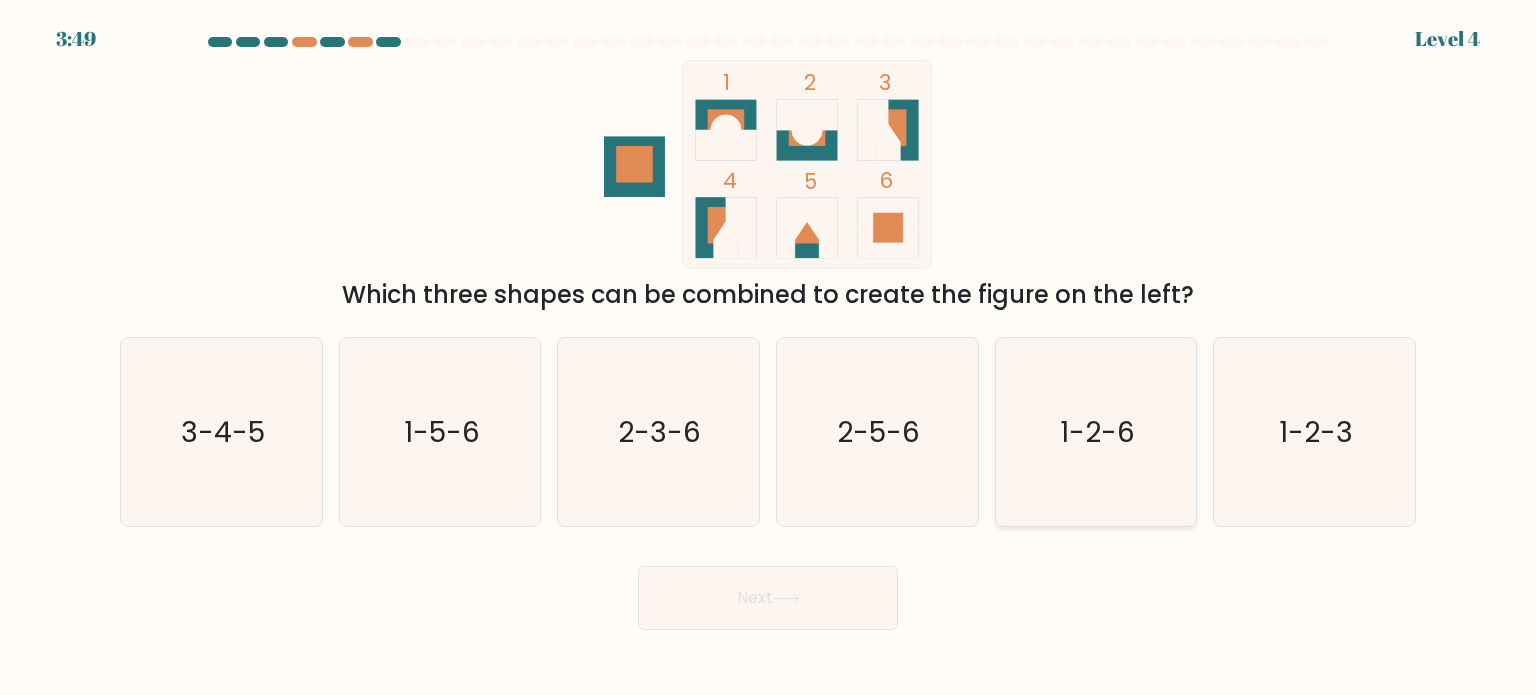 click on "1-2-6" 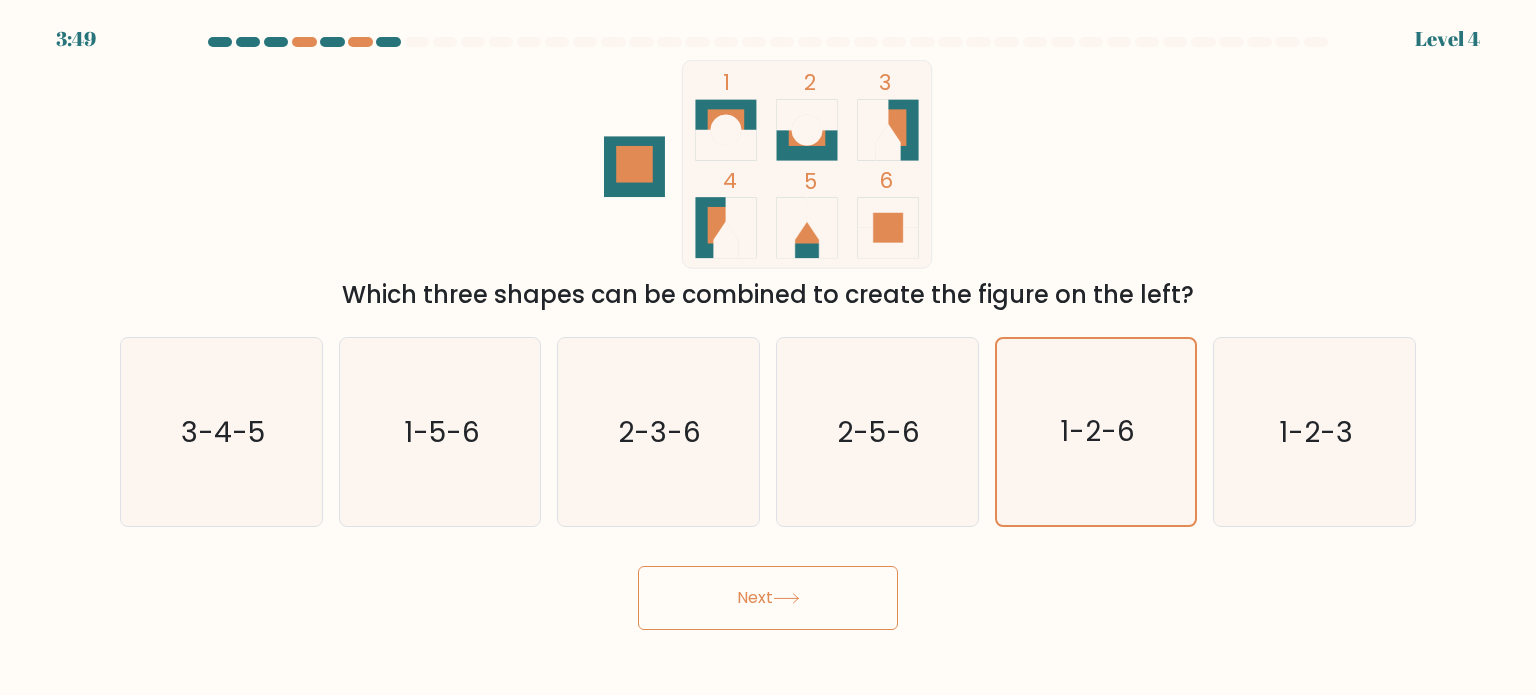 click on "Next" at bounding box center (768, 598) 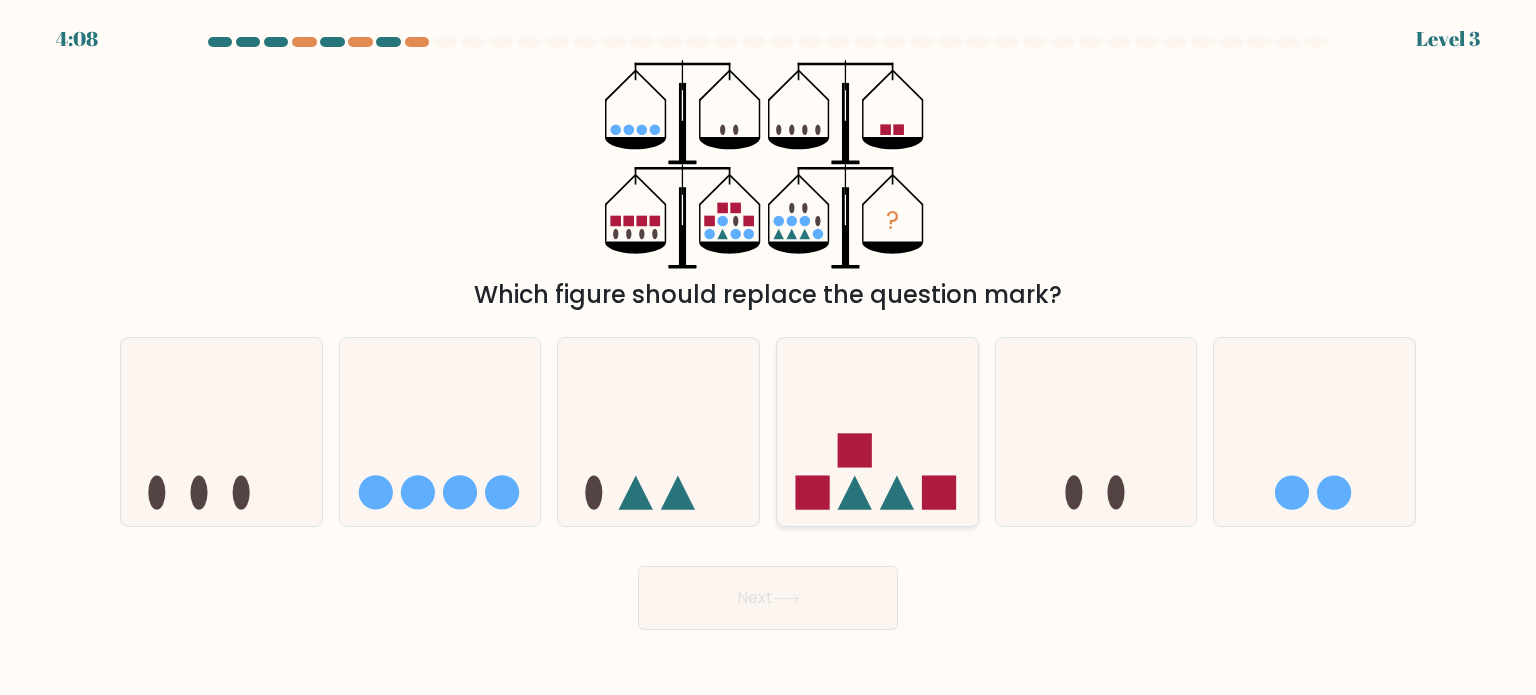 click 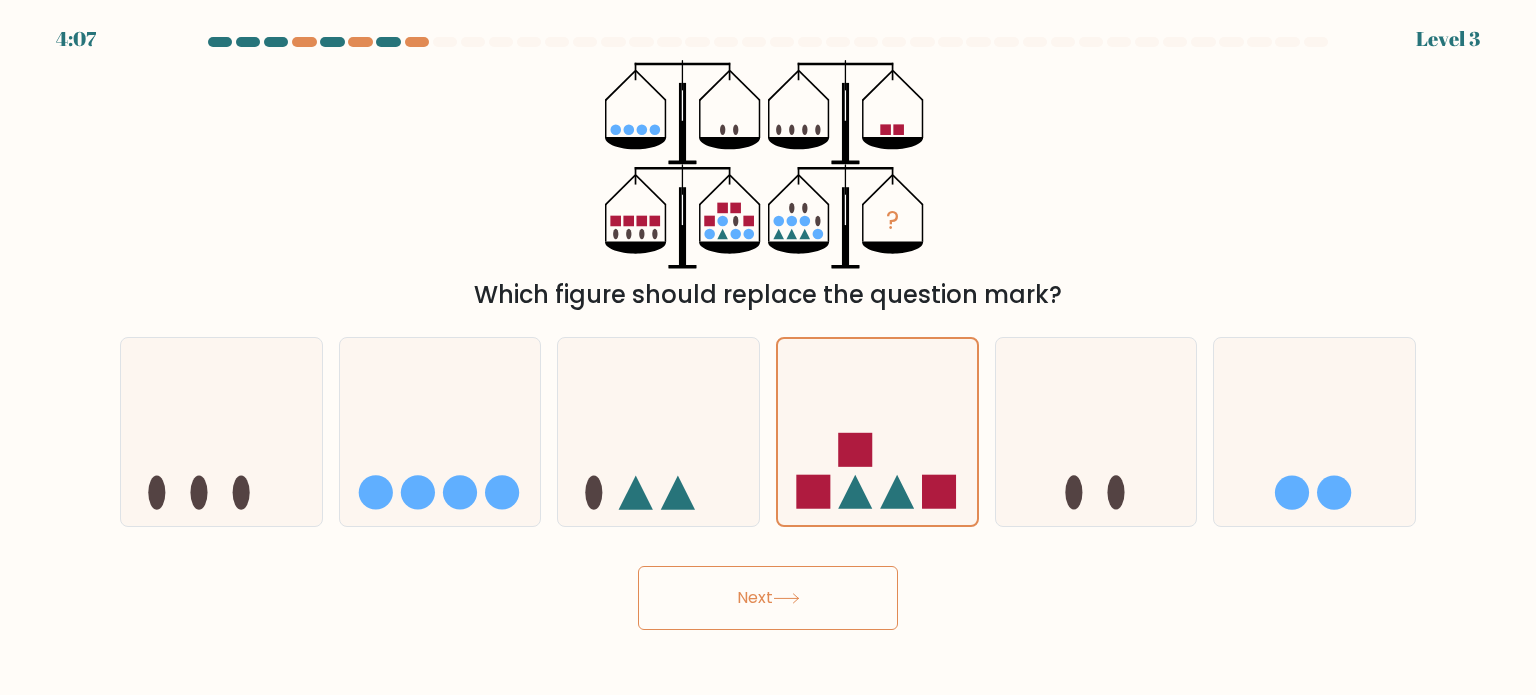 click on "Next" at bounding box center (768, 598) 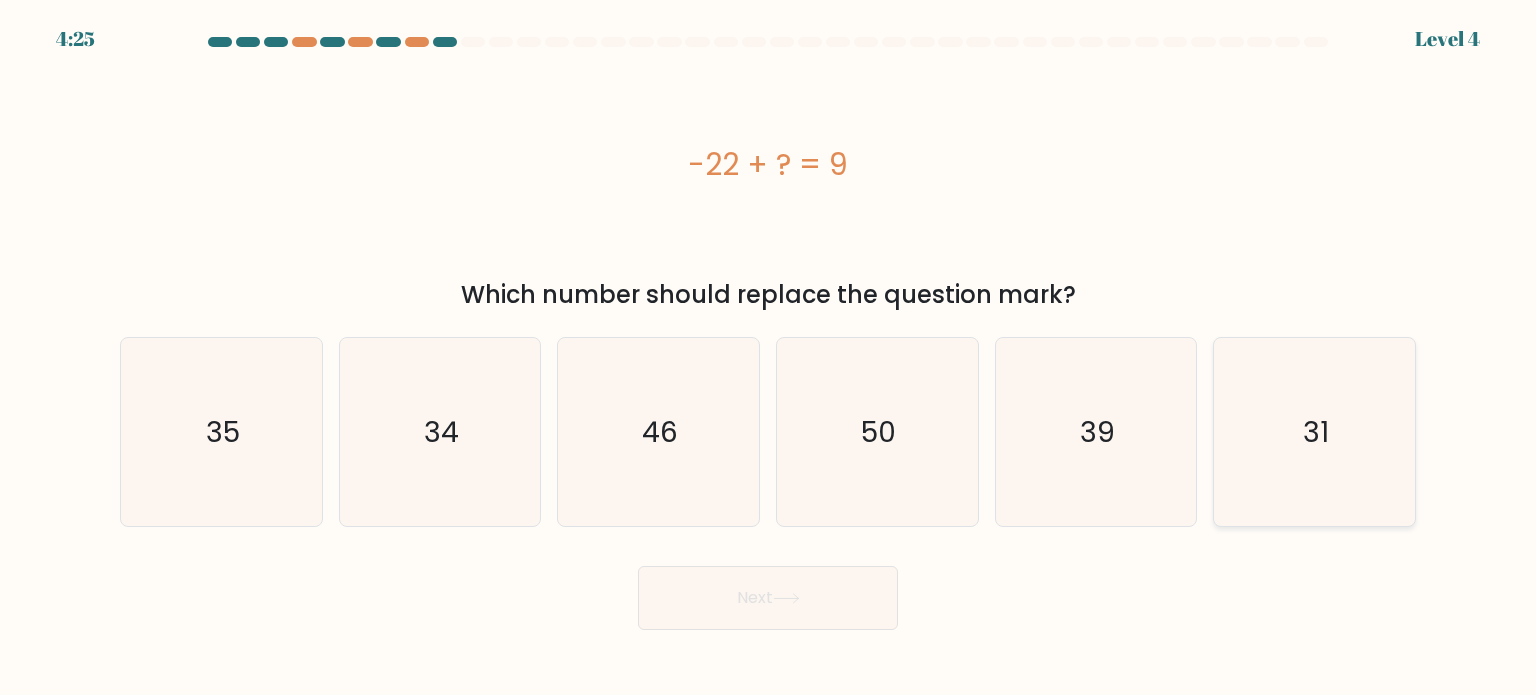 click on "31" 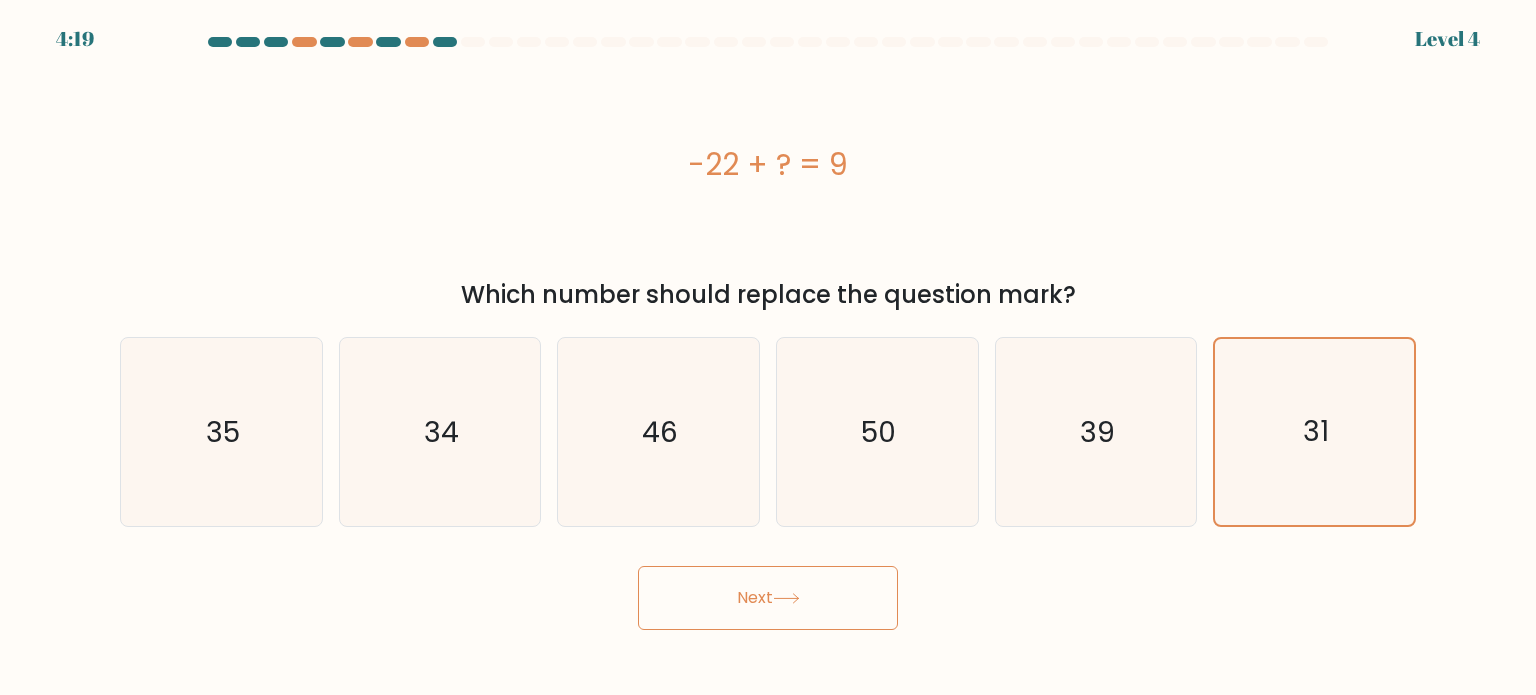 click on "Next" at bounding box center (768, 598) 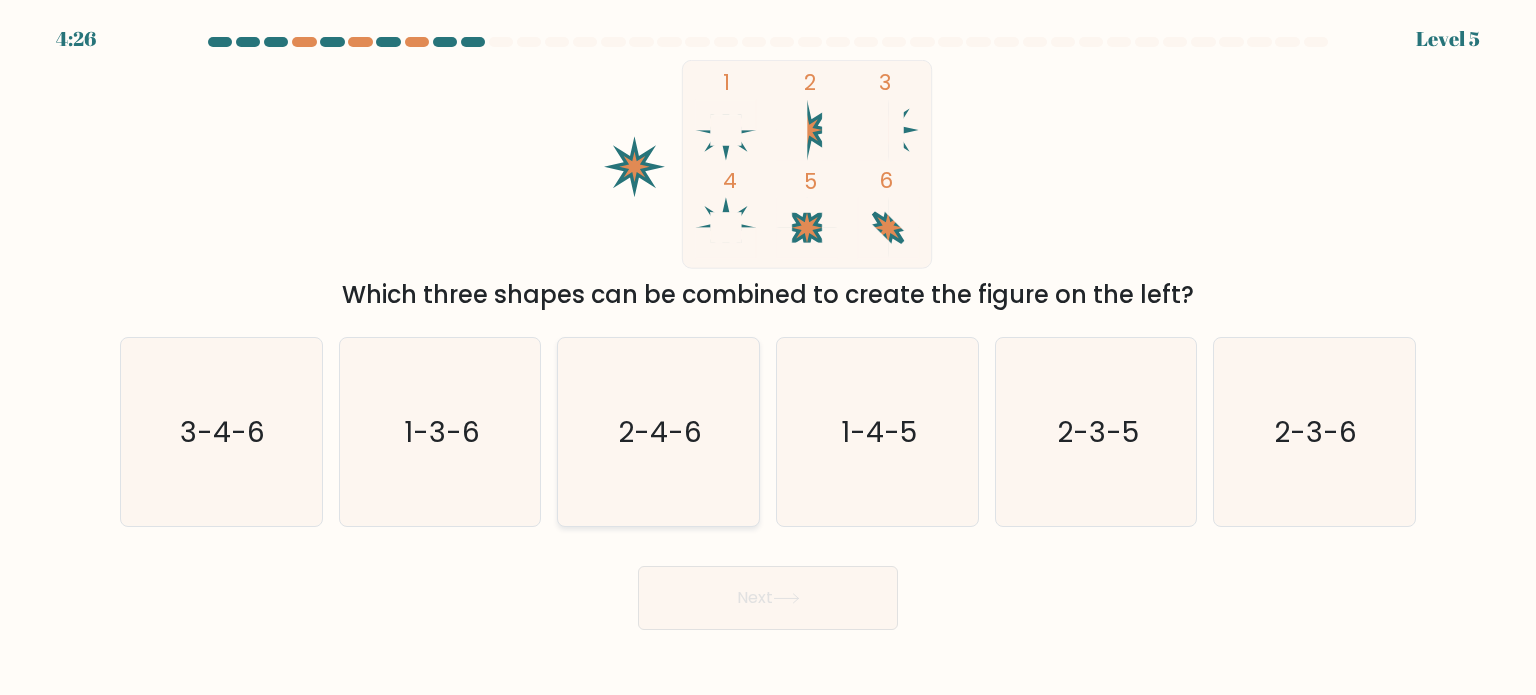 click on "2-4-6" 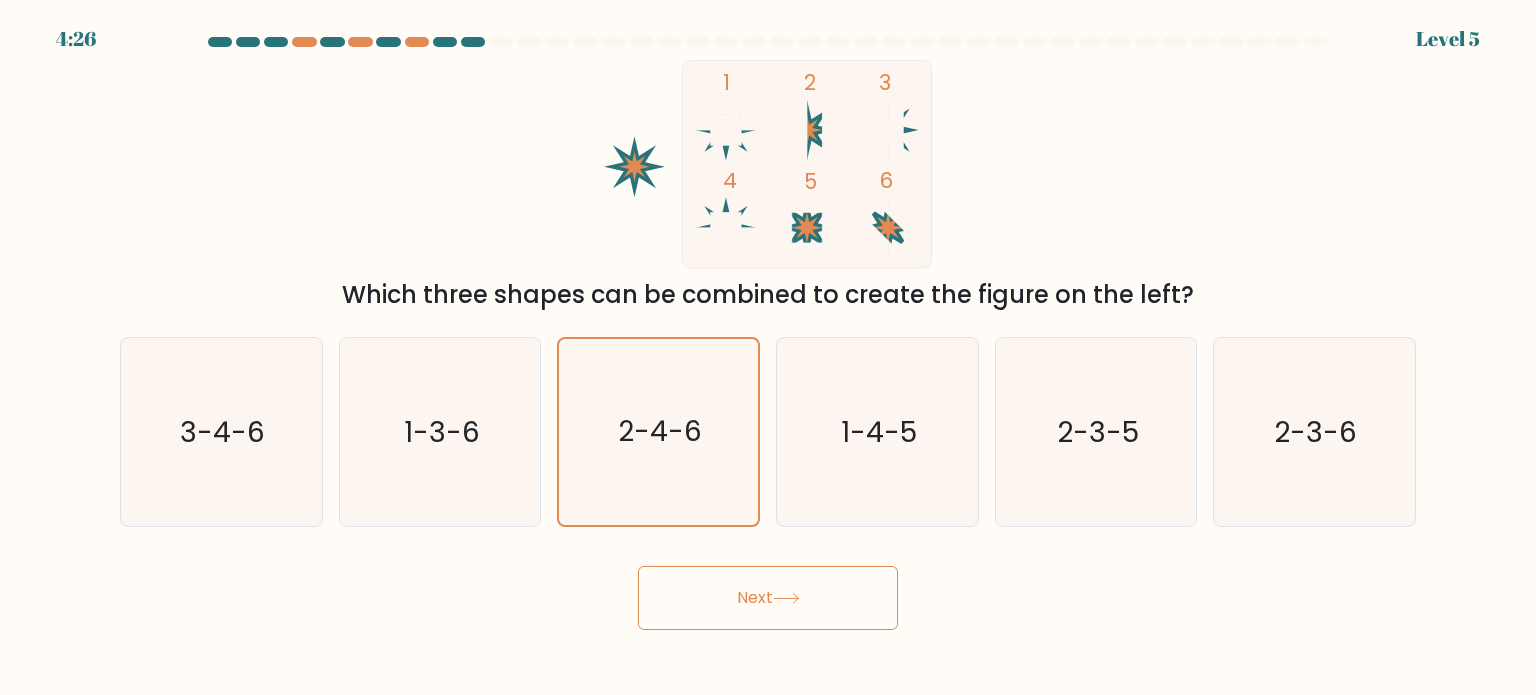 click on "Next" at bounding box center [768, 598] 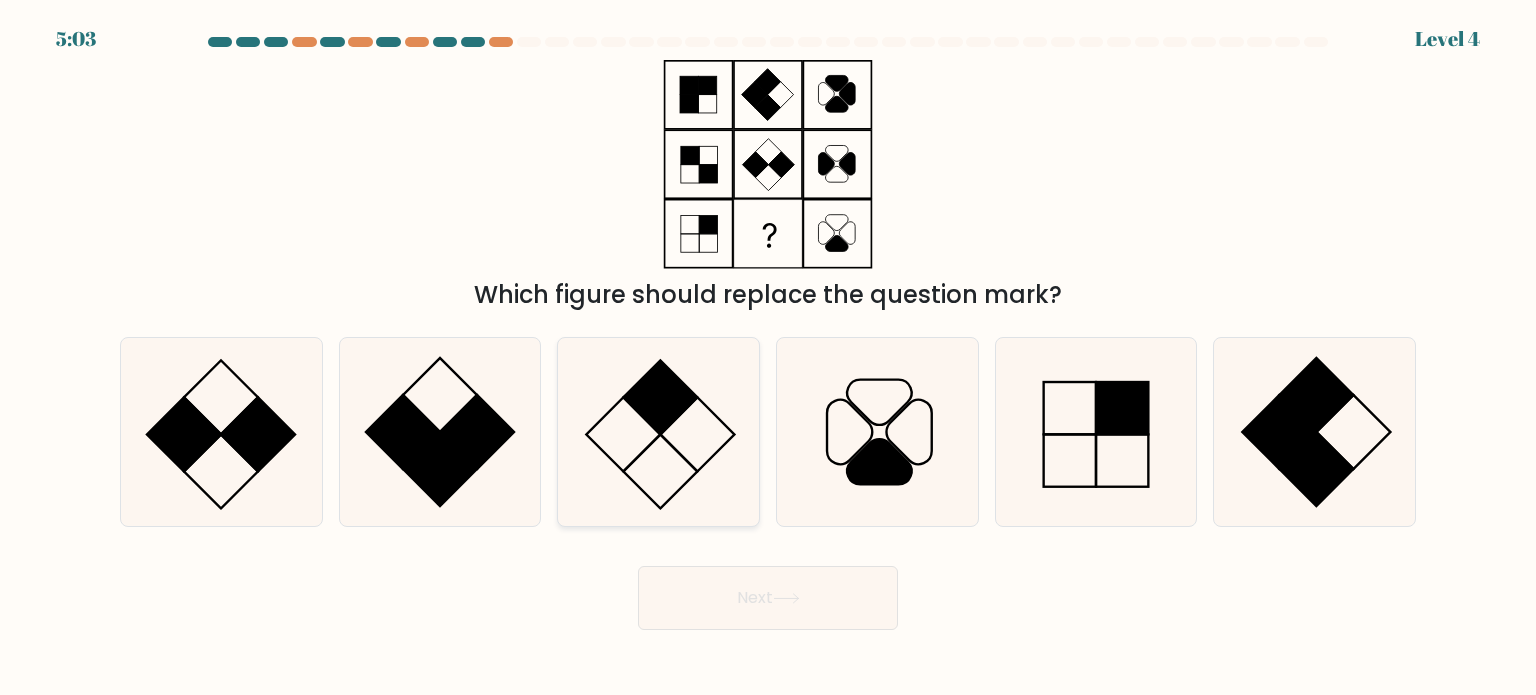 click 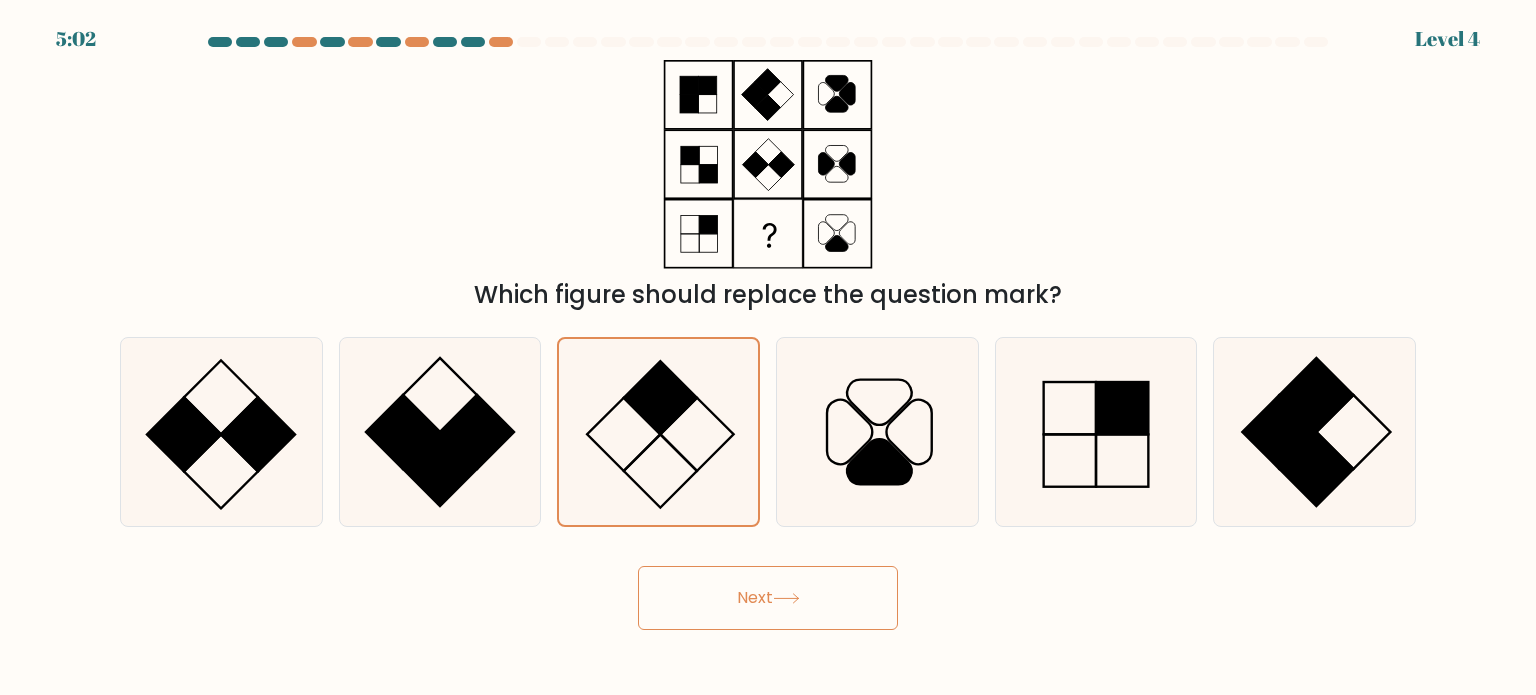 click on "Next" at bounding box center [768, 598] 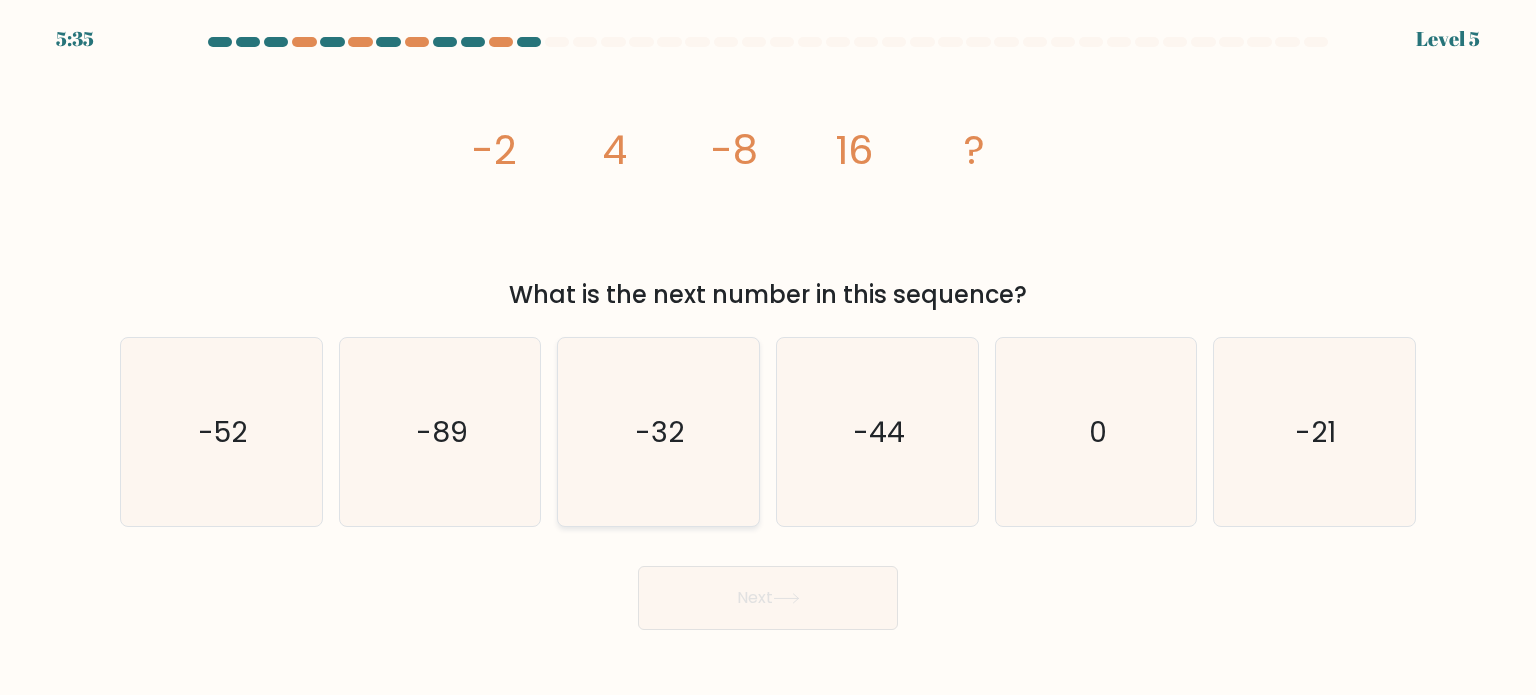 click on "-32" 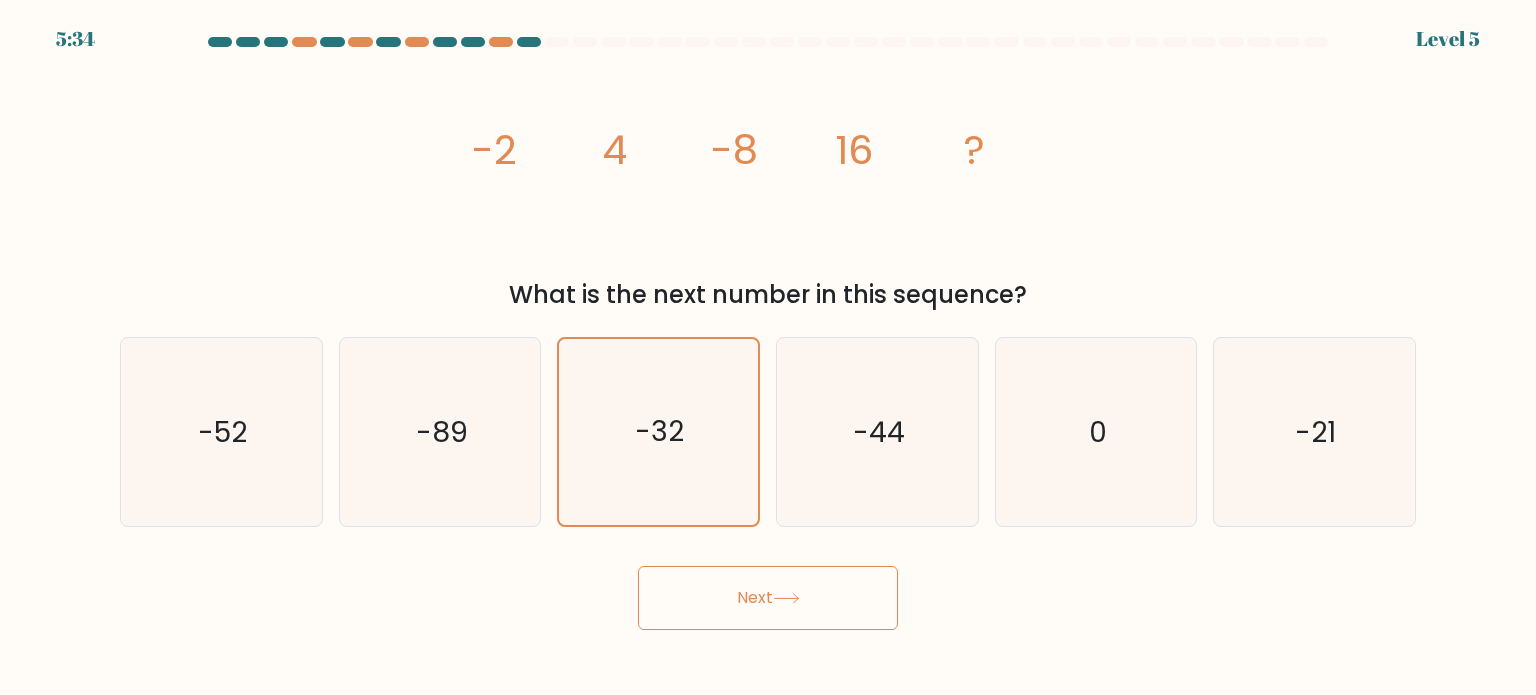click on "Next" at bounding box center [768, 598] 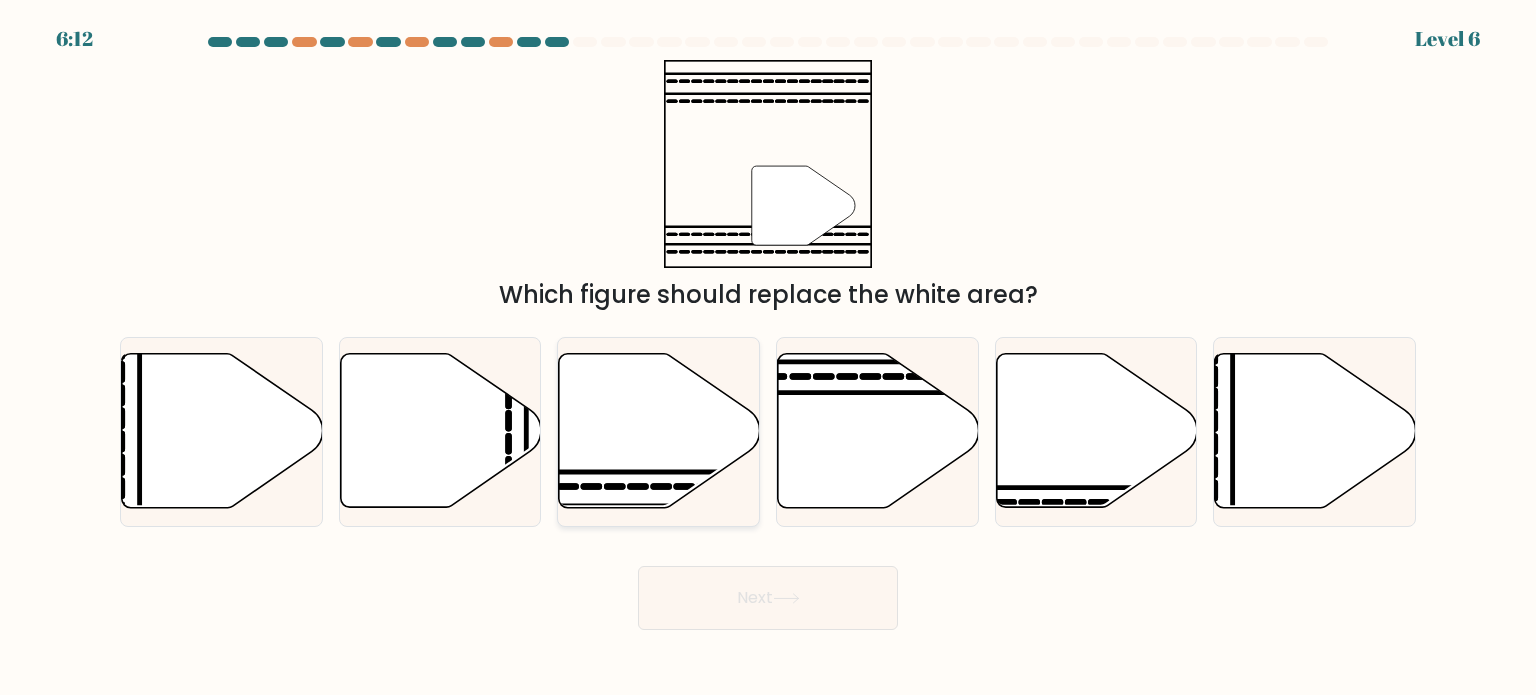 click 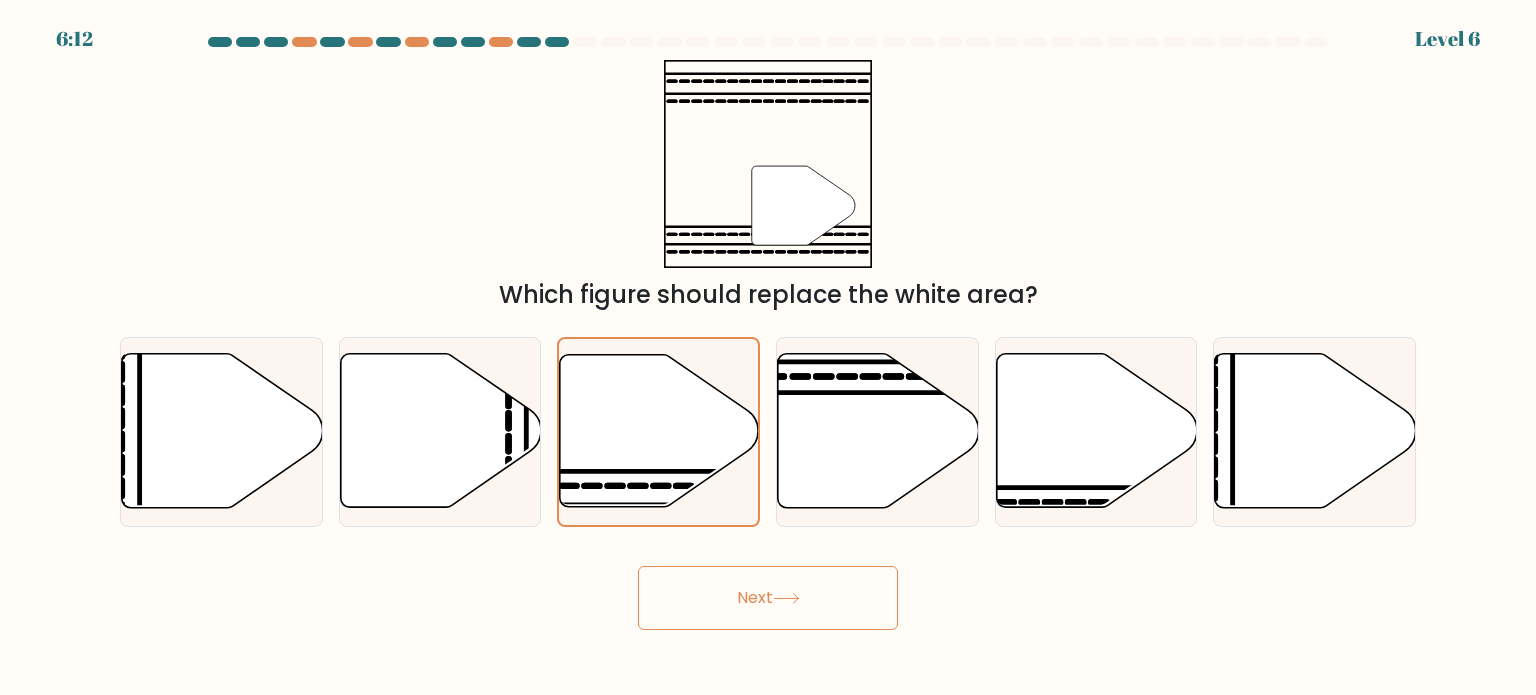 click on "6:12
Level 6" at bounding box center (768, 347) 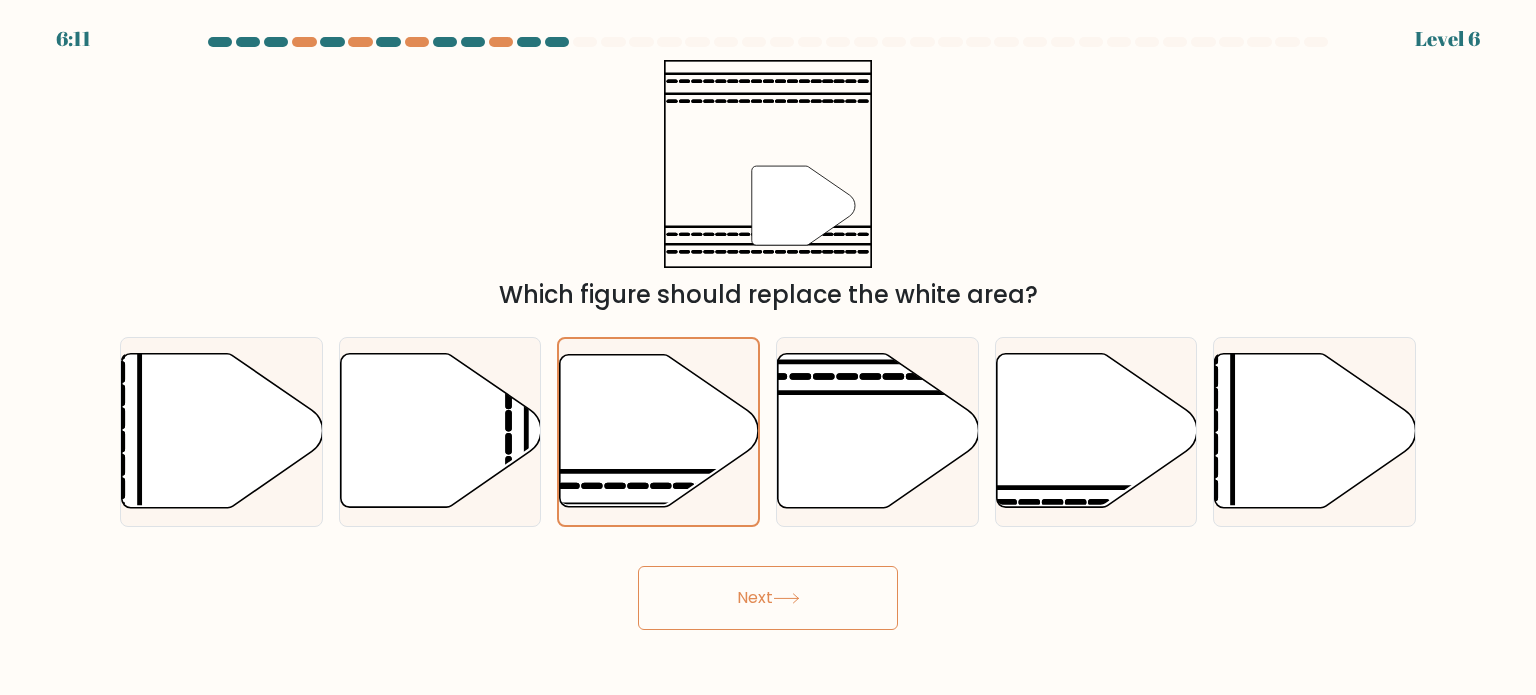 click on "Next" at bounding box center (768, 598) 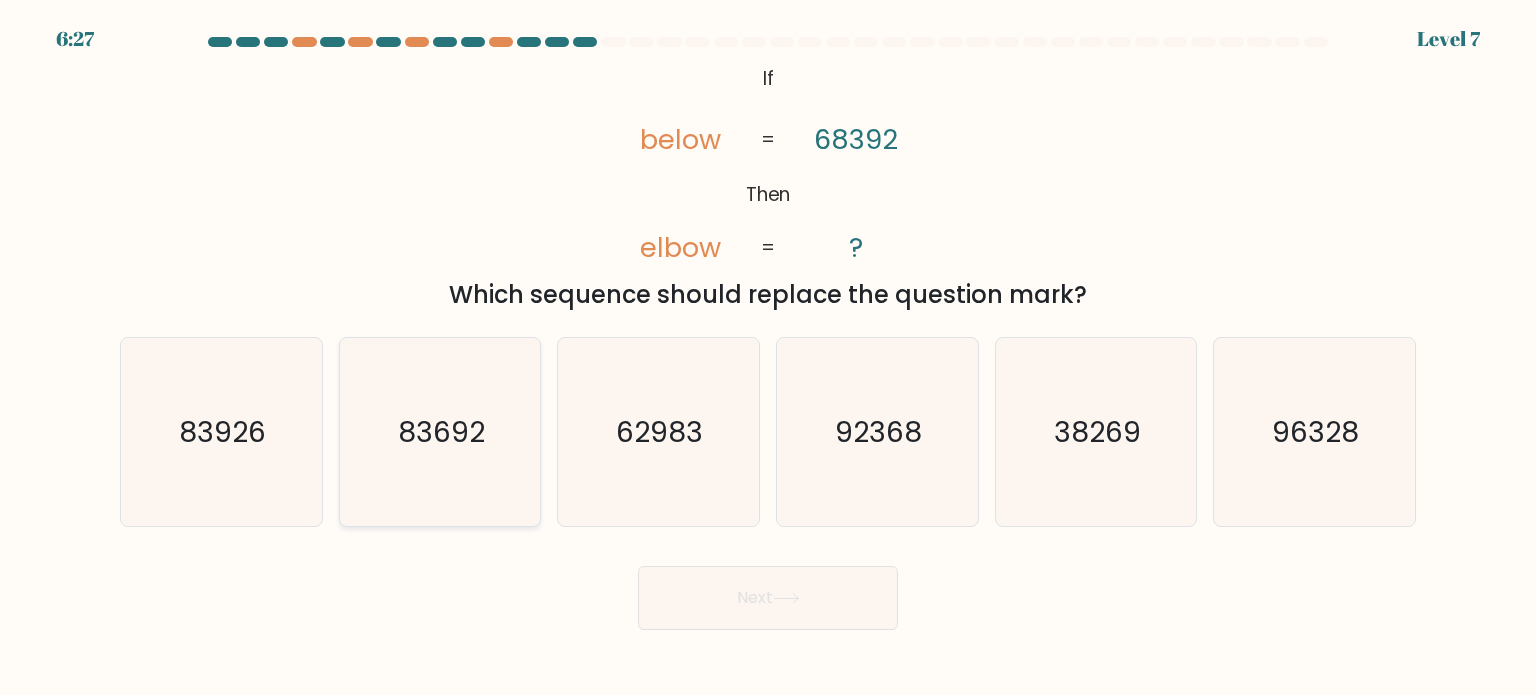 click on "83692" 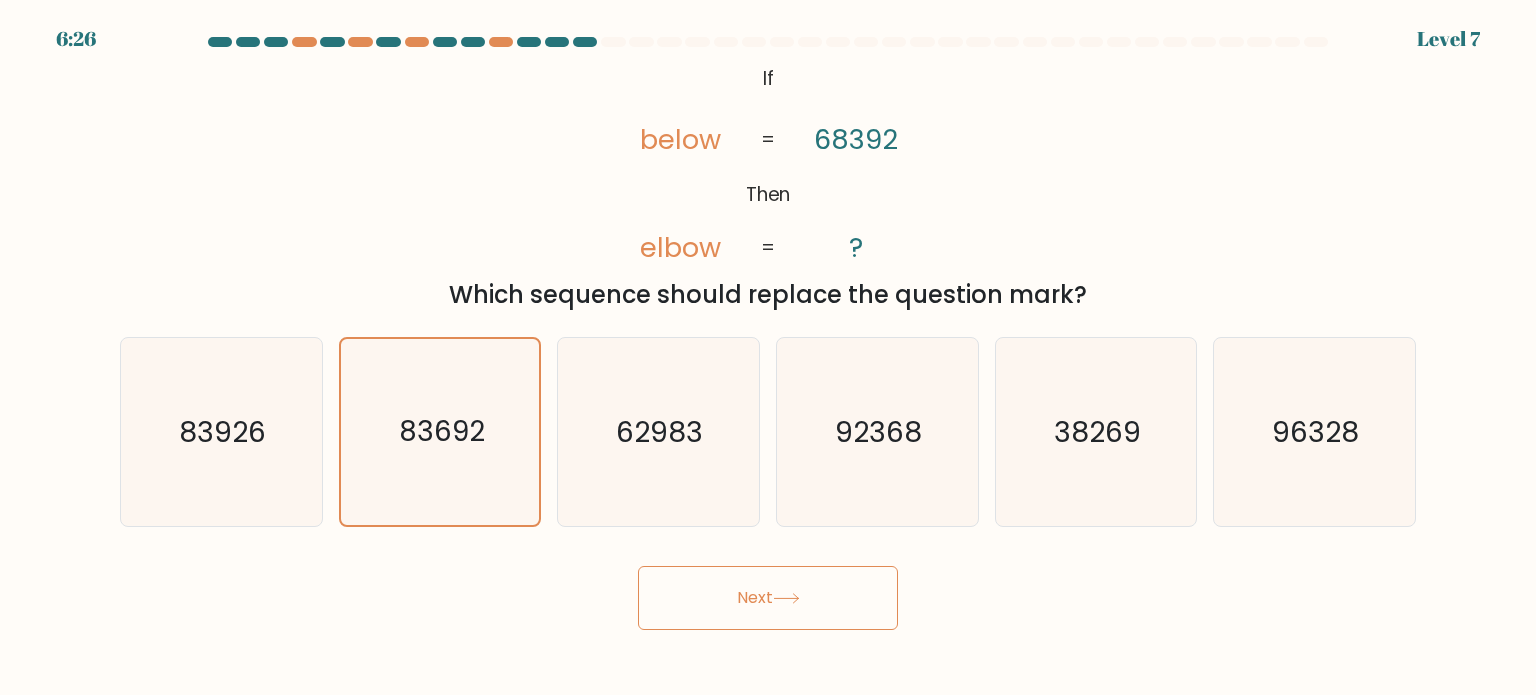 click on "Next" at bounding box center (768, 598) 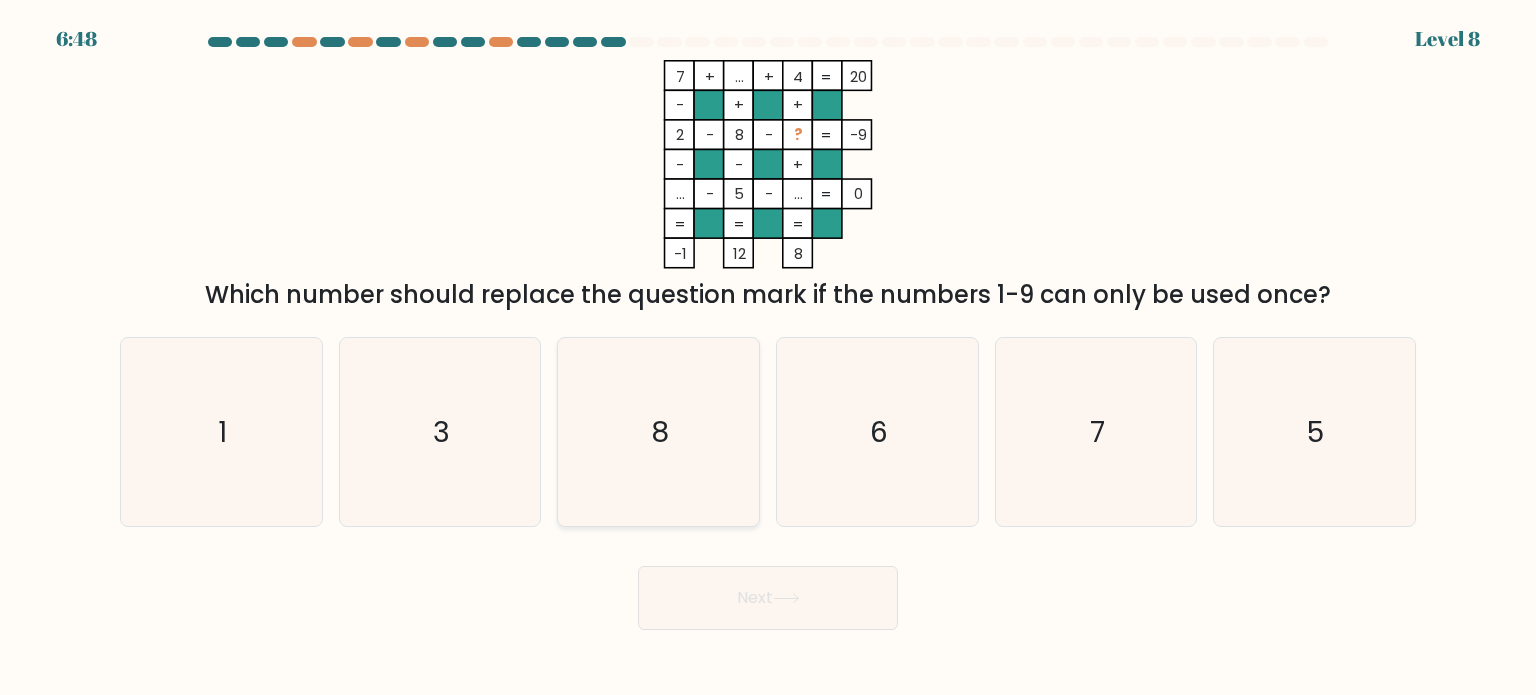 click on "8" 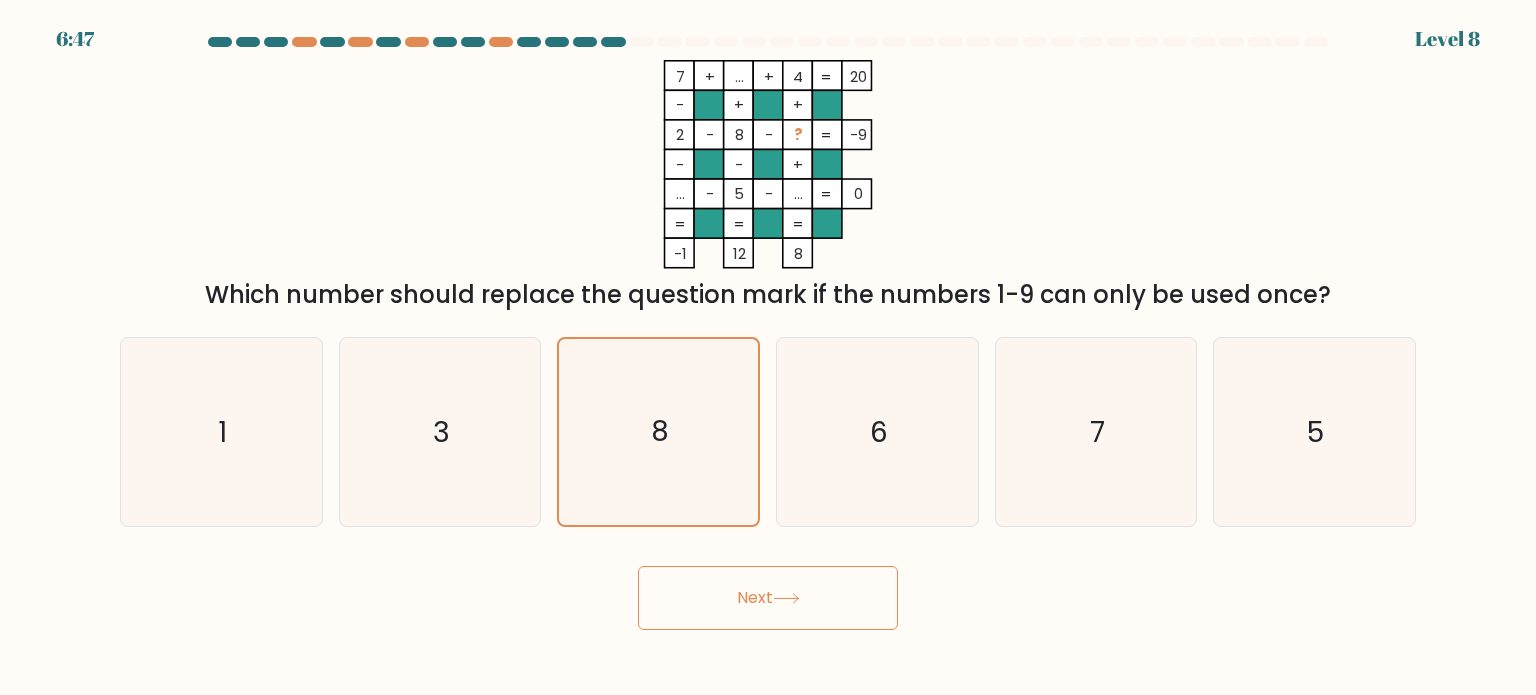 click on "6:47
Level 8" at bounding box center [768, 347] 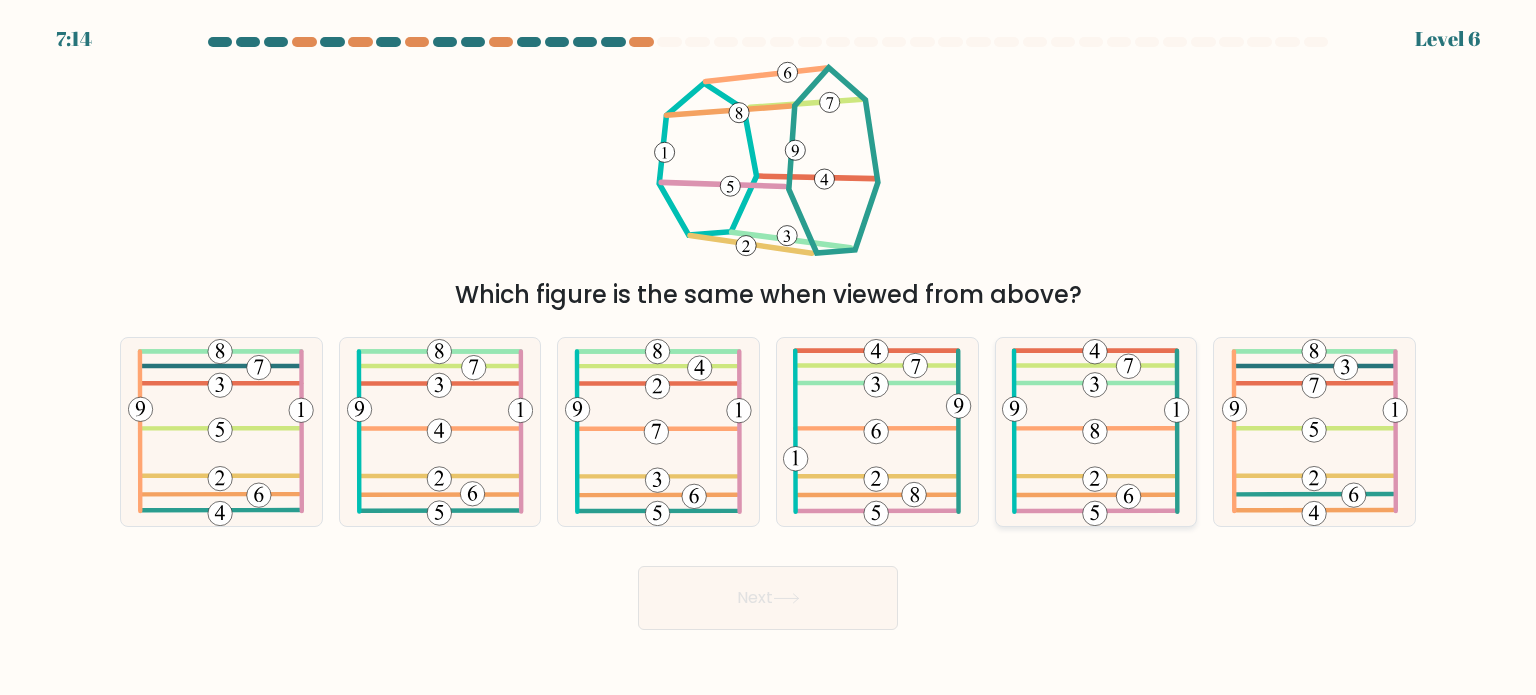 drag, startPoint x: 1247, startPoint y: 491, endPoint x: 1156, endPoint y: 503, distance: 91.787796 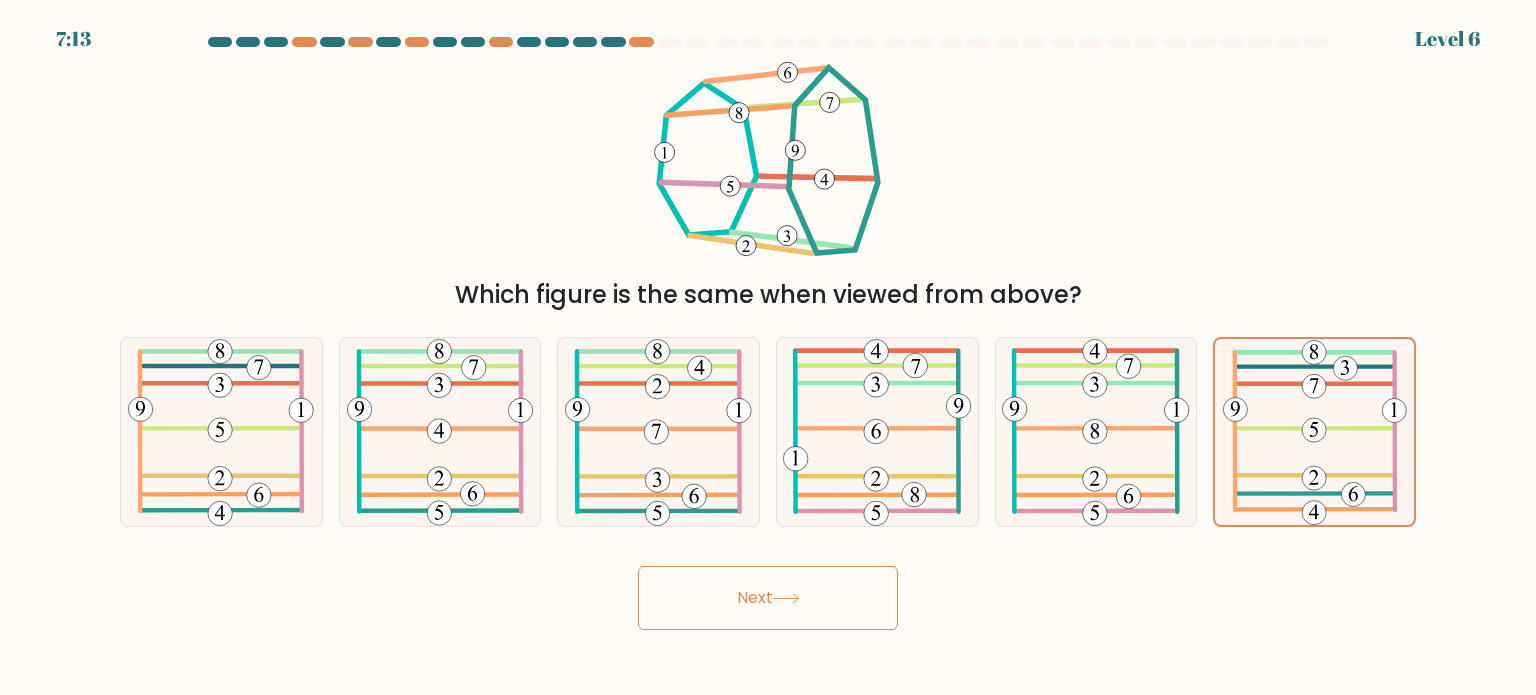 click on "Next" at bounding box center (768, 598) 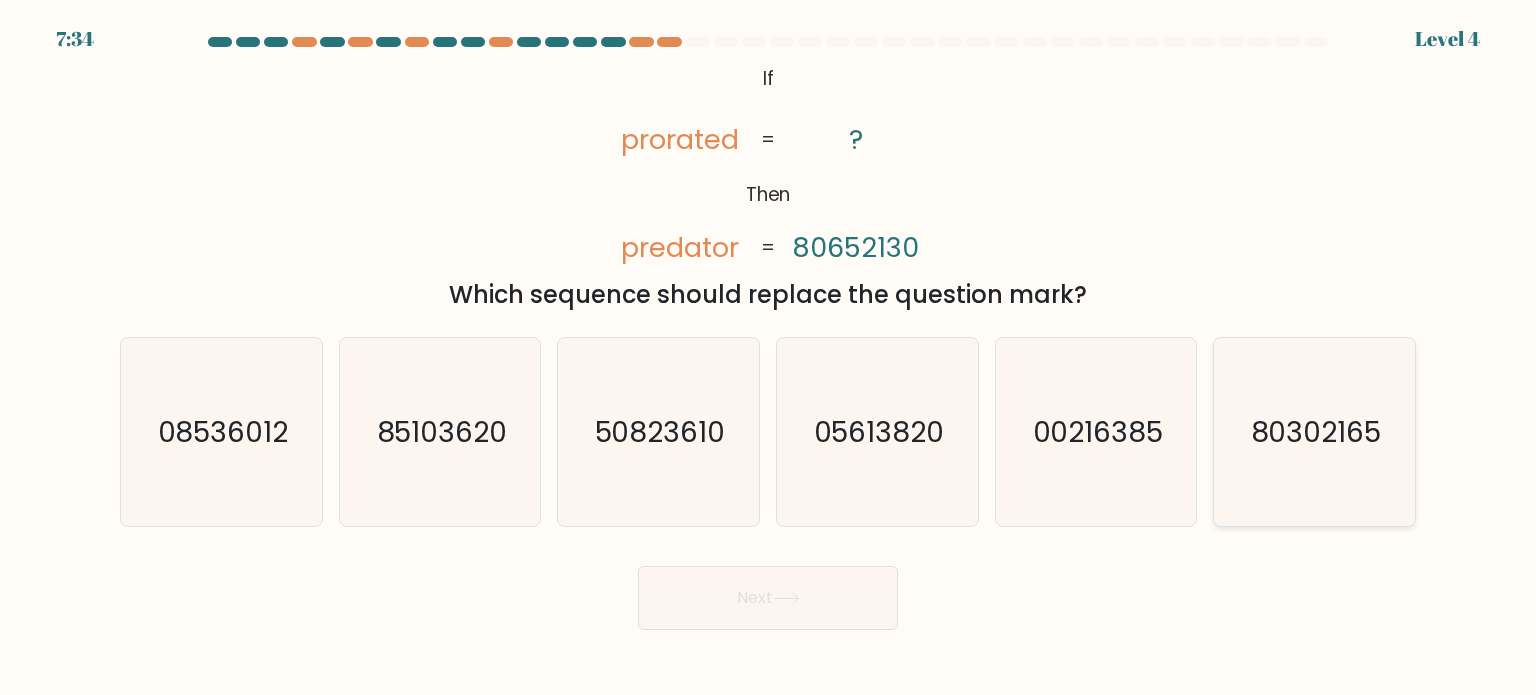 click on "80302165" 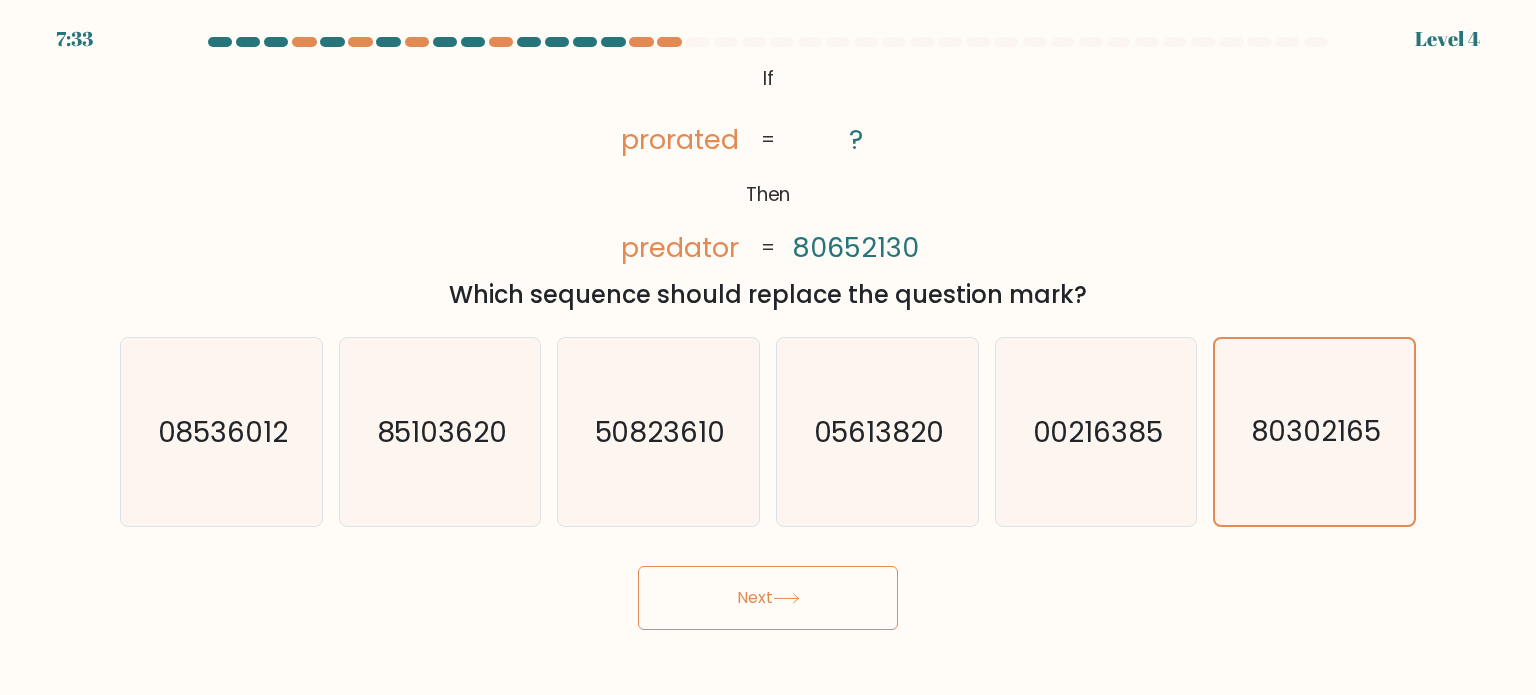 click on "Next" at bounding box center (768, 598) 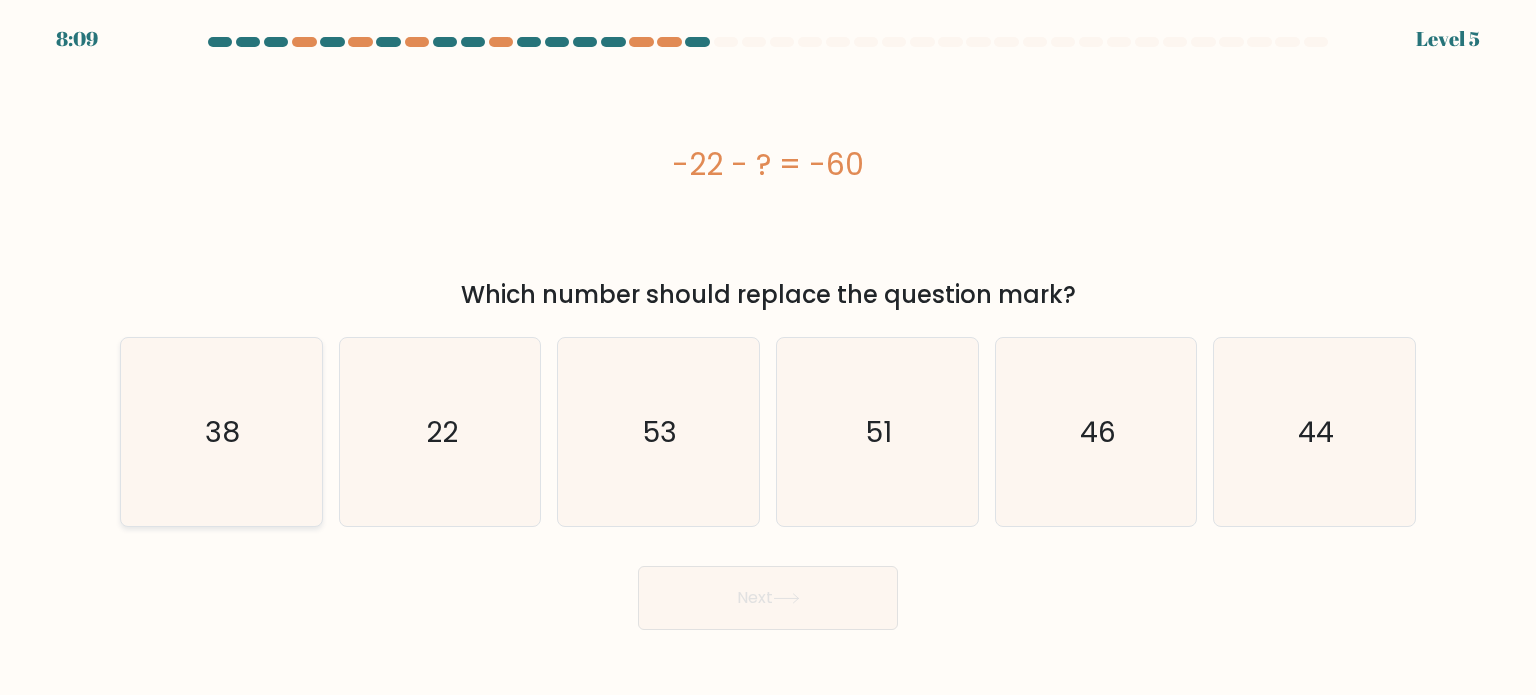click on "38" 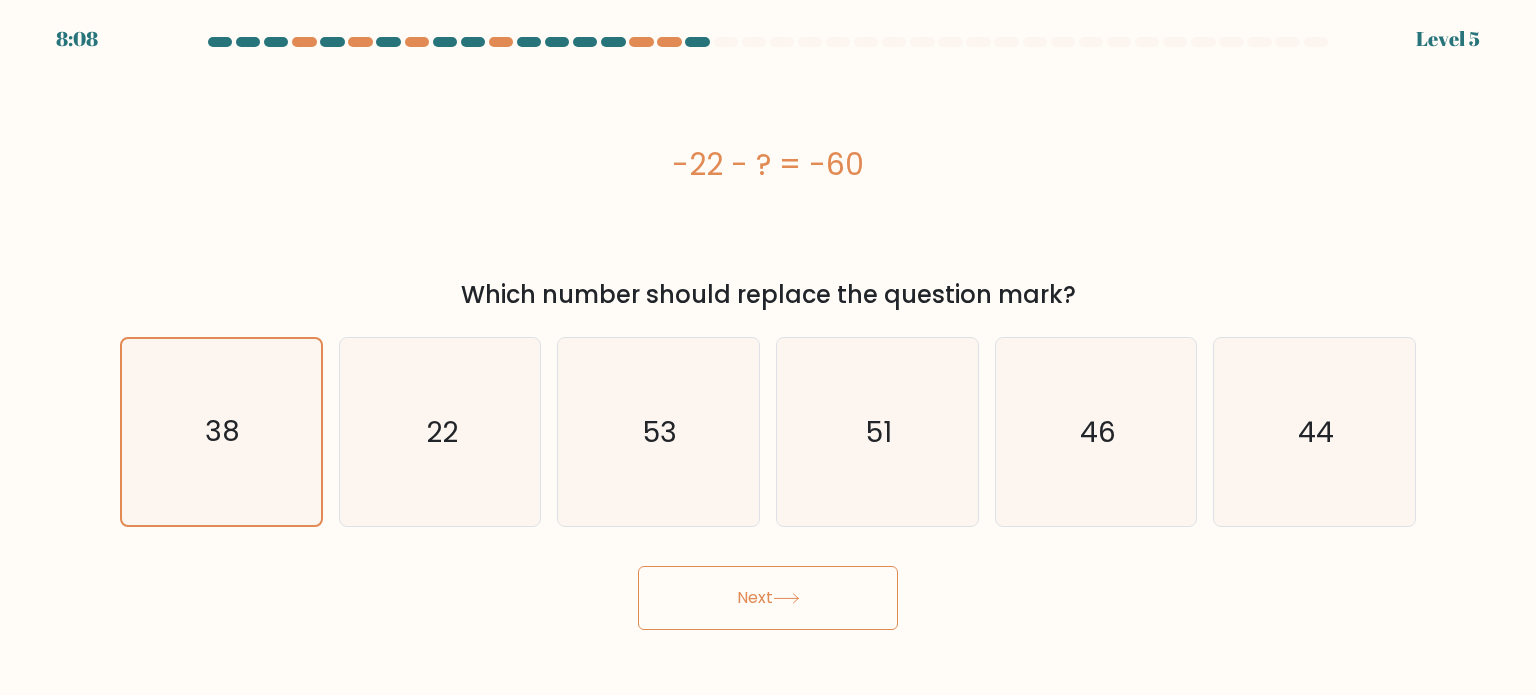 click on "Next" at bounding box center [768, 598] 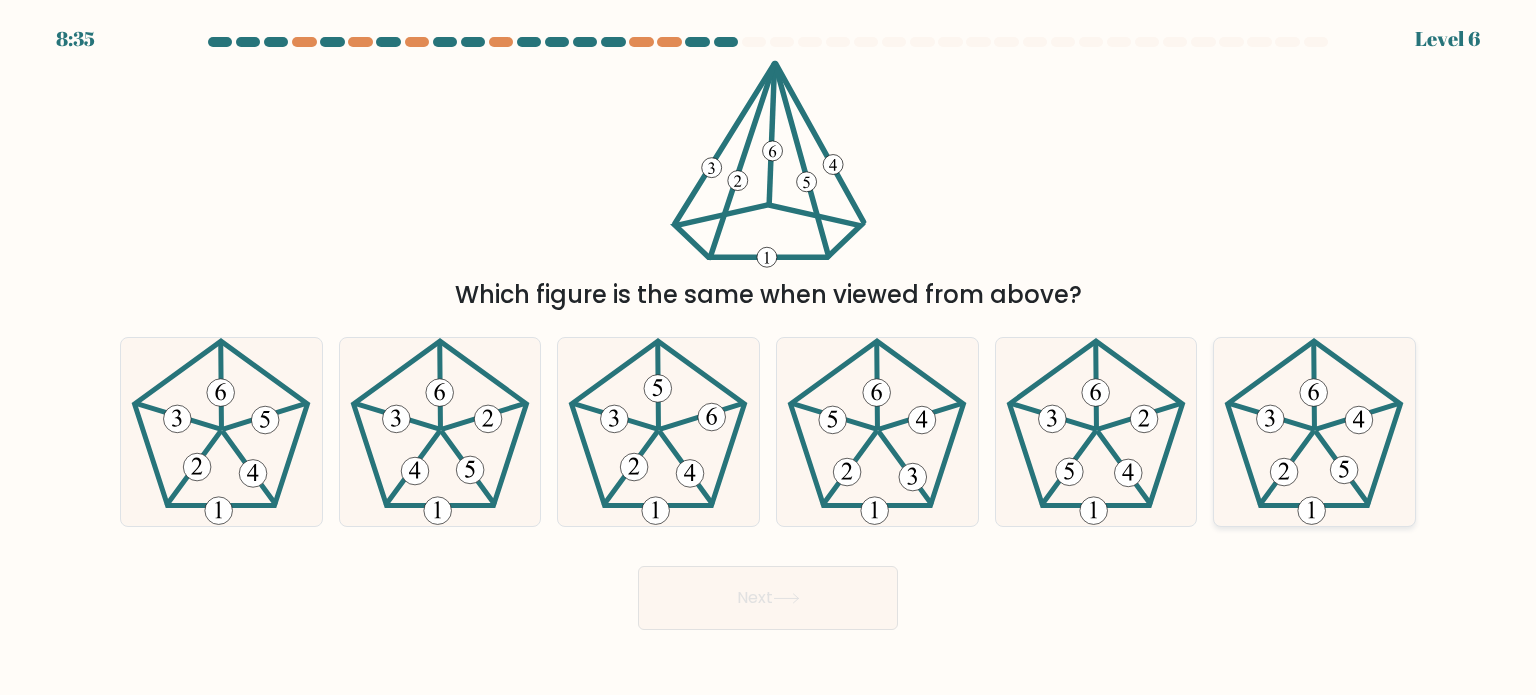 click 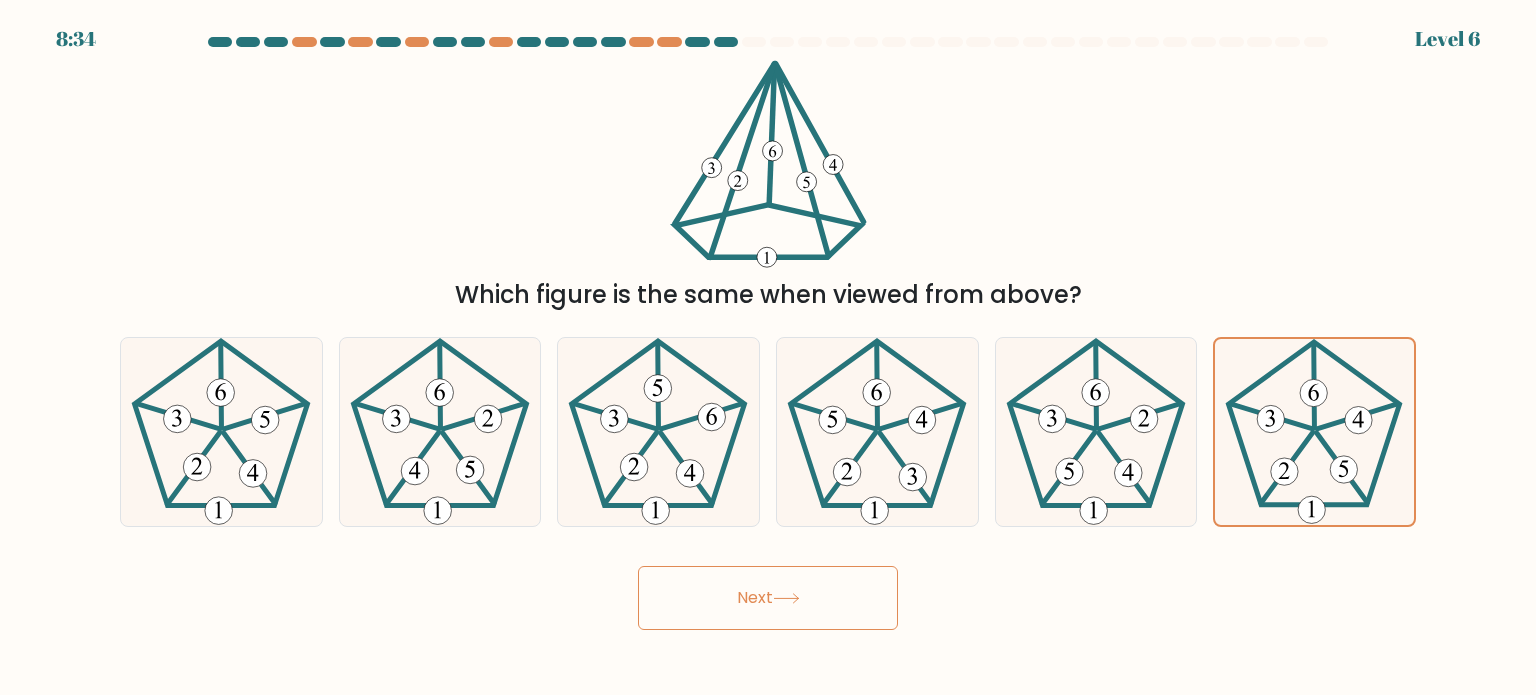 click on "Next" at bounding box center [768, 598] 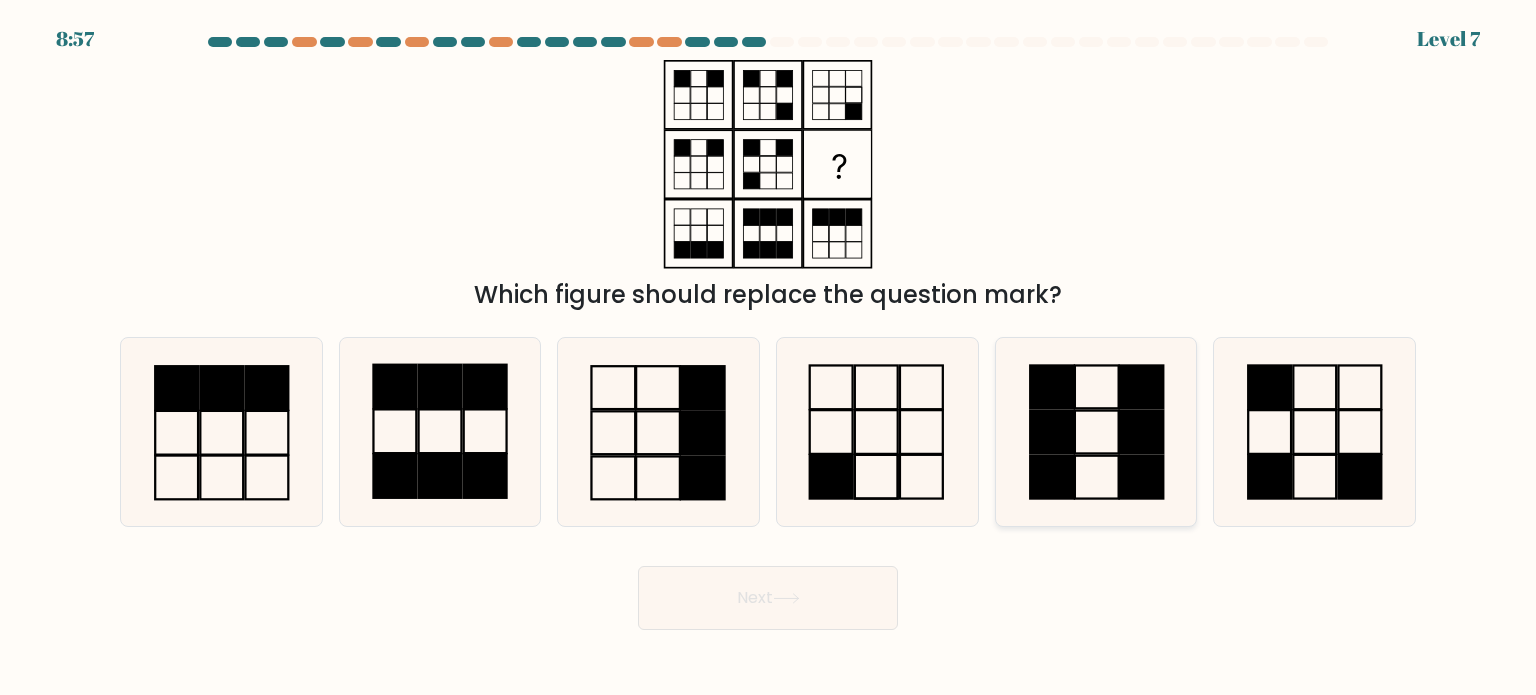 click 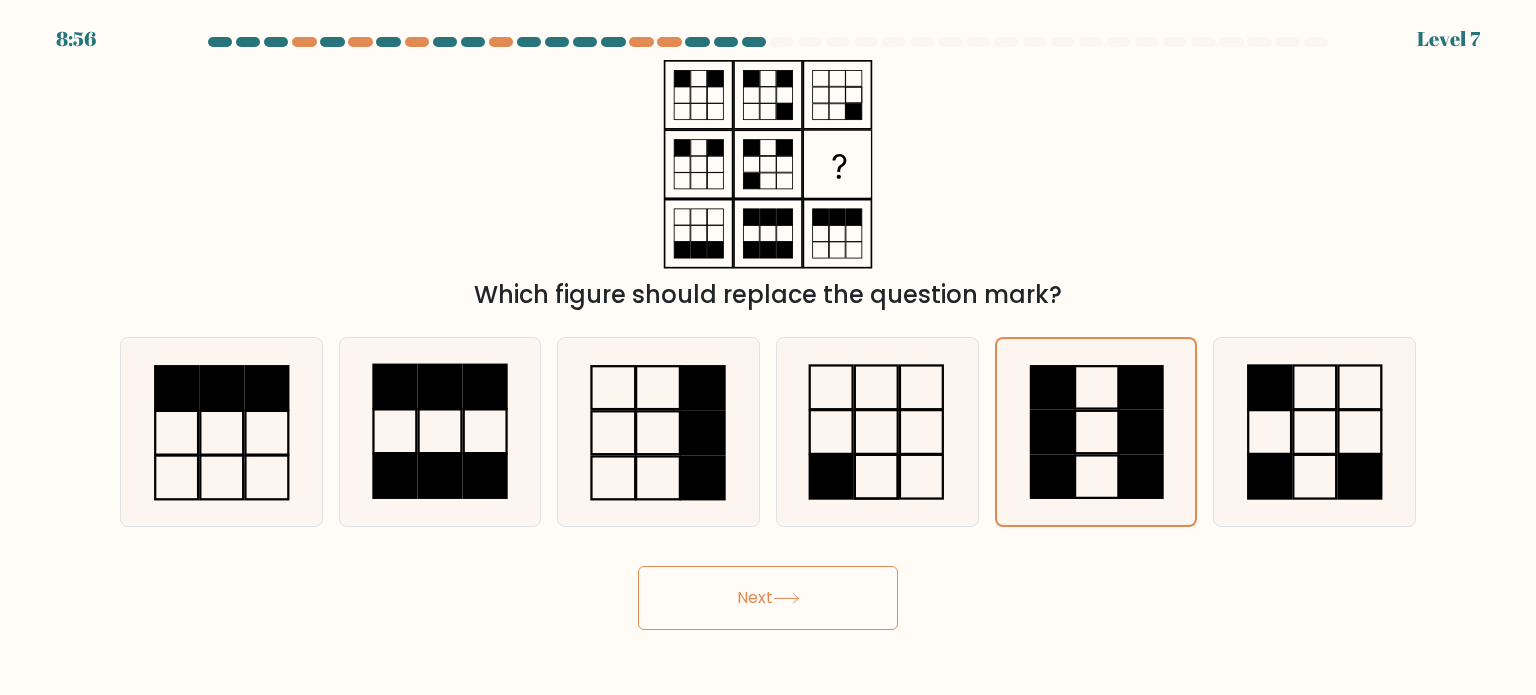 click on "Next" at bounding box center [768, 598] 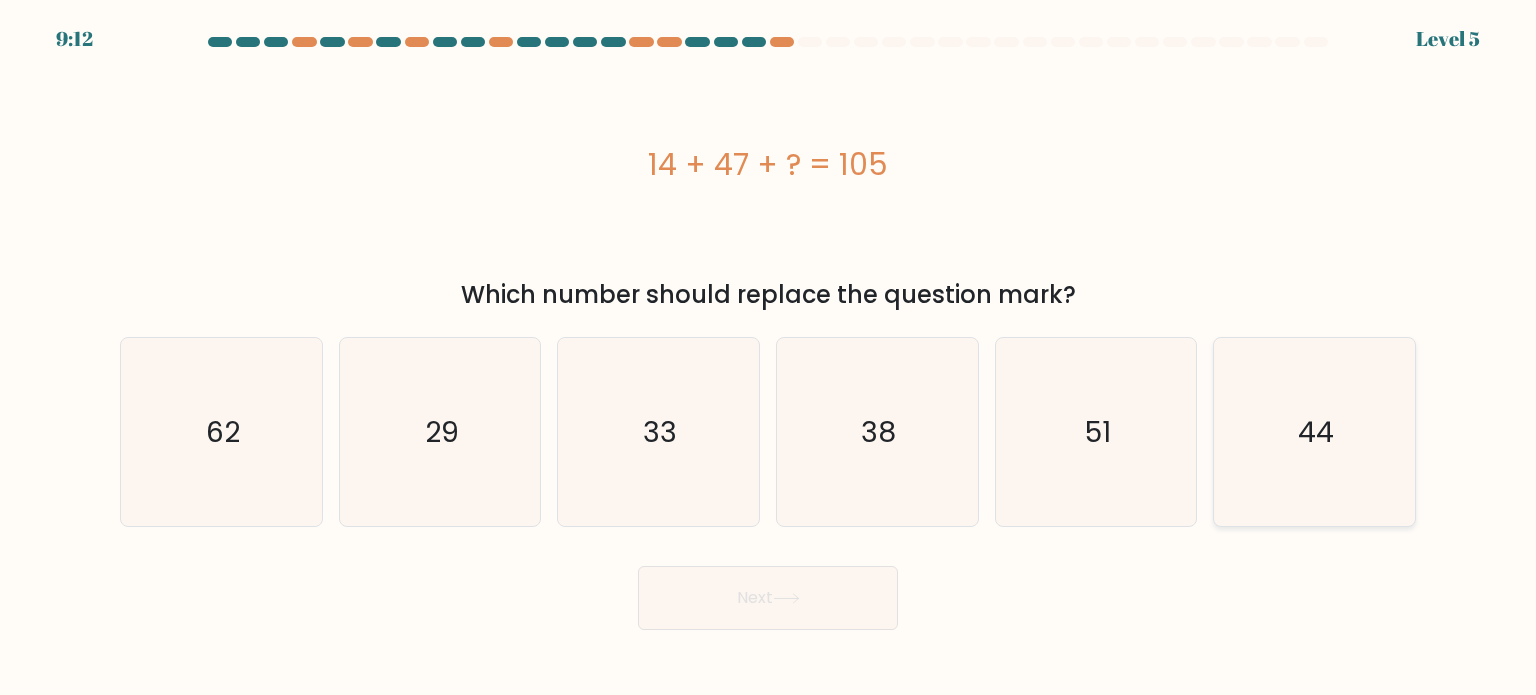 click on "44" 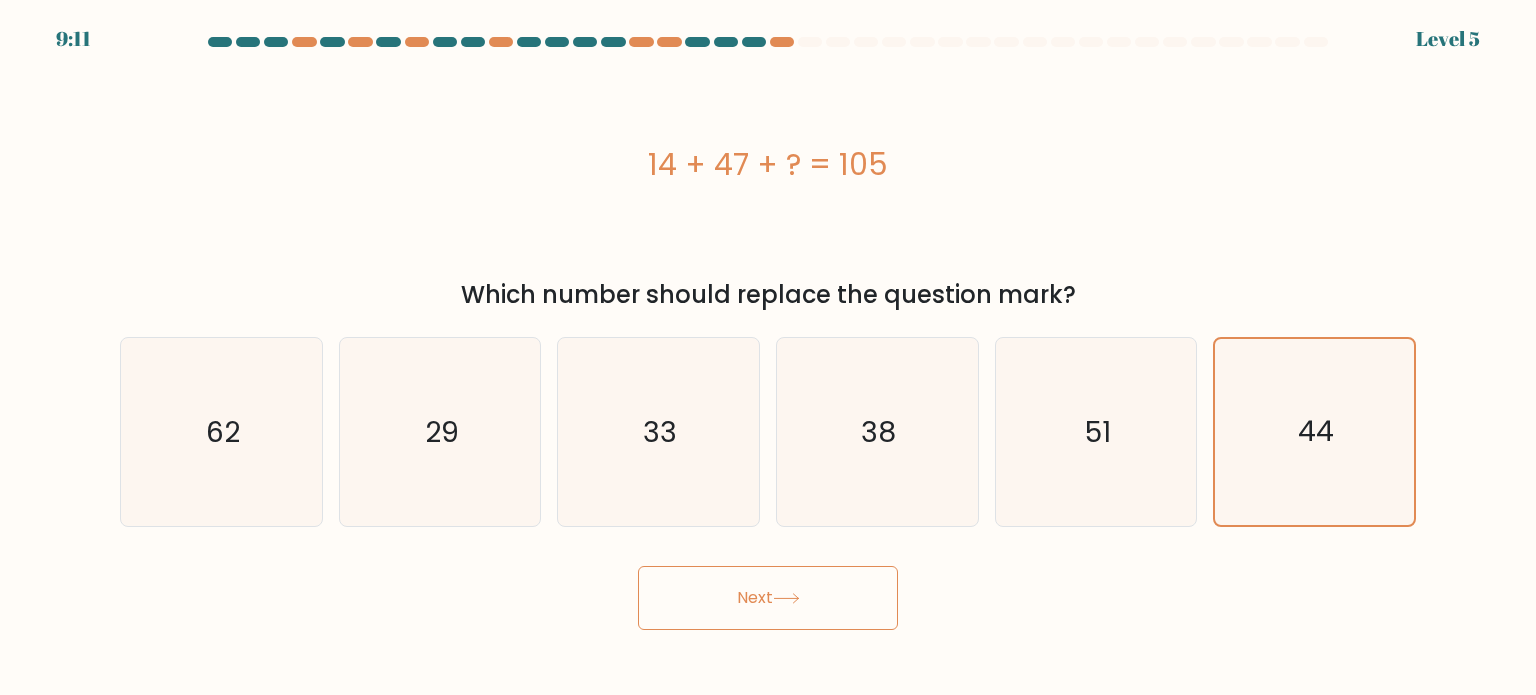 click on "Next" at bounding box center [768, 598] 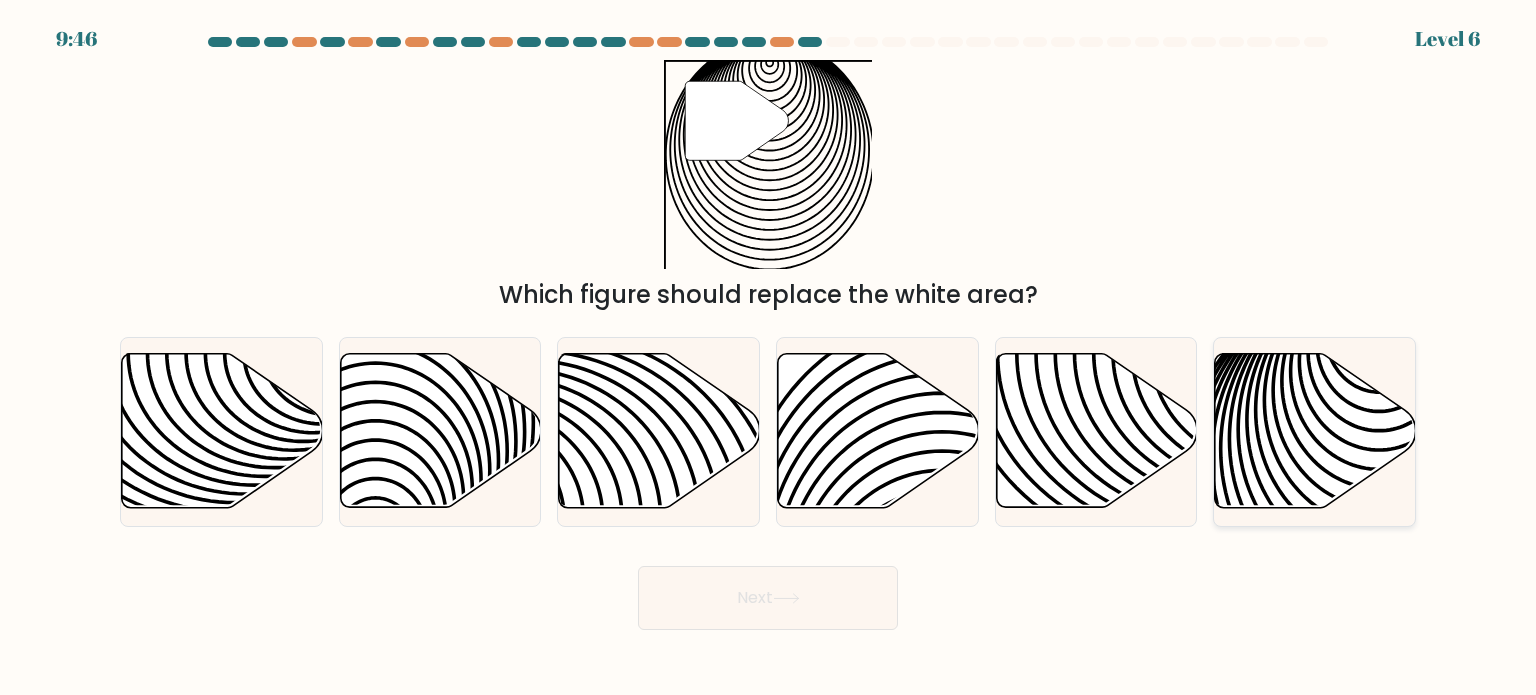 click 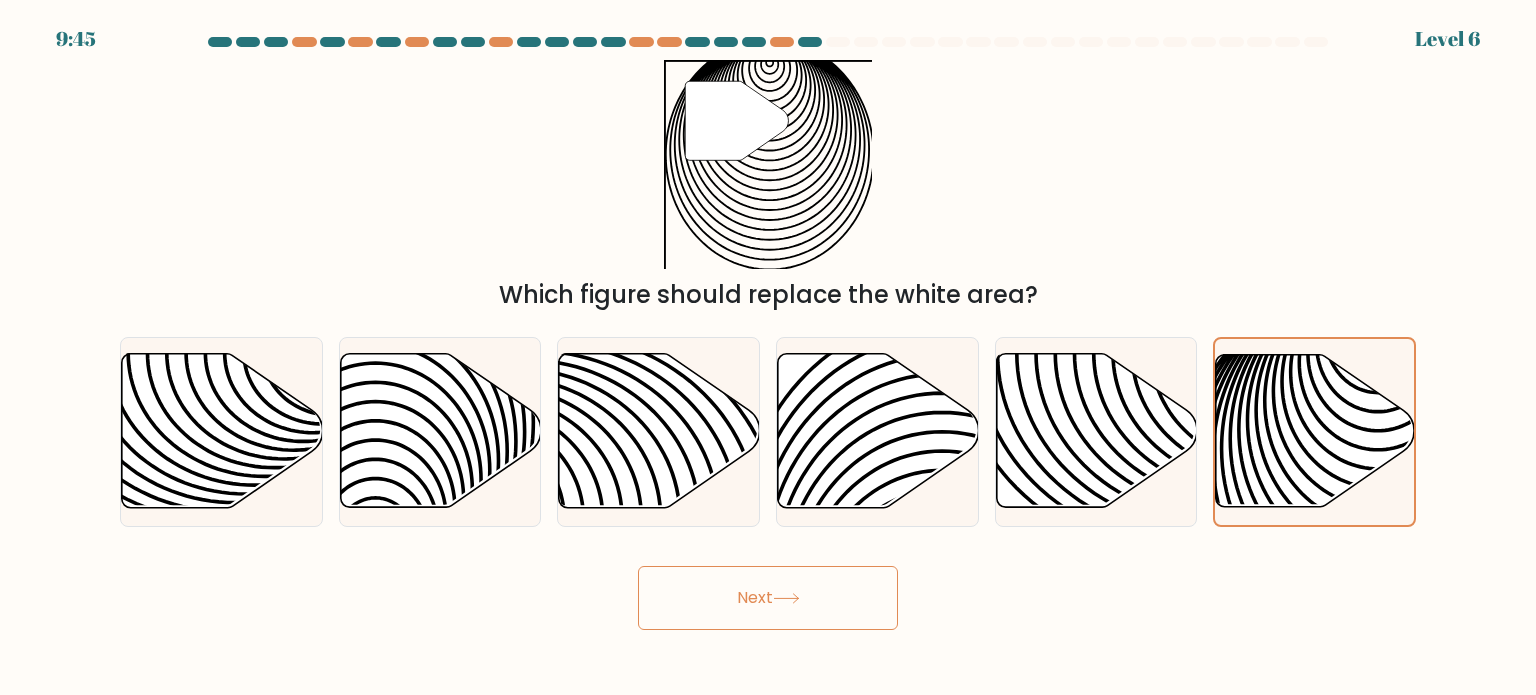click on "Next" at bounding box center [768, 598] 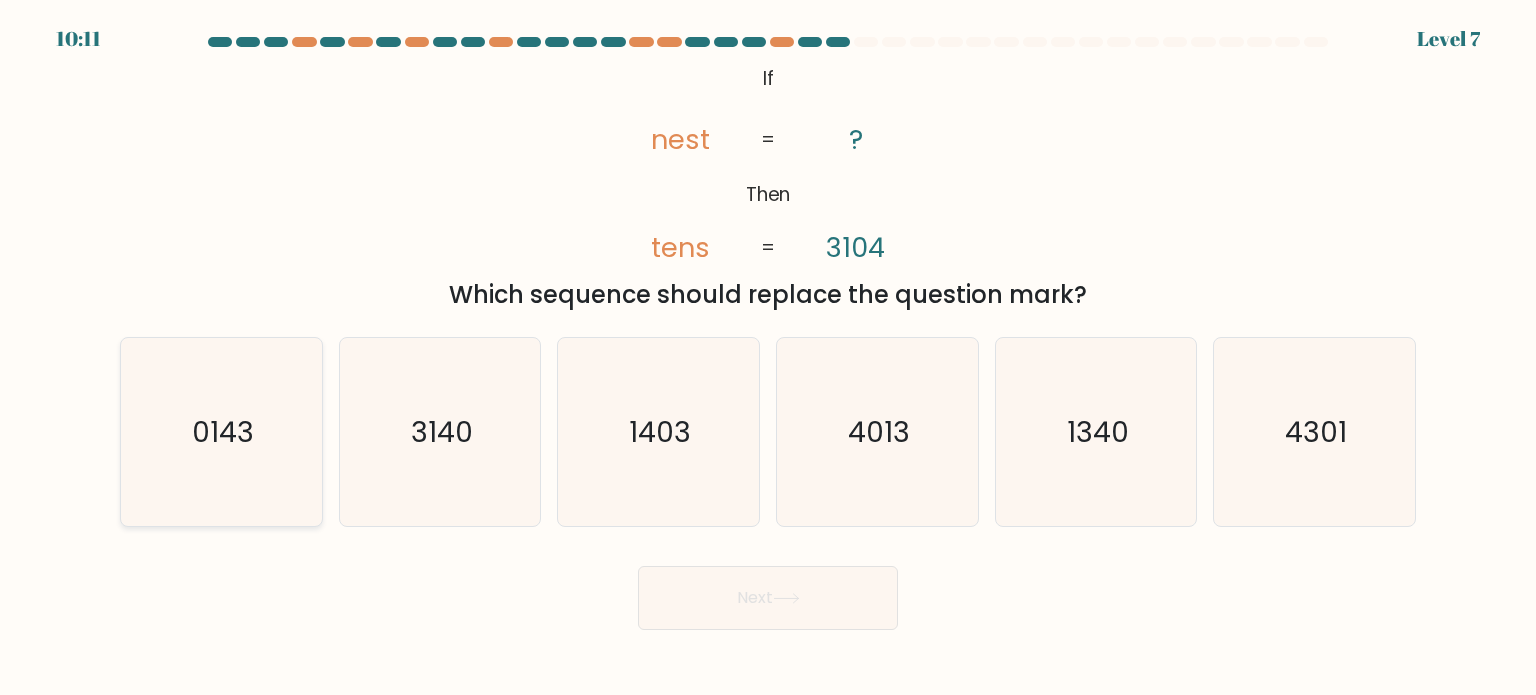 click on "0143" 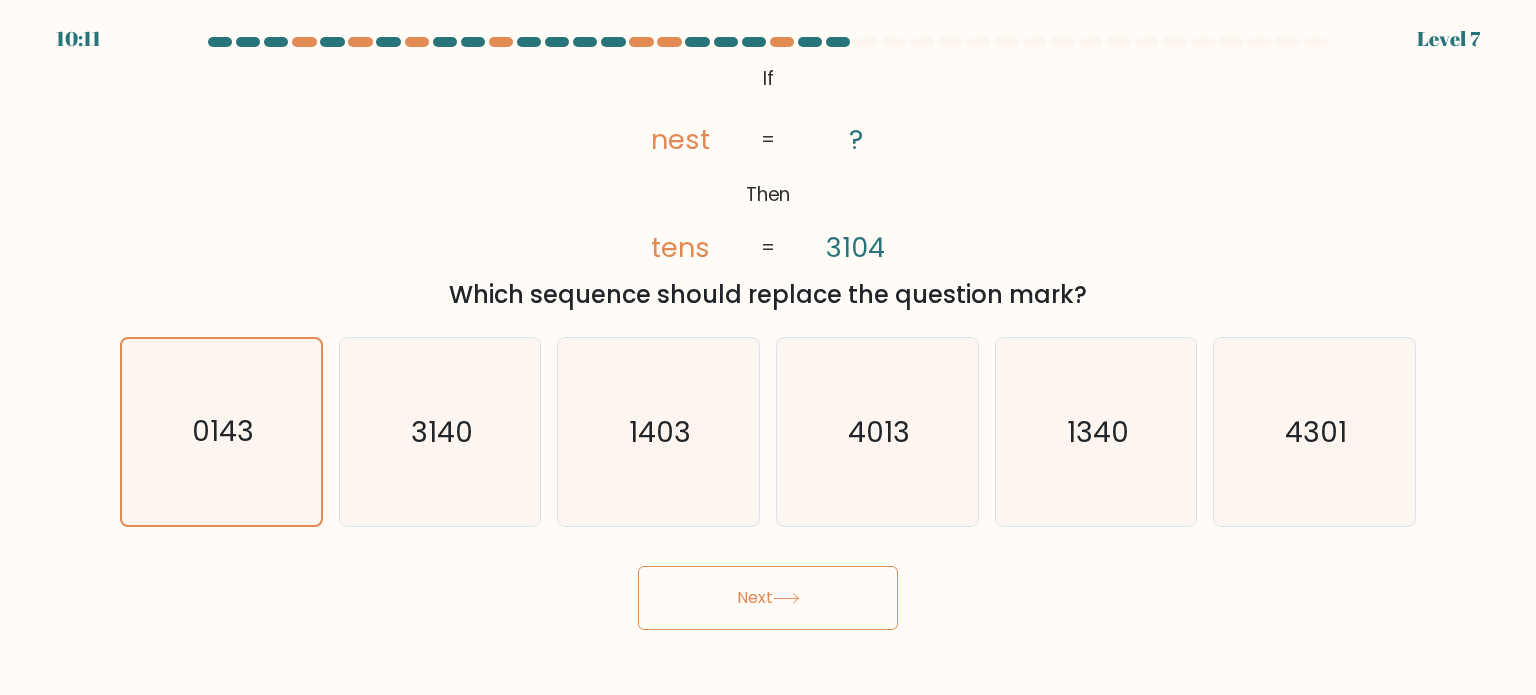 click on "Next" at bounding box center [768, 598] 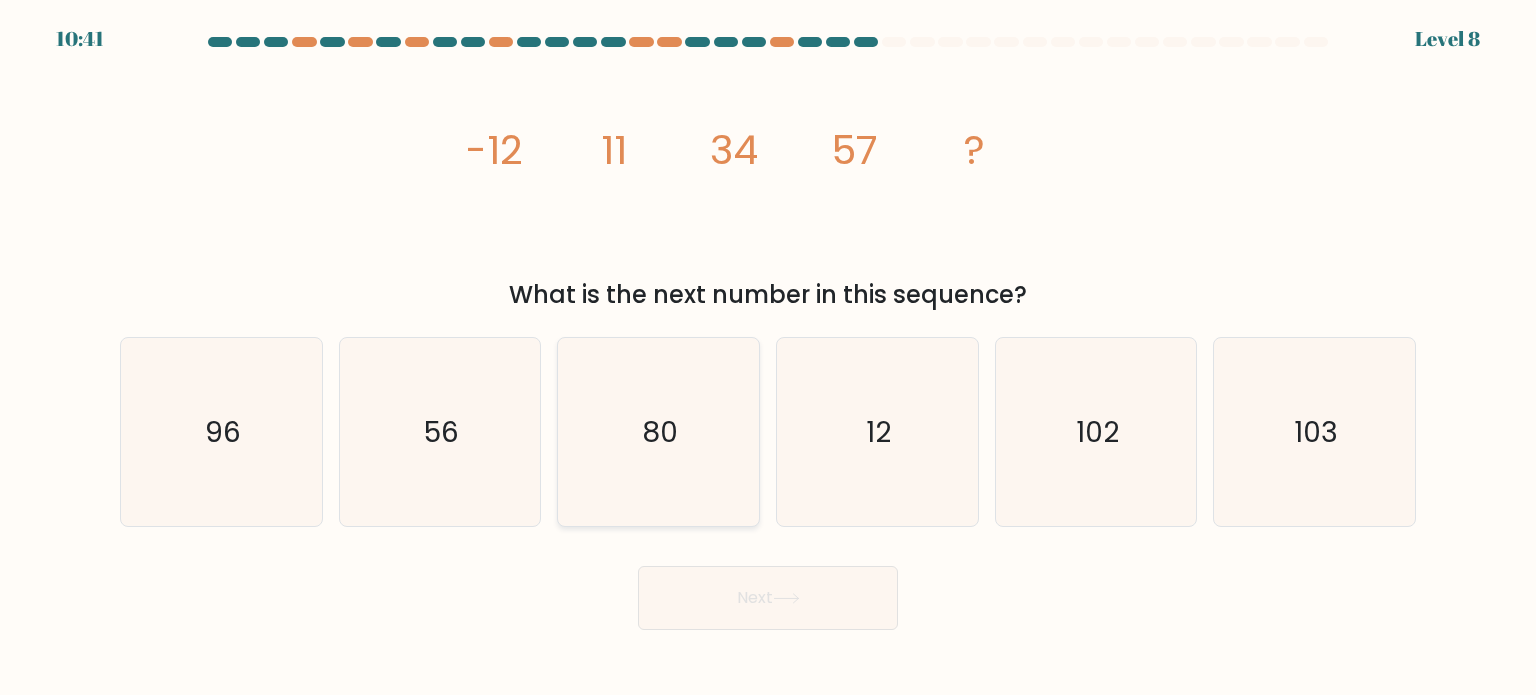 click on "80" 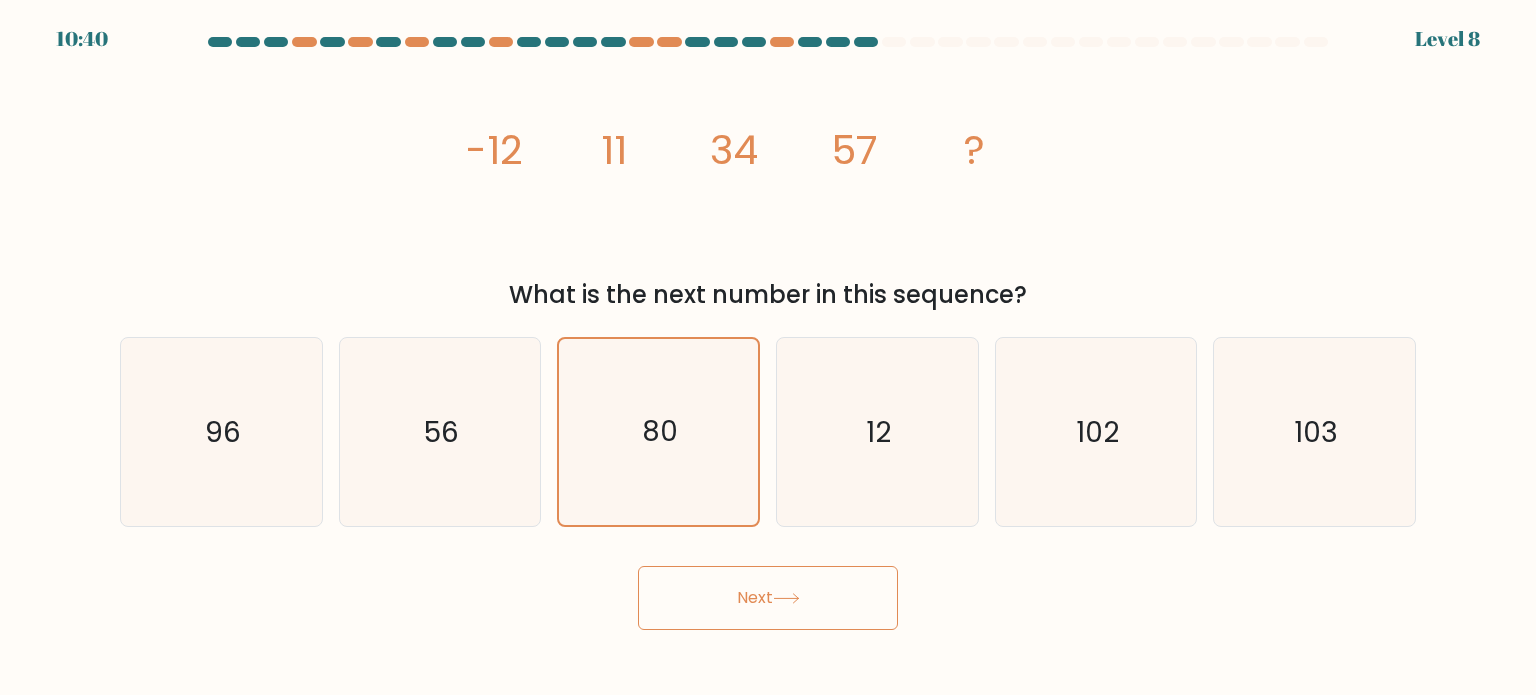 click on "Next" at bounding box center (768, 598) 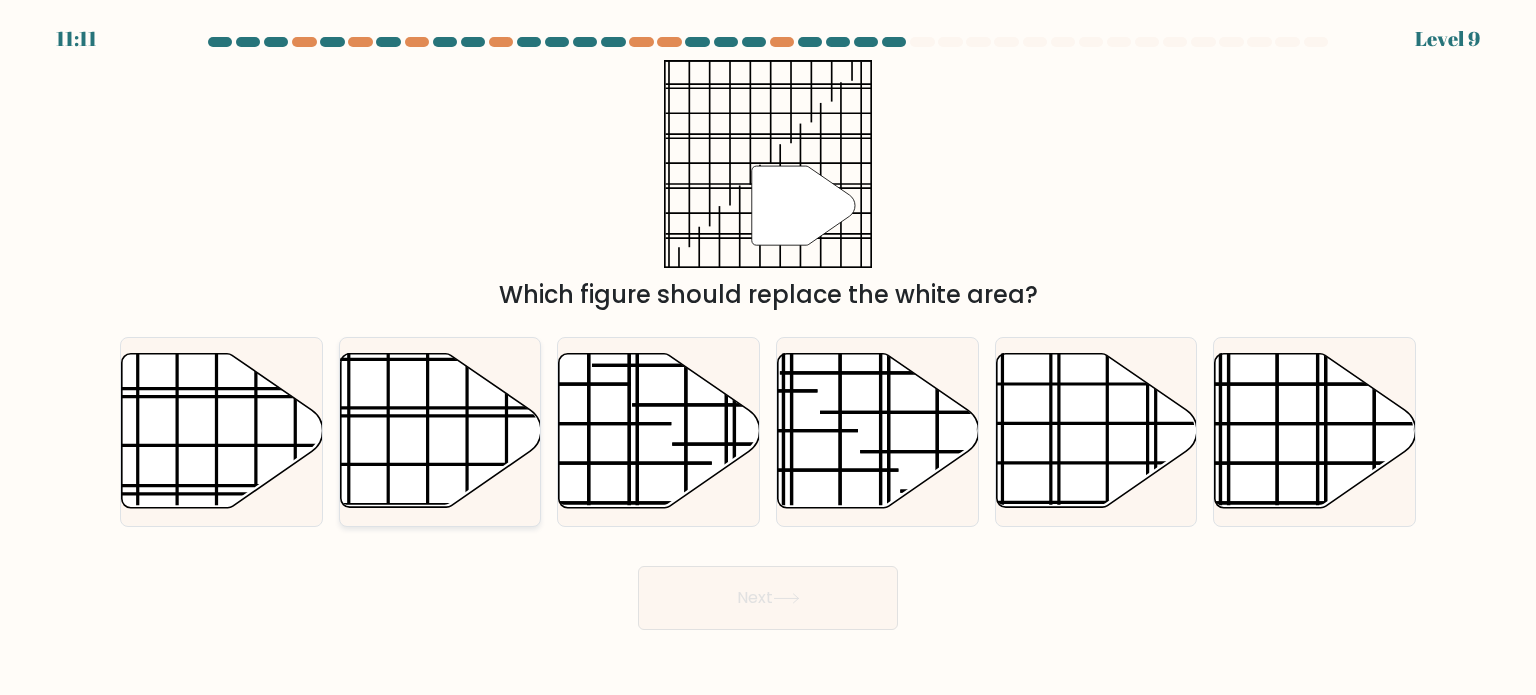click 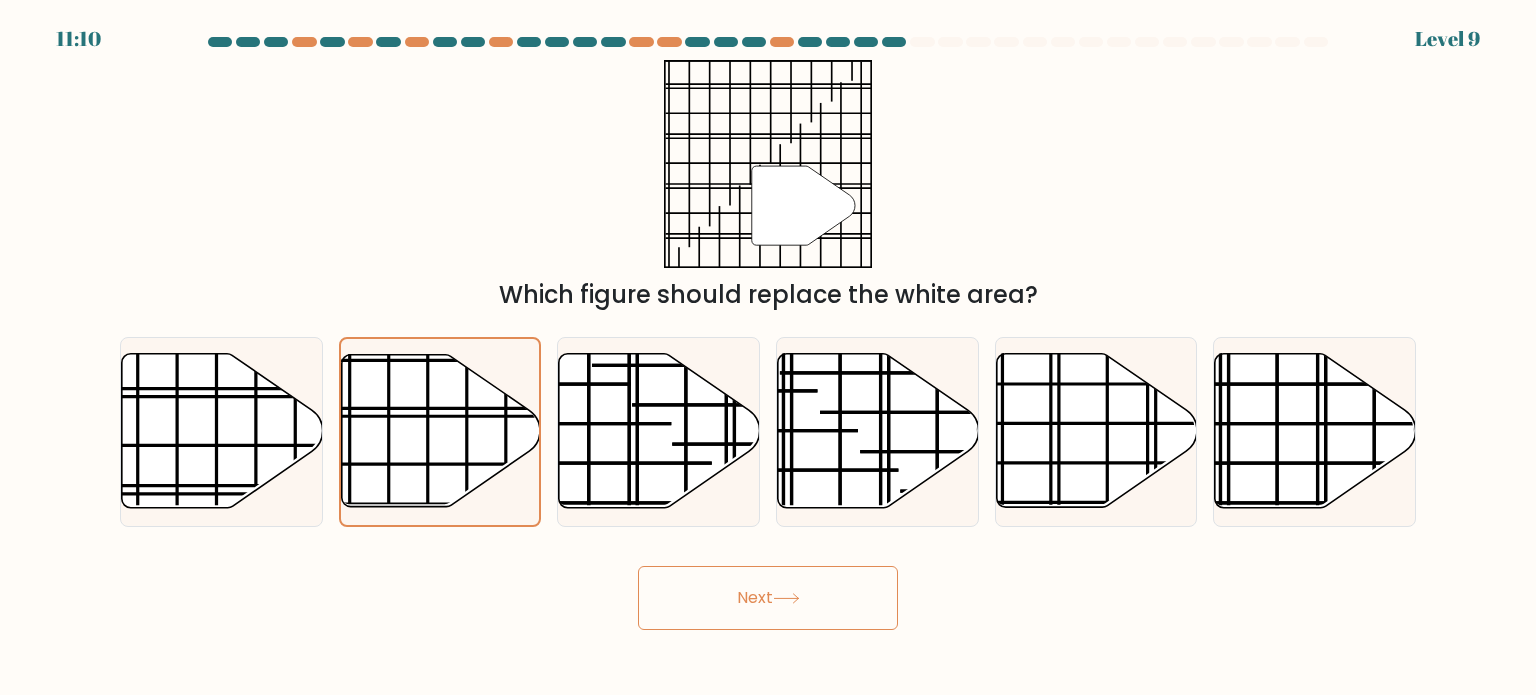 click on "Next" at bounding box center [768, 598] 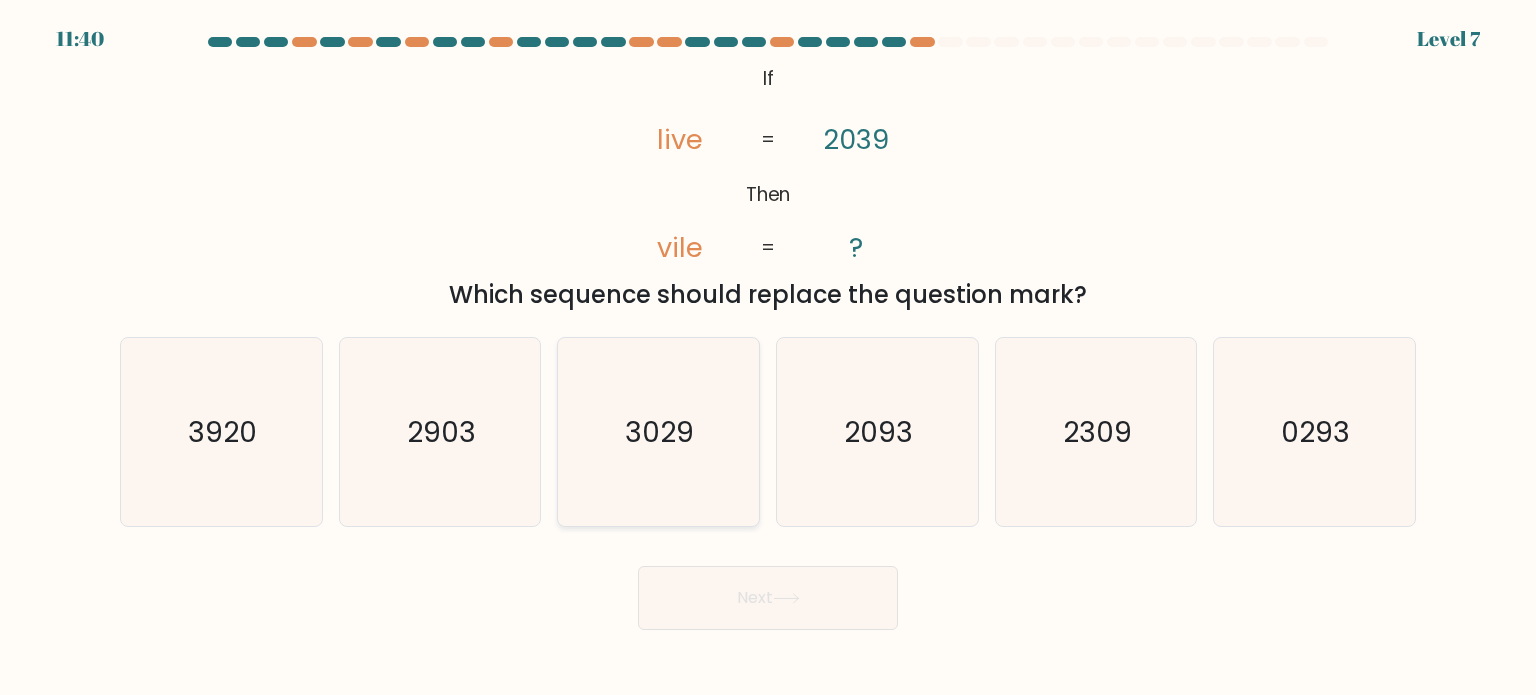 click on "3029" 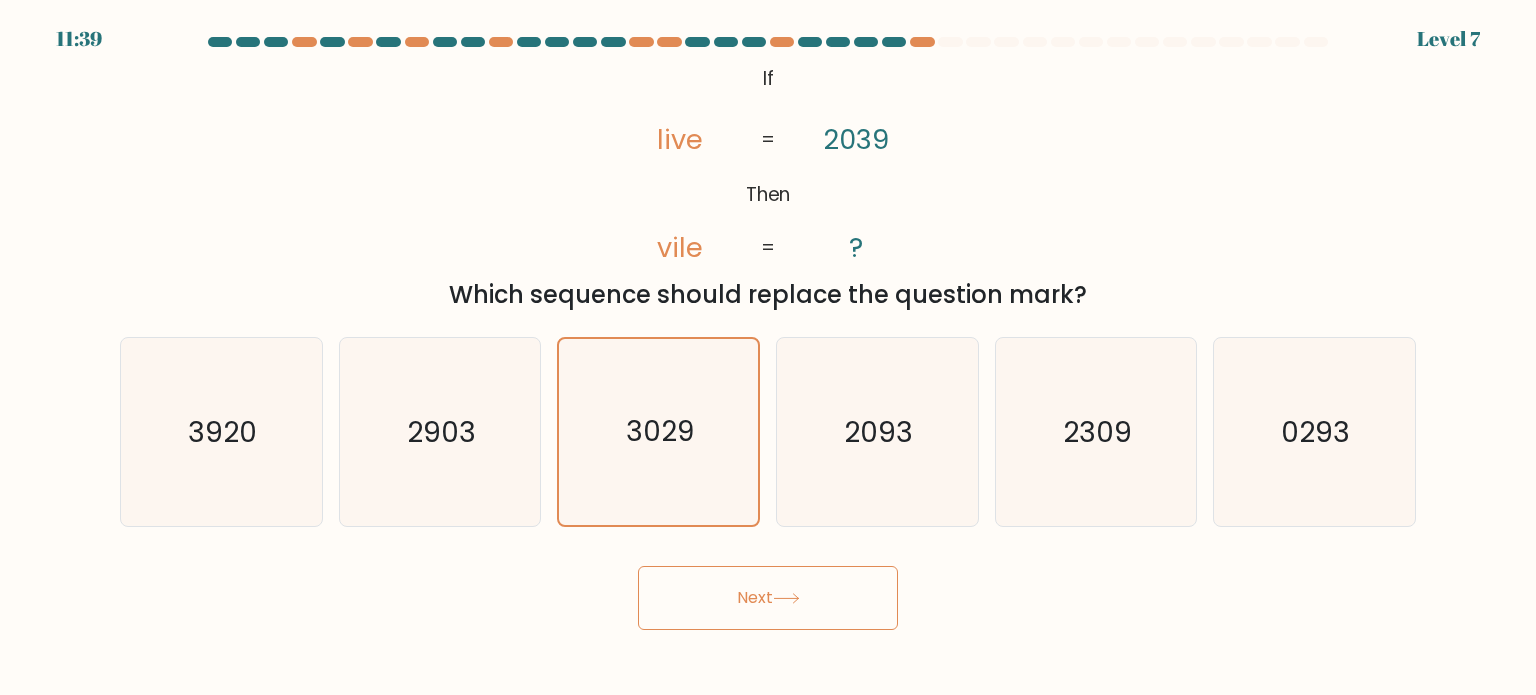 click on "Next" at bounding box center [768, 598] 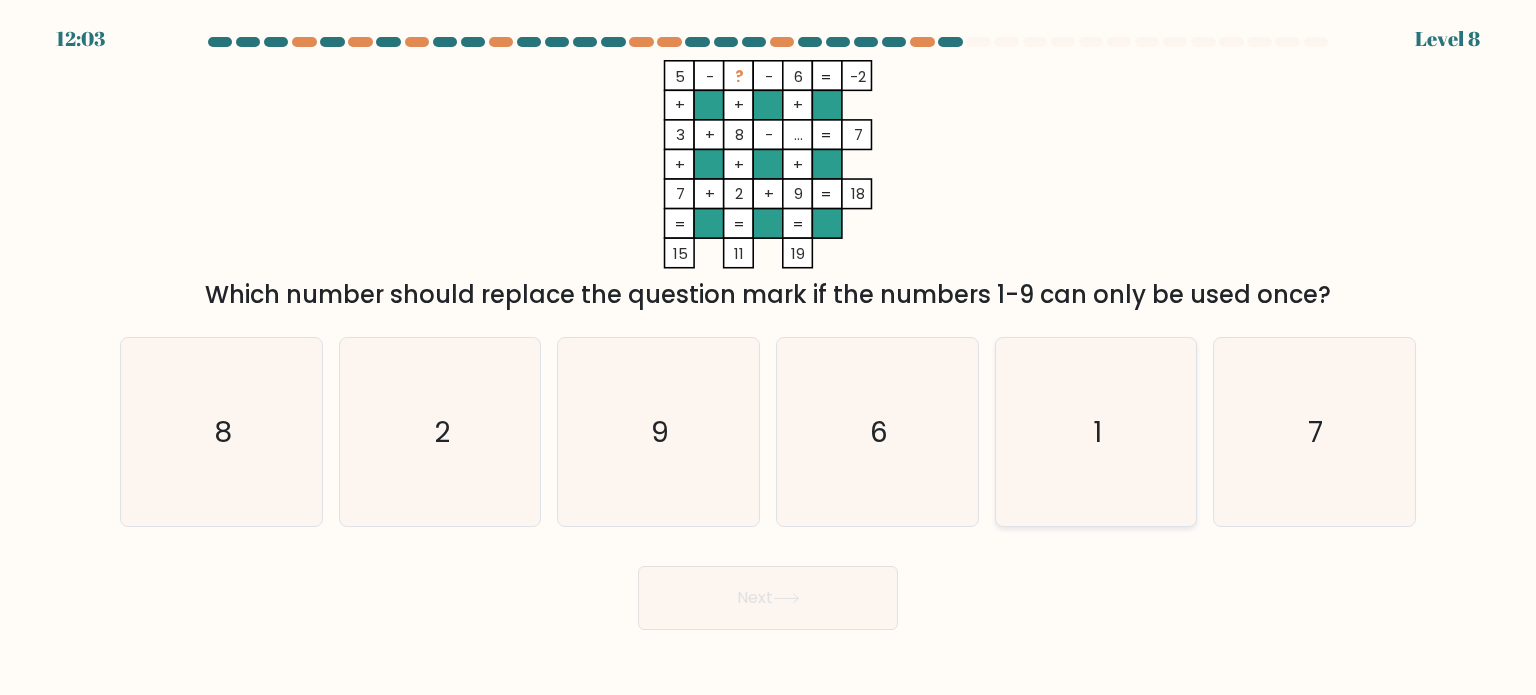 click on "1" 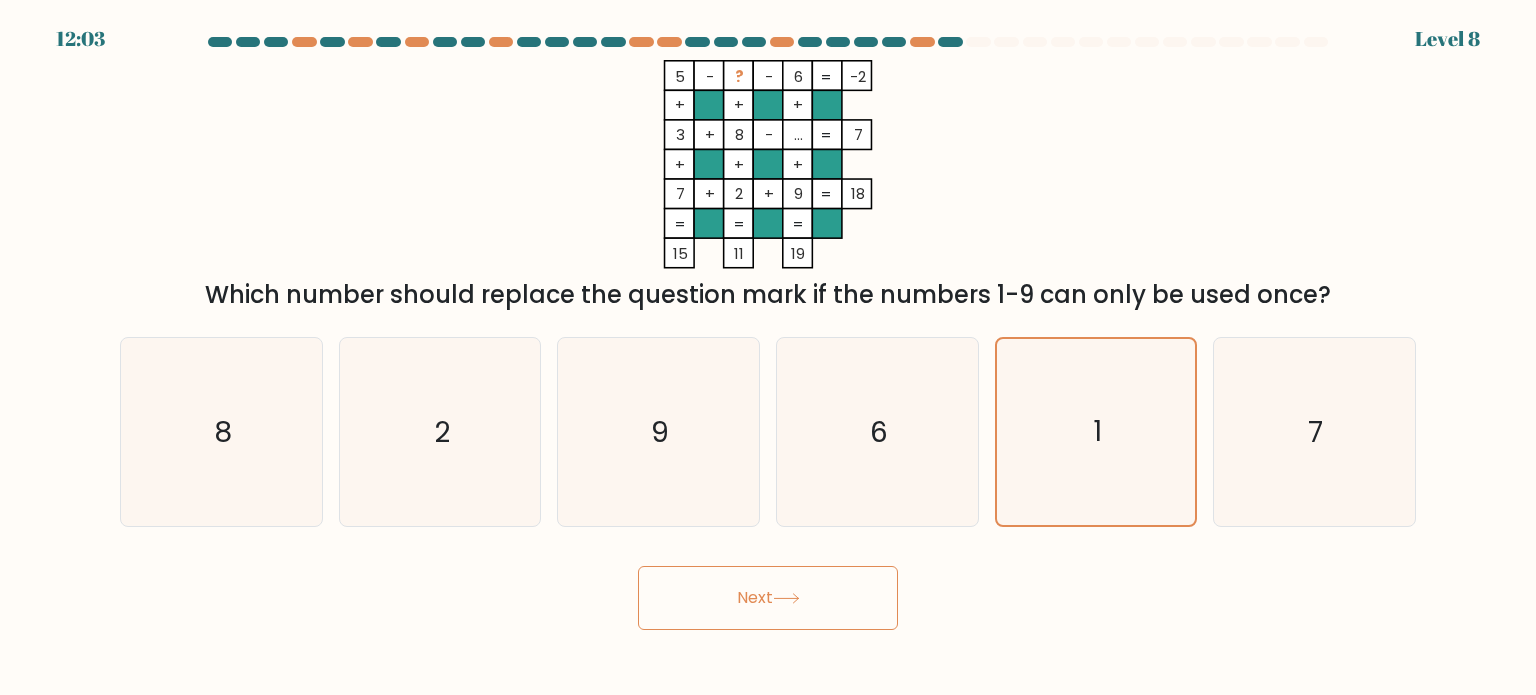 click on "Next" at bounding box center (768, 598) 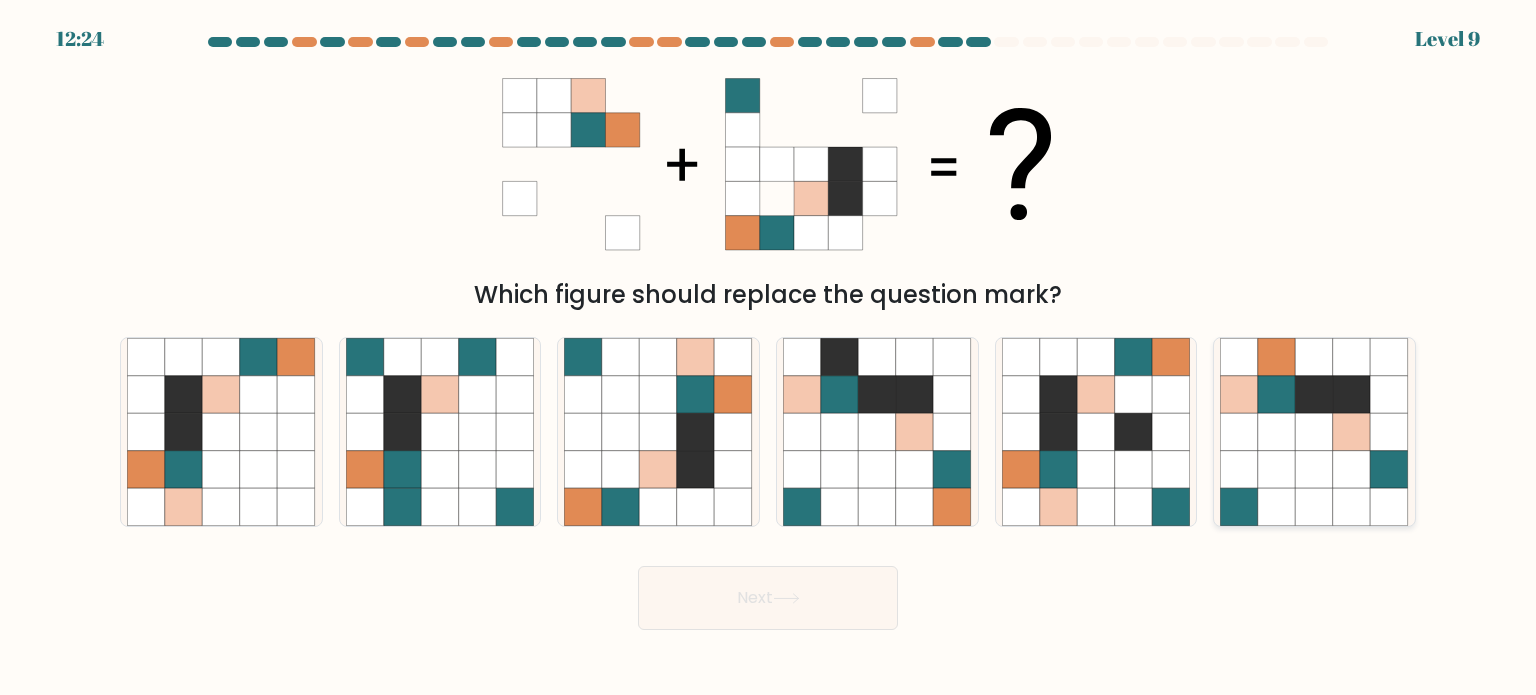 click 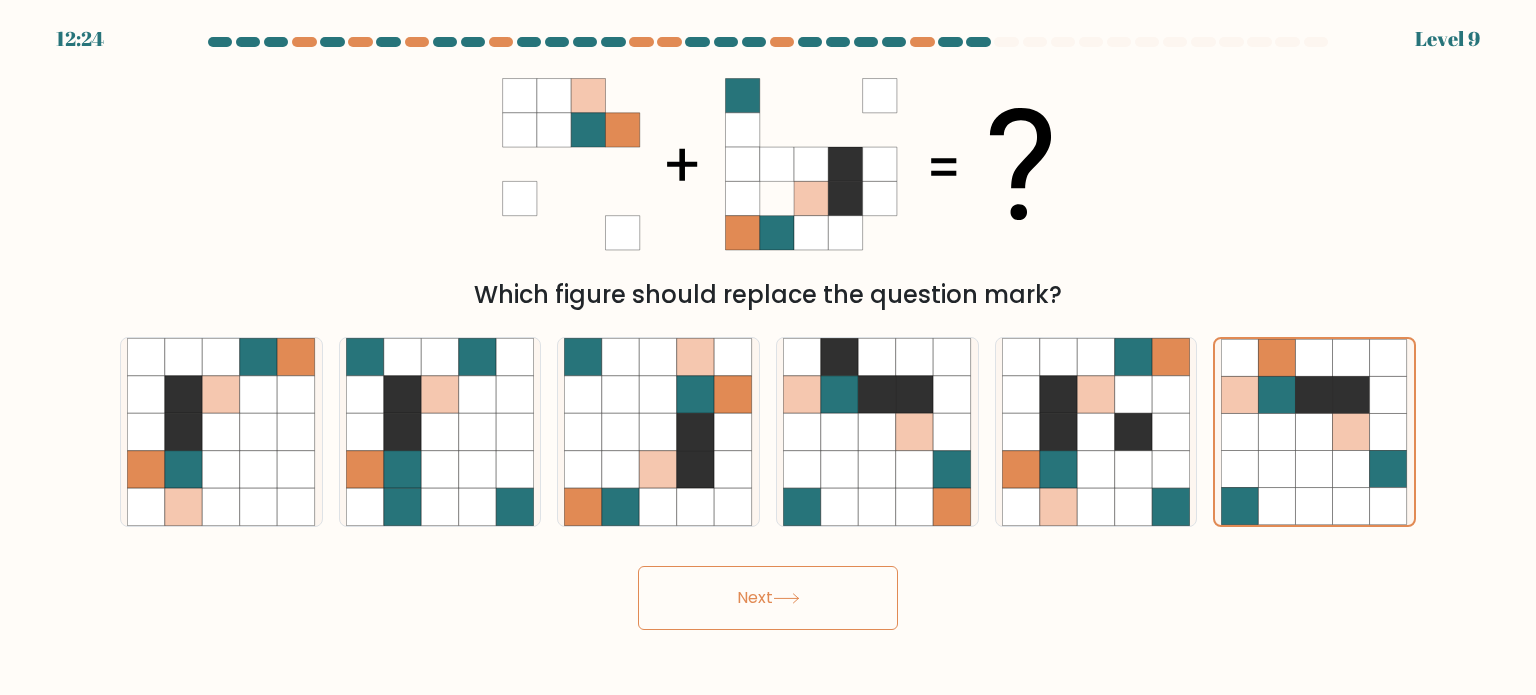click on "Next" at bounding box center [768, 598] 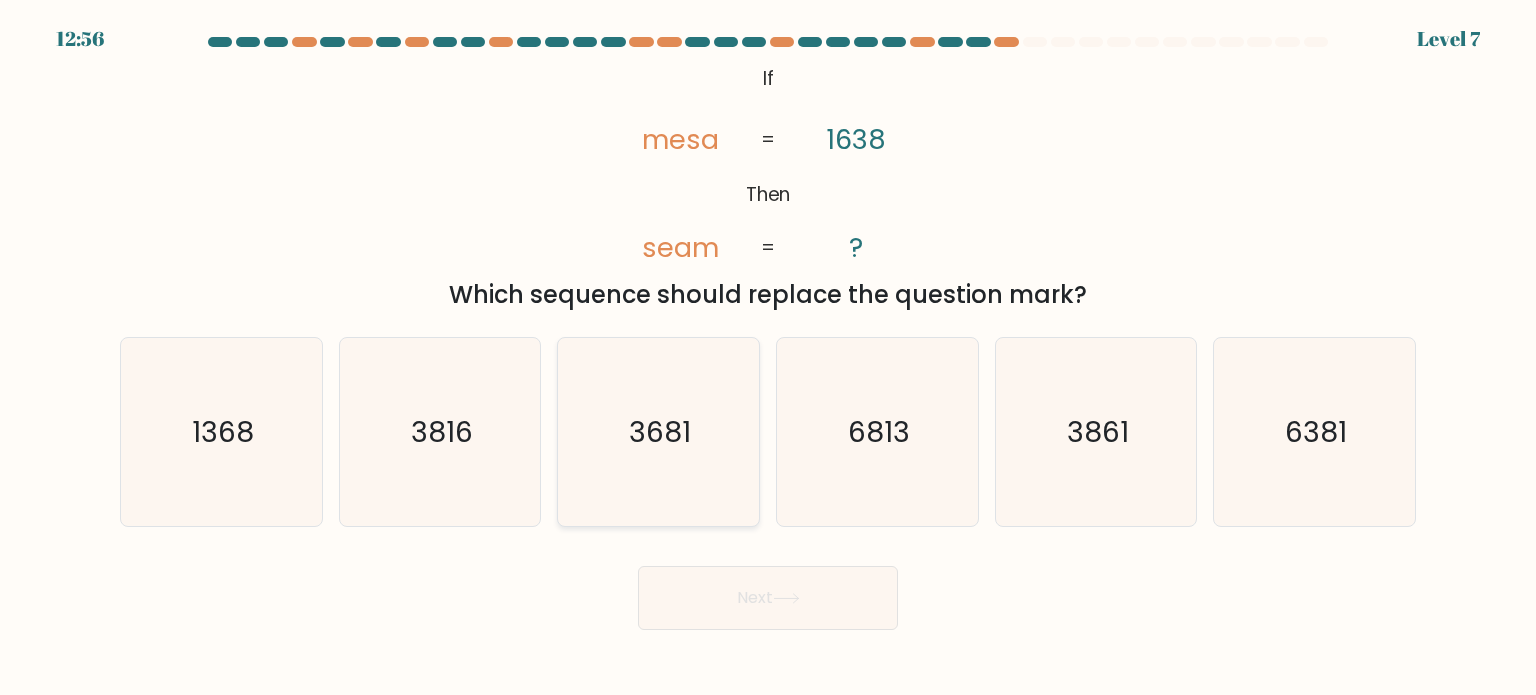 click on "3681" 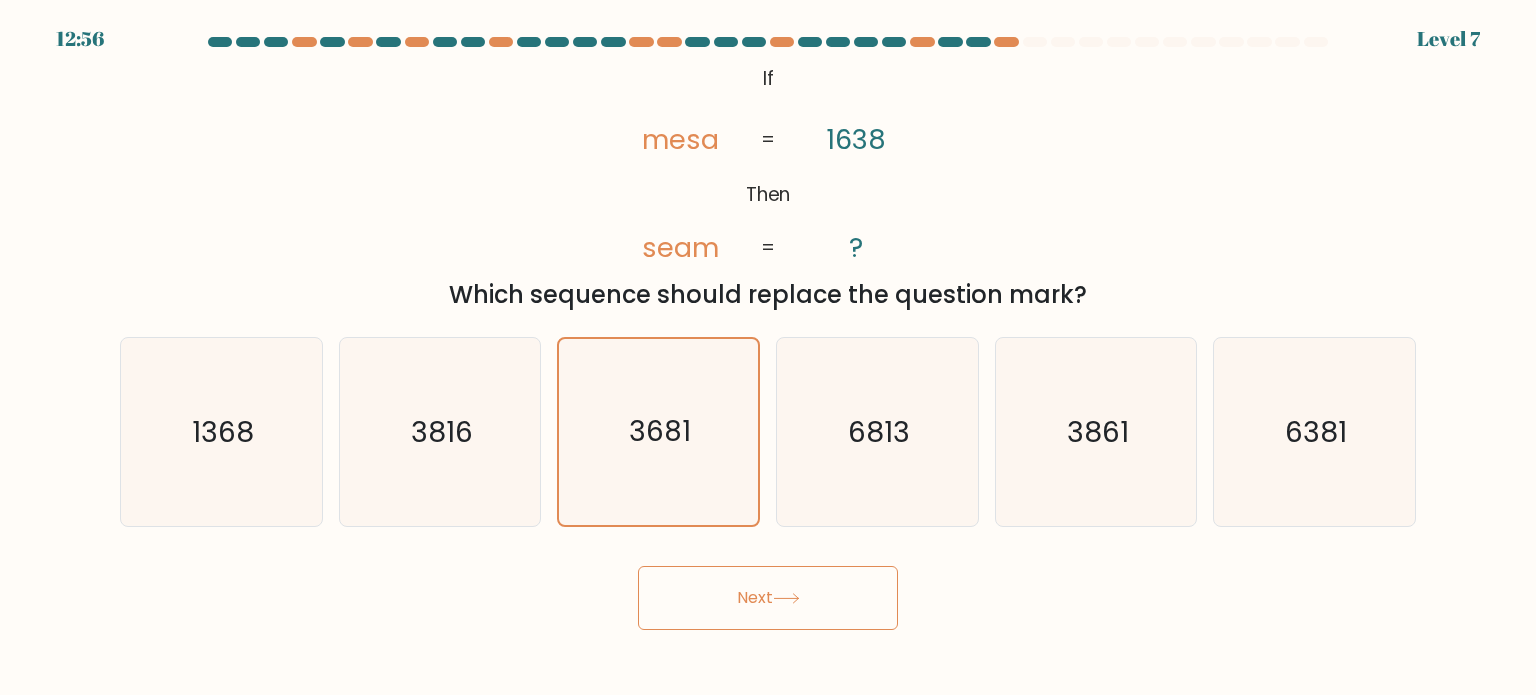 click on "Next" at bounding box center [768, 598] 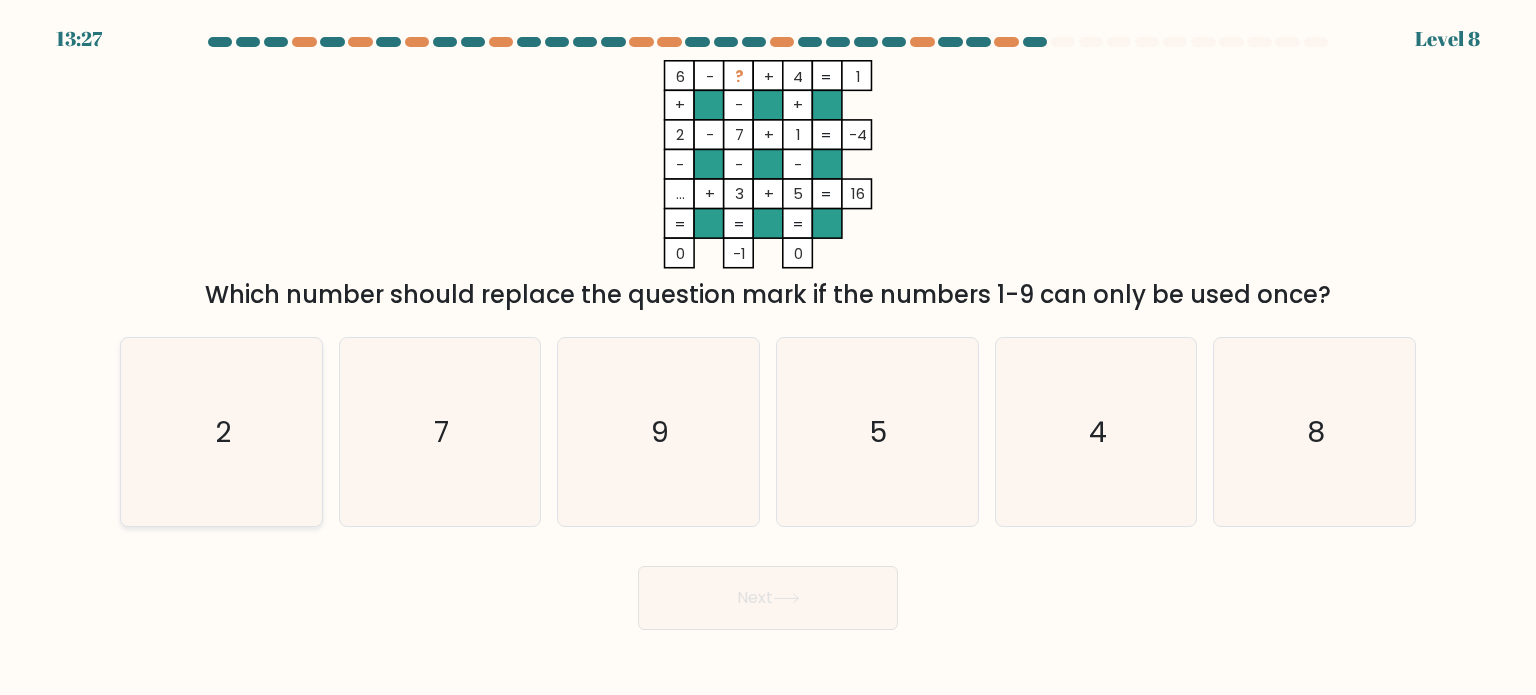 click on "2" 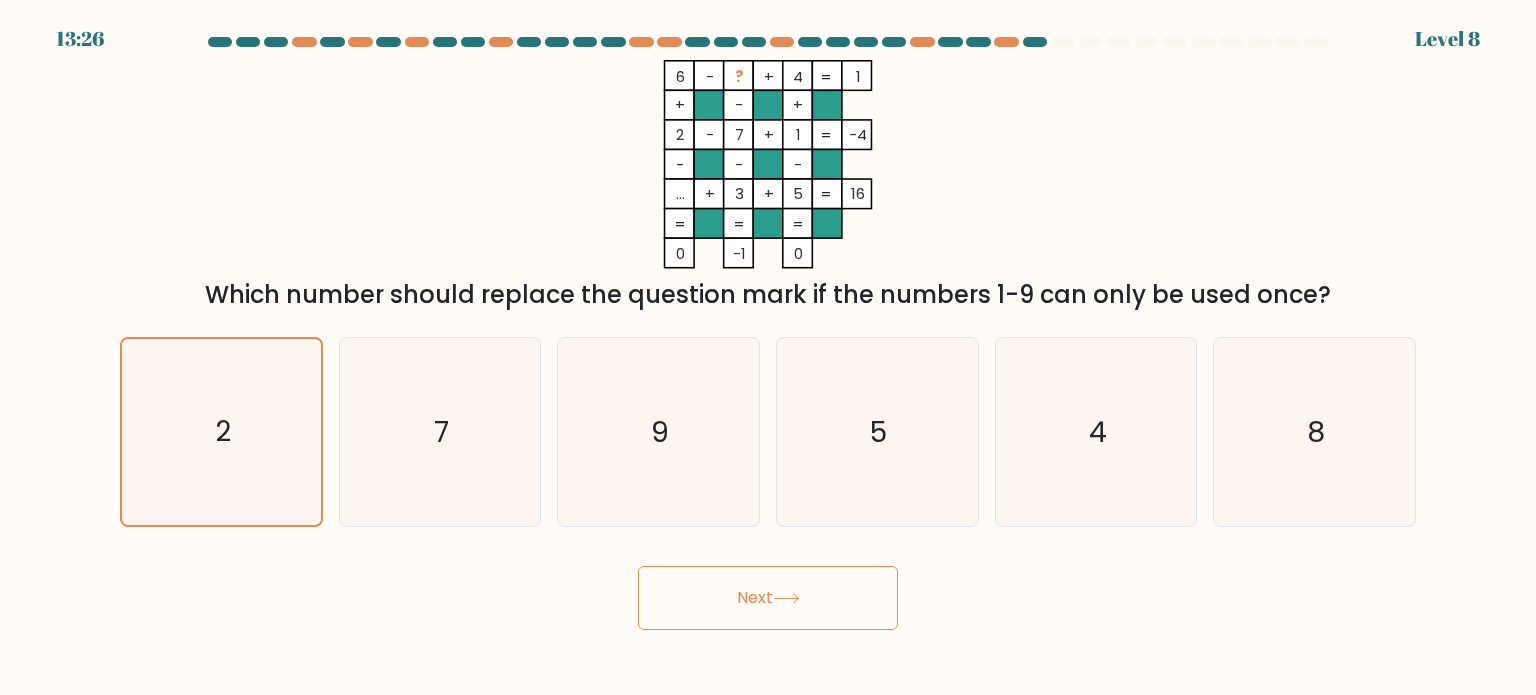 click on "Next" at bounding box center (768, 598) 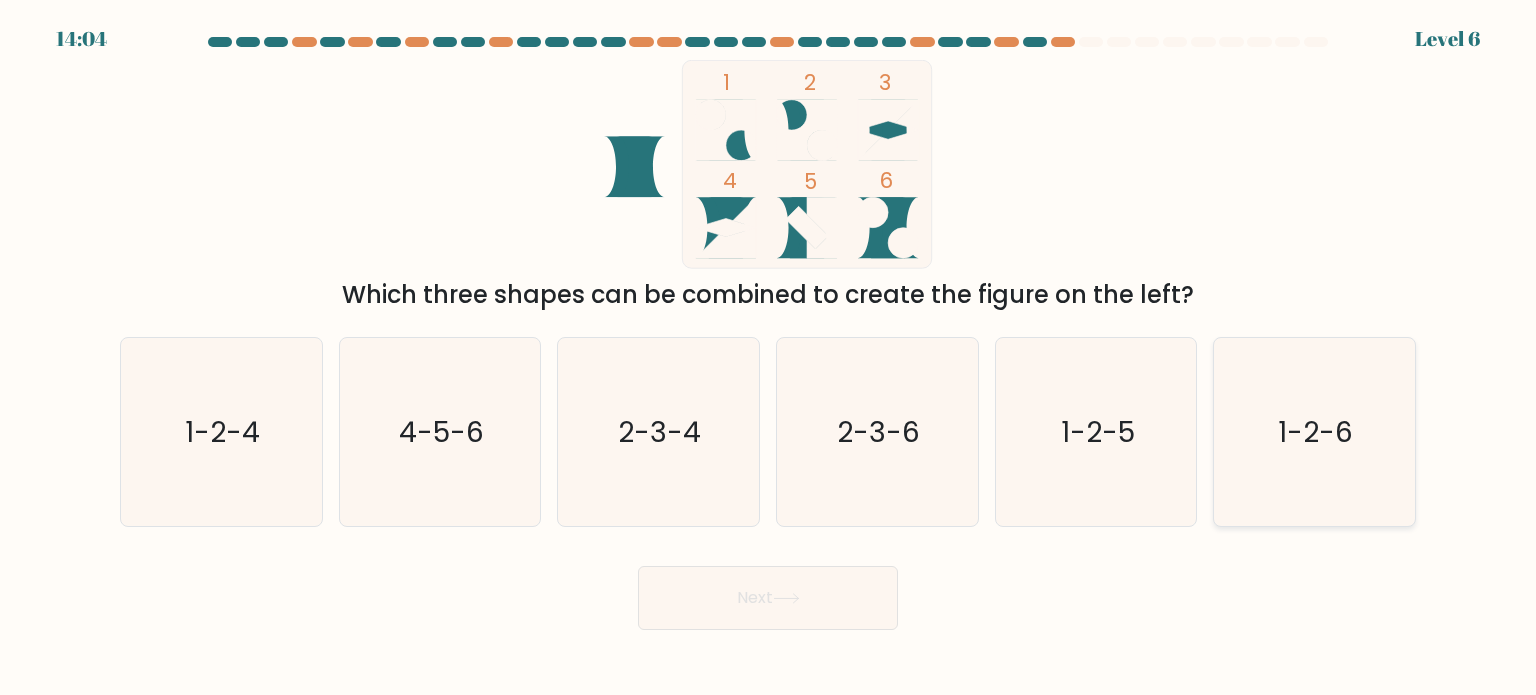 click on "1-2-6" 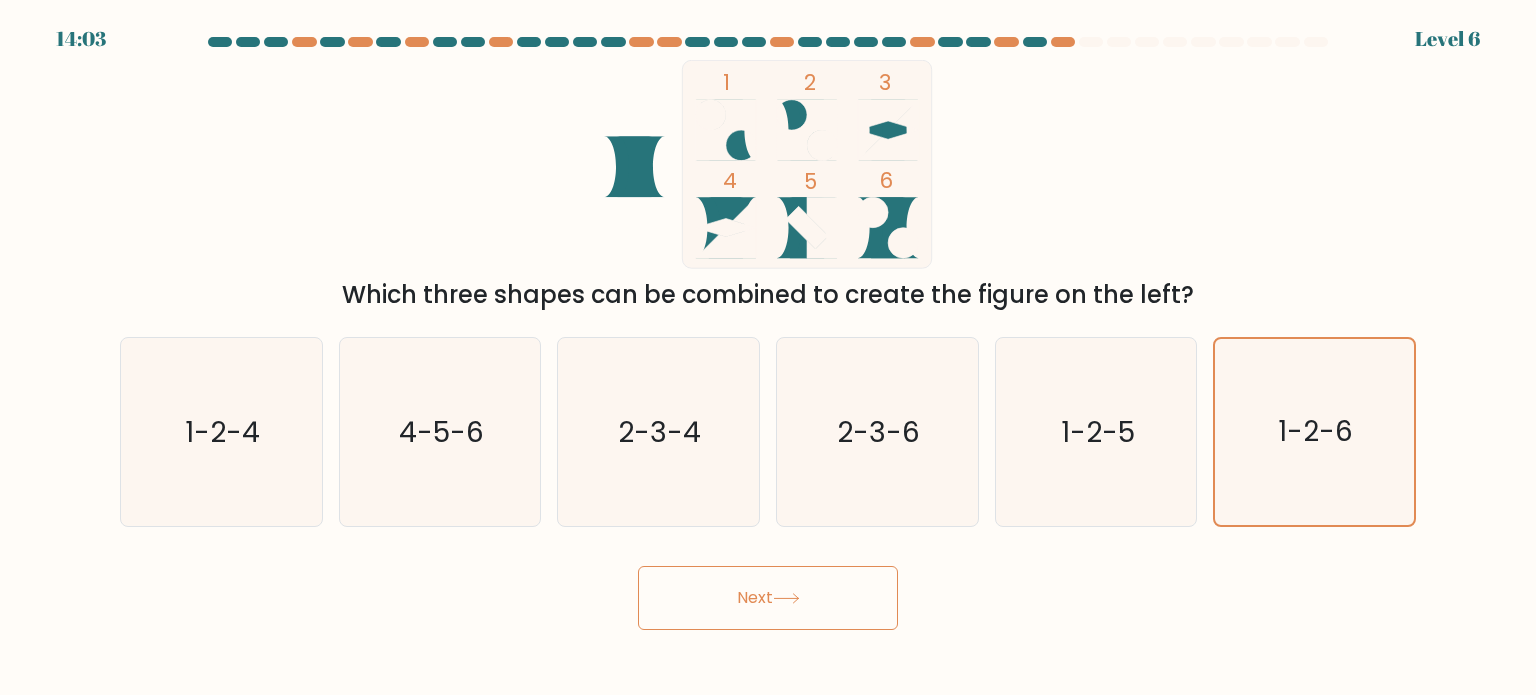 click on "Next" at bounding box center [768, 598] 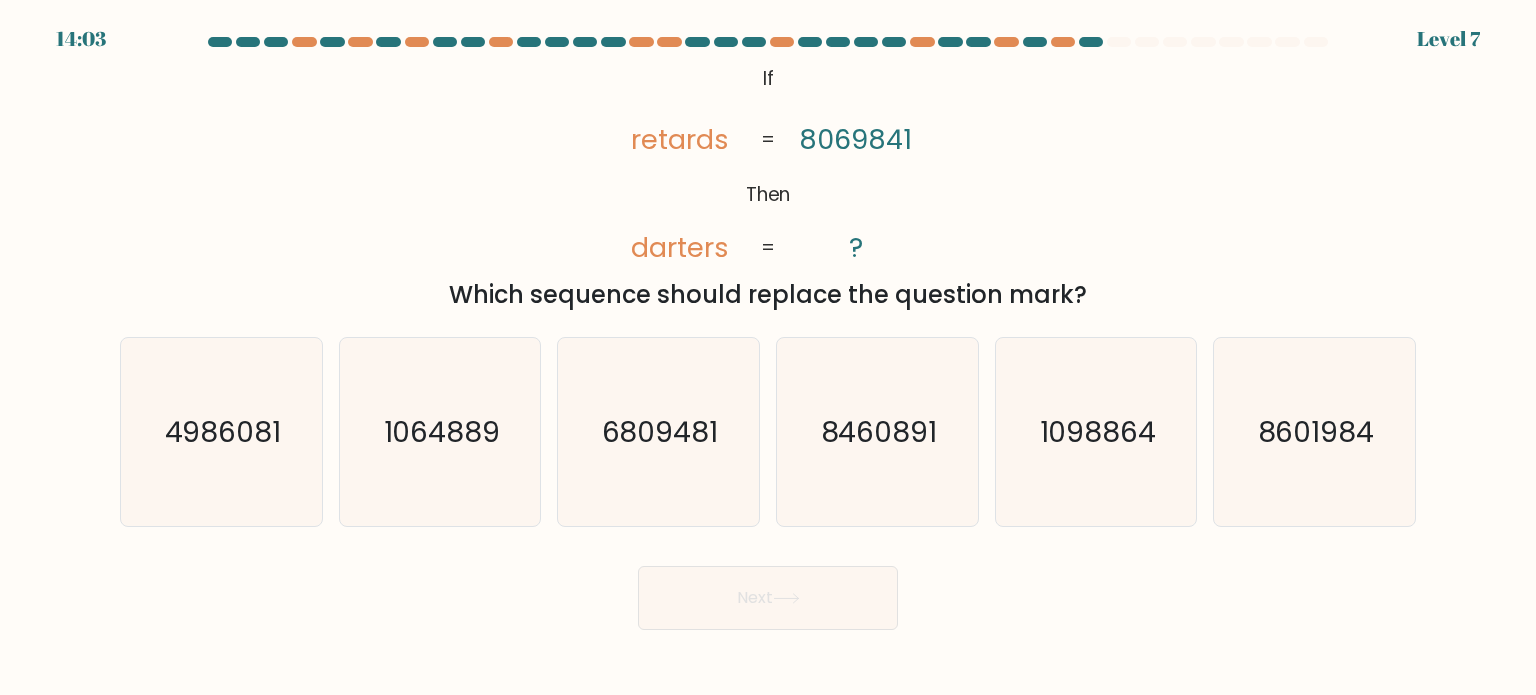 click on "b.
1064889" at bounding box center (440, 432) 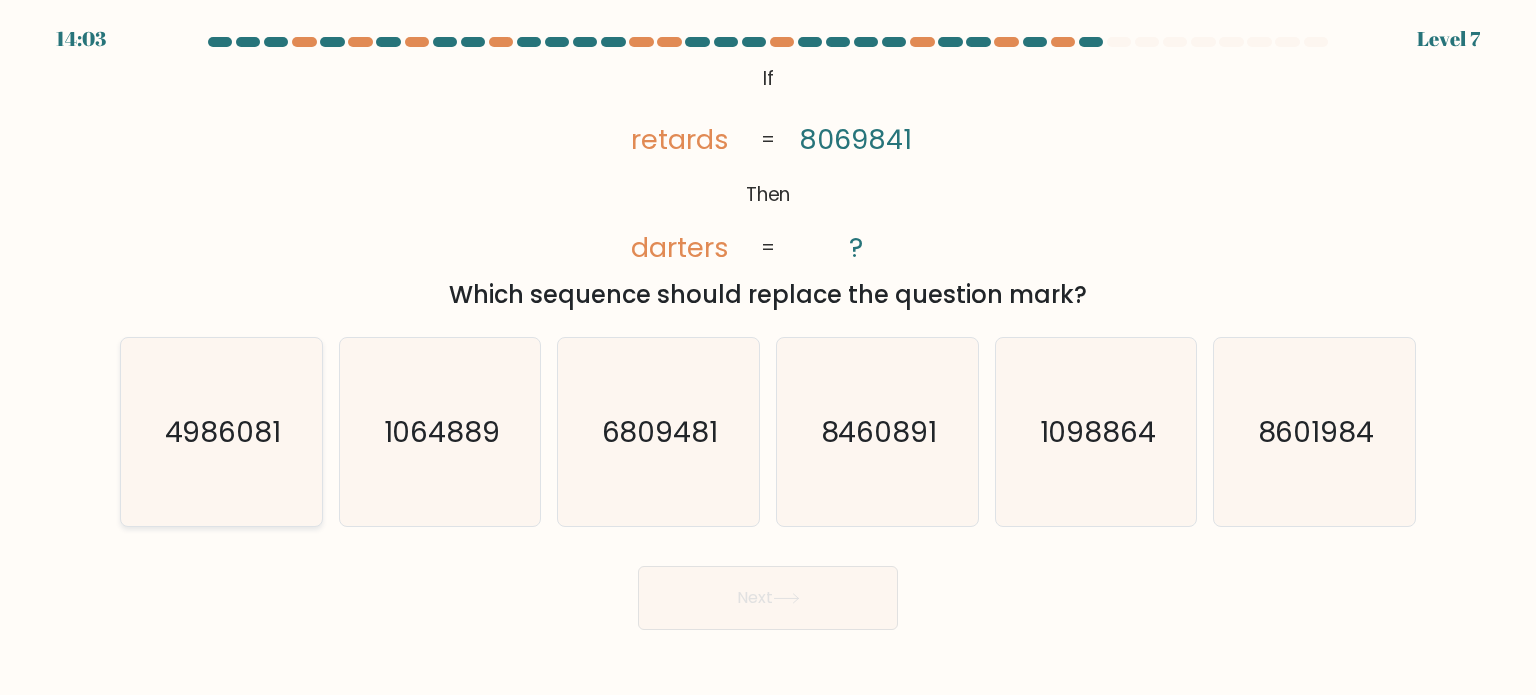 click on "4986081" 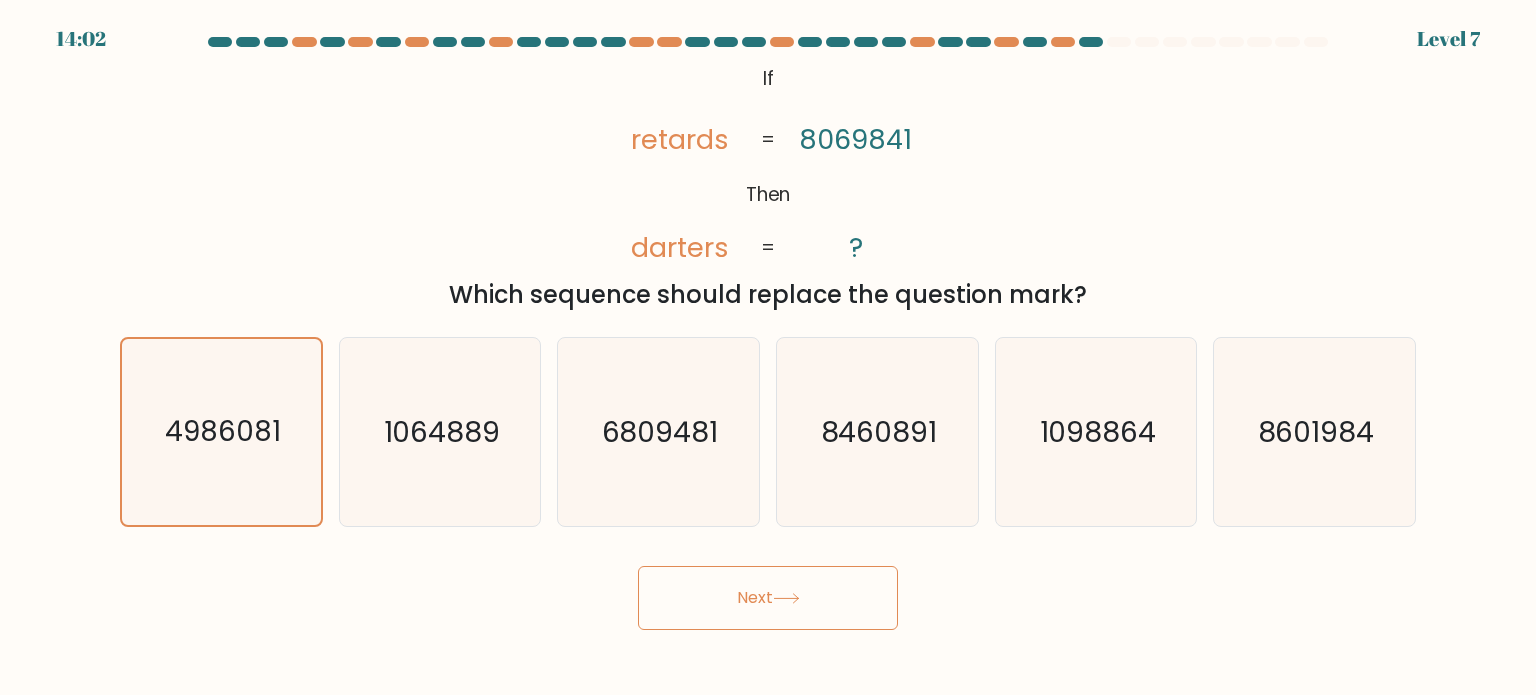 click on "Next" at bounding box center (768, 598) 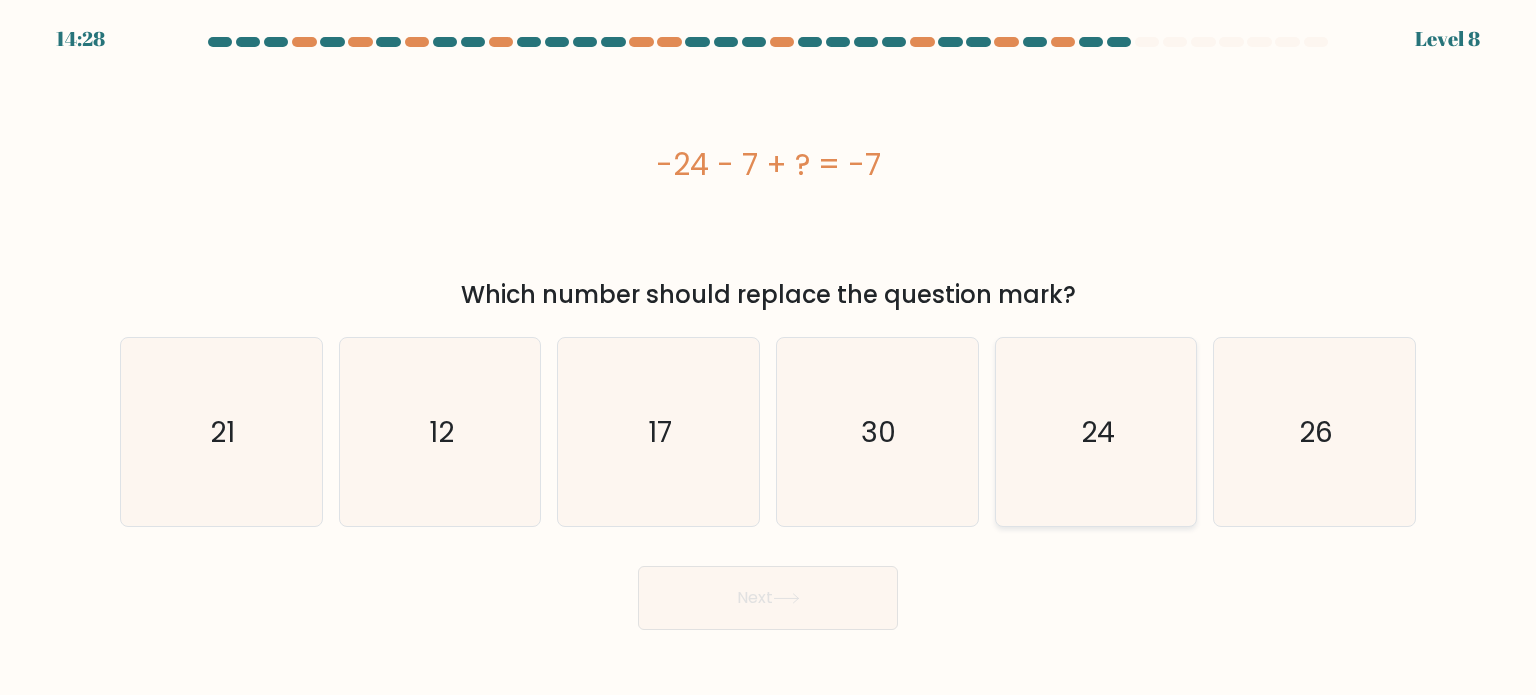 click on "24" 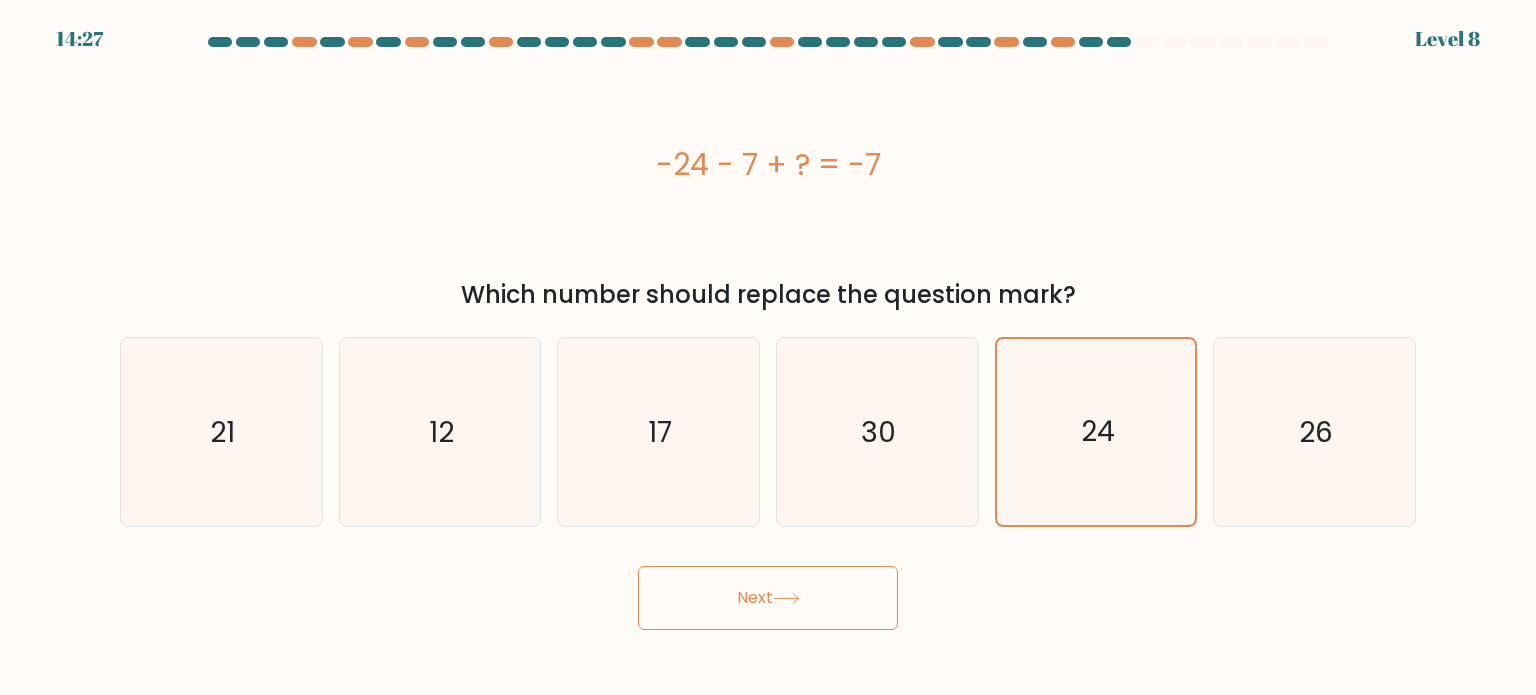 click on "Next" at bounding box center (768, 598) 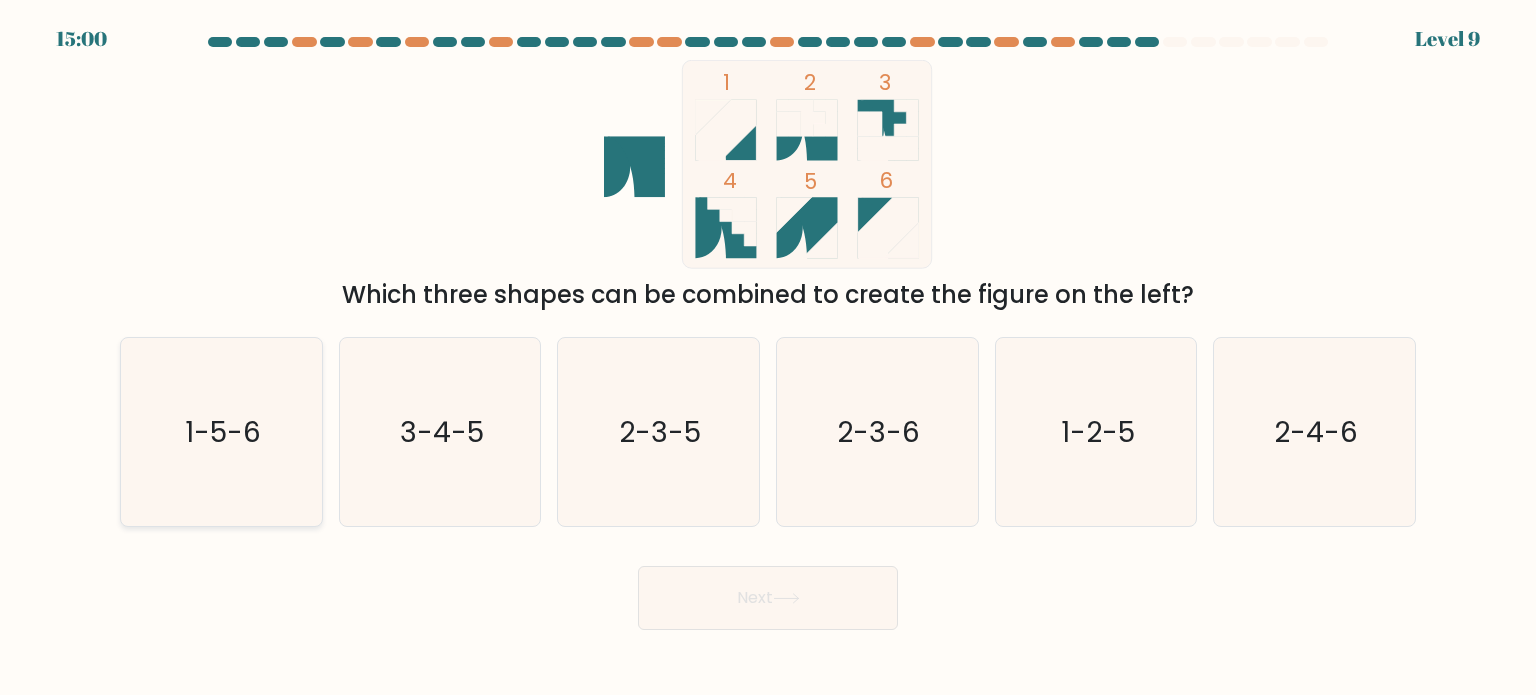 click on "1-5-6" 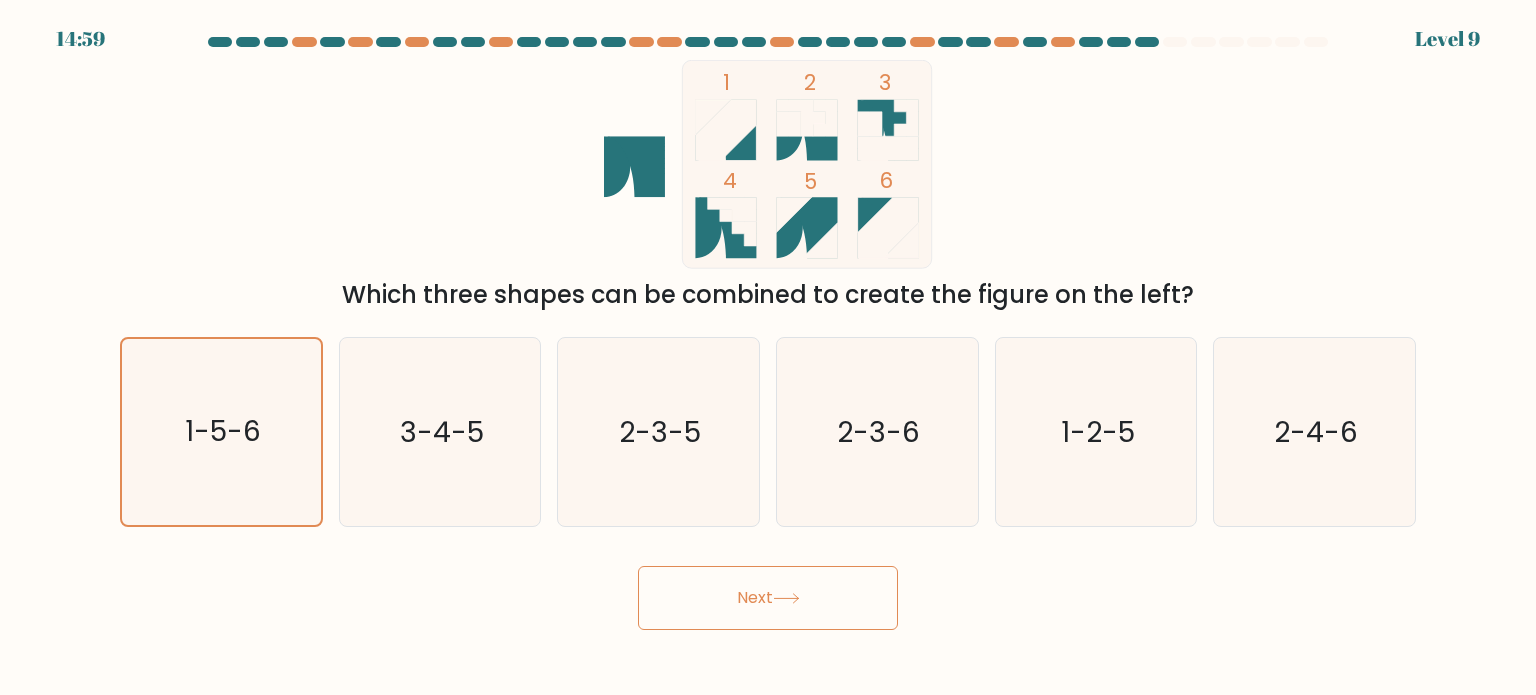 click on "Next" at bounding box center [768, 598] 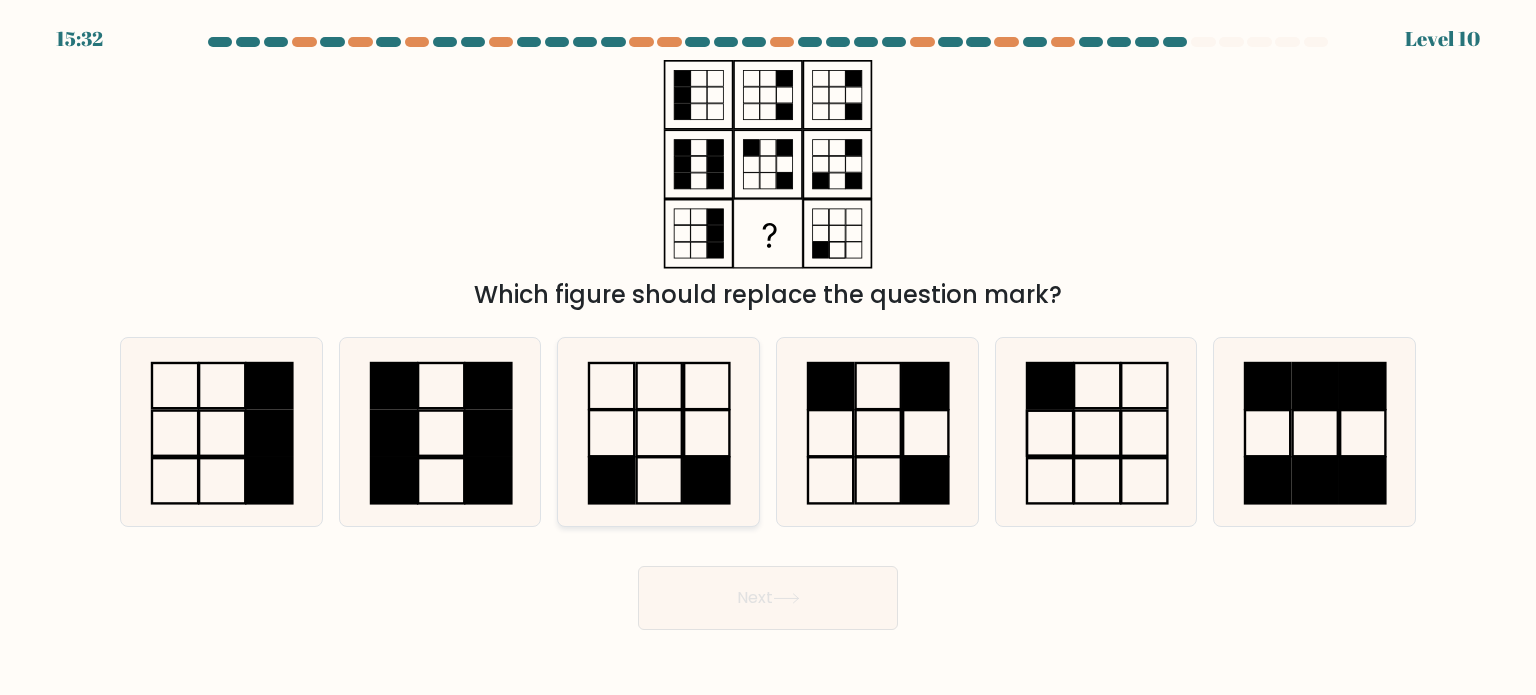 click 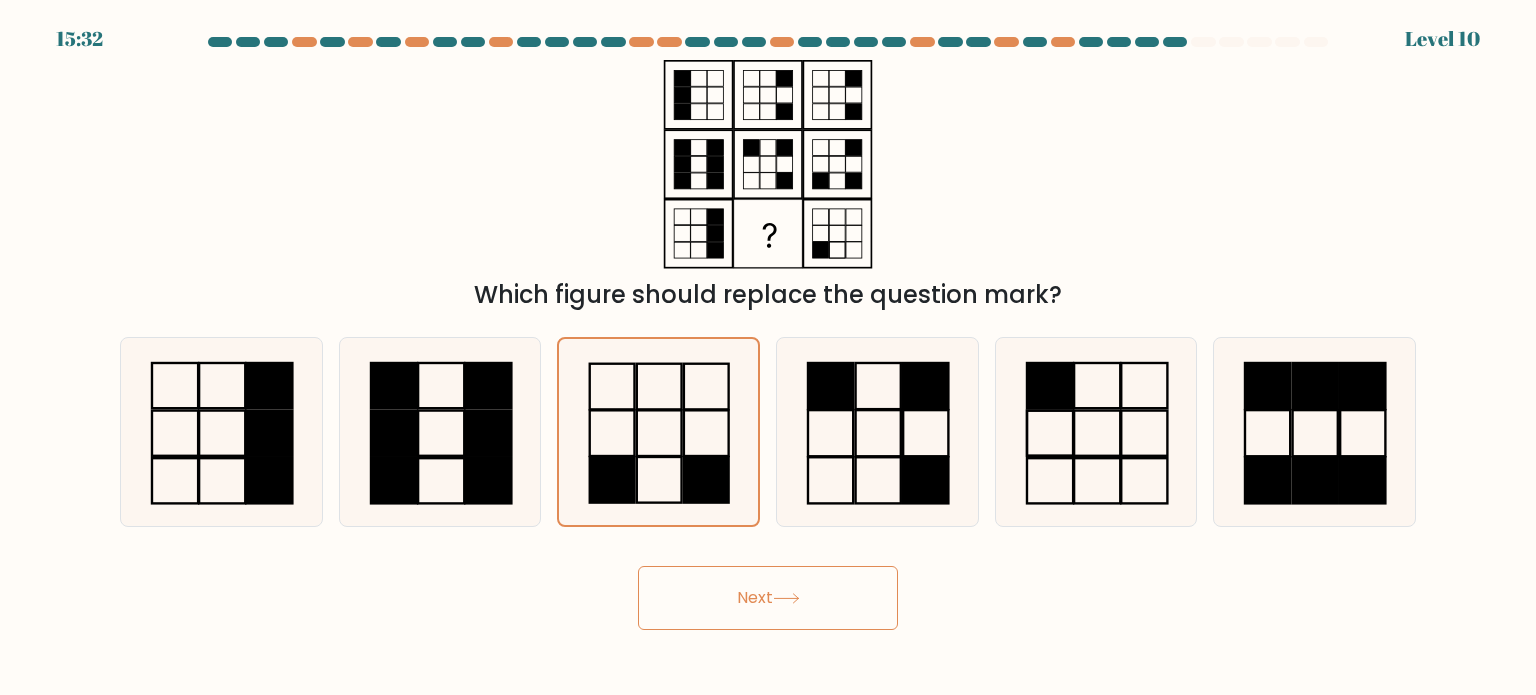 click on "Next" at bounding box center [768, 598] 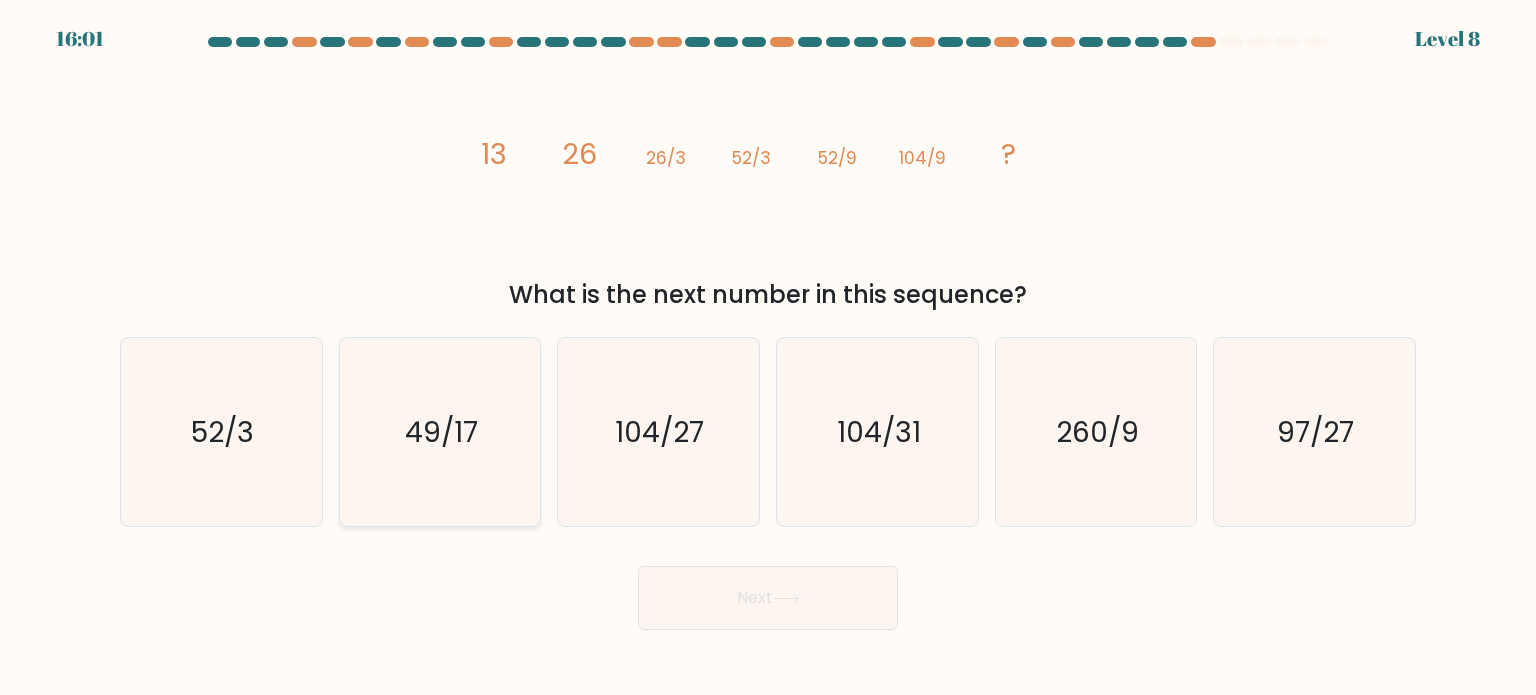 drag, startPoint x: 397, startPoint y: 408, endPoint x: 438, endPoint y: 419, distance: 42.44997 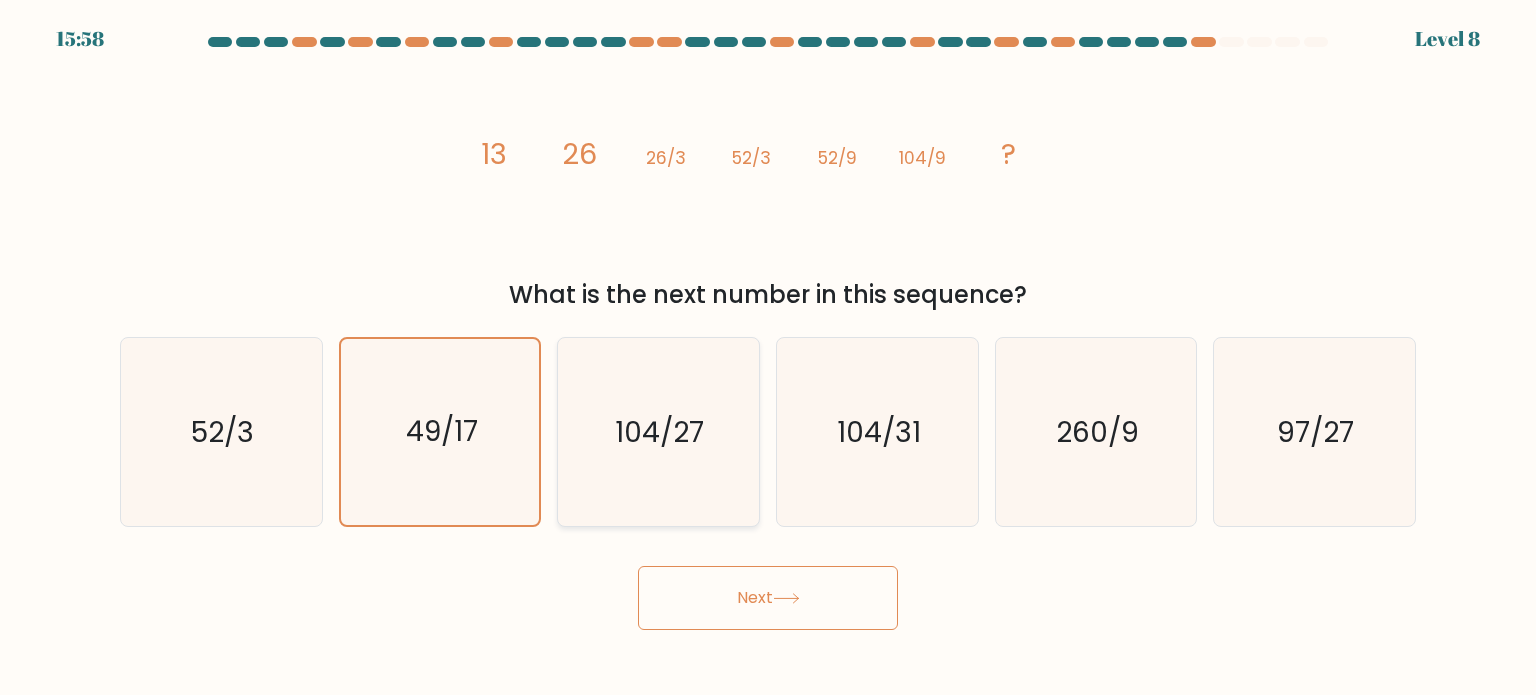 click on "104/27" 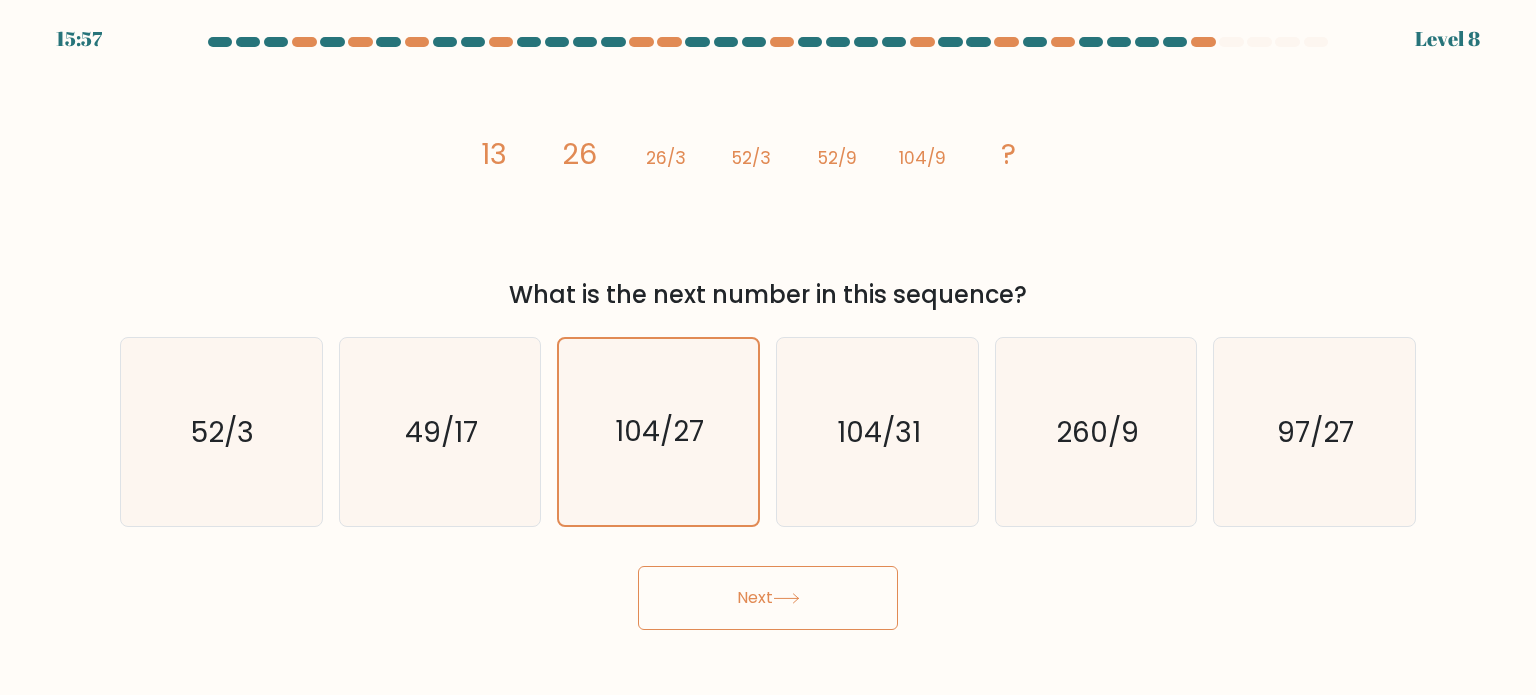 click on "Next" at bounding box center (768, 598) 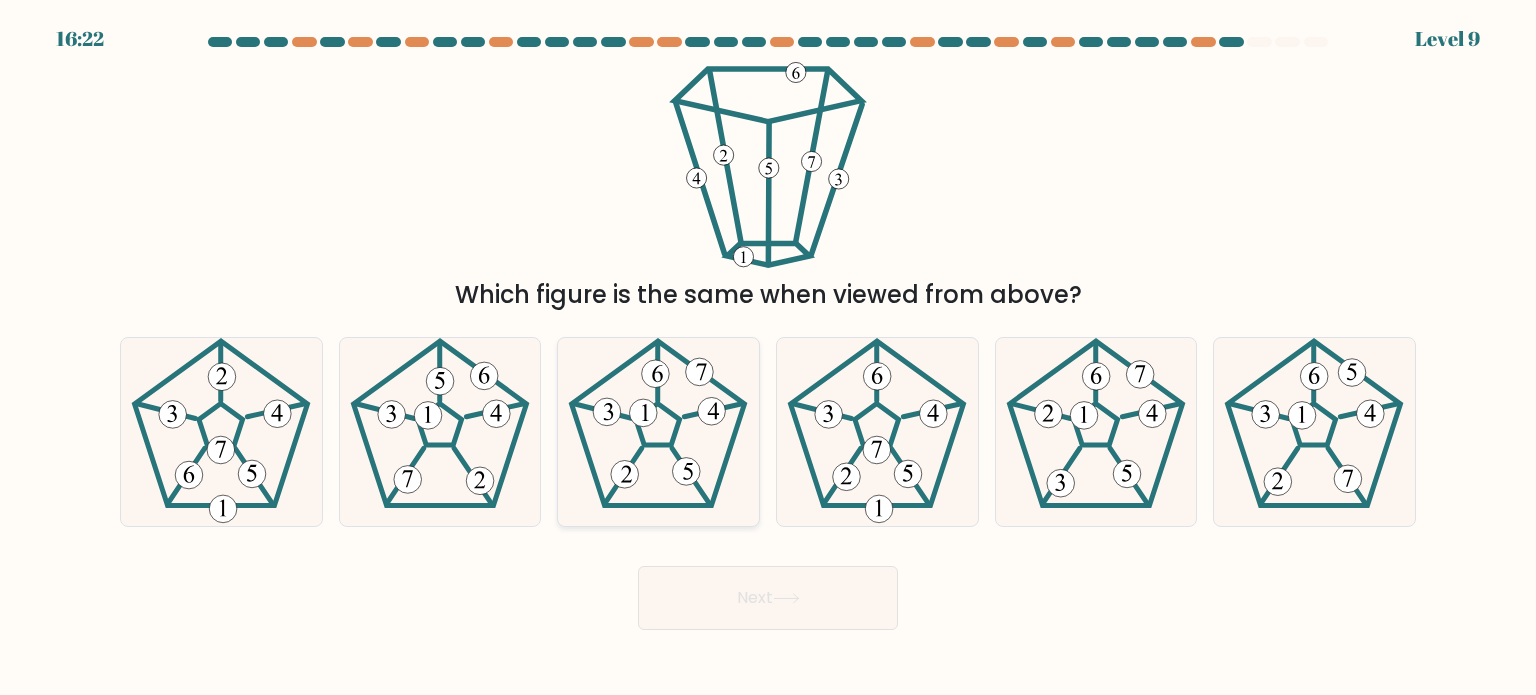click 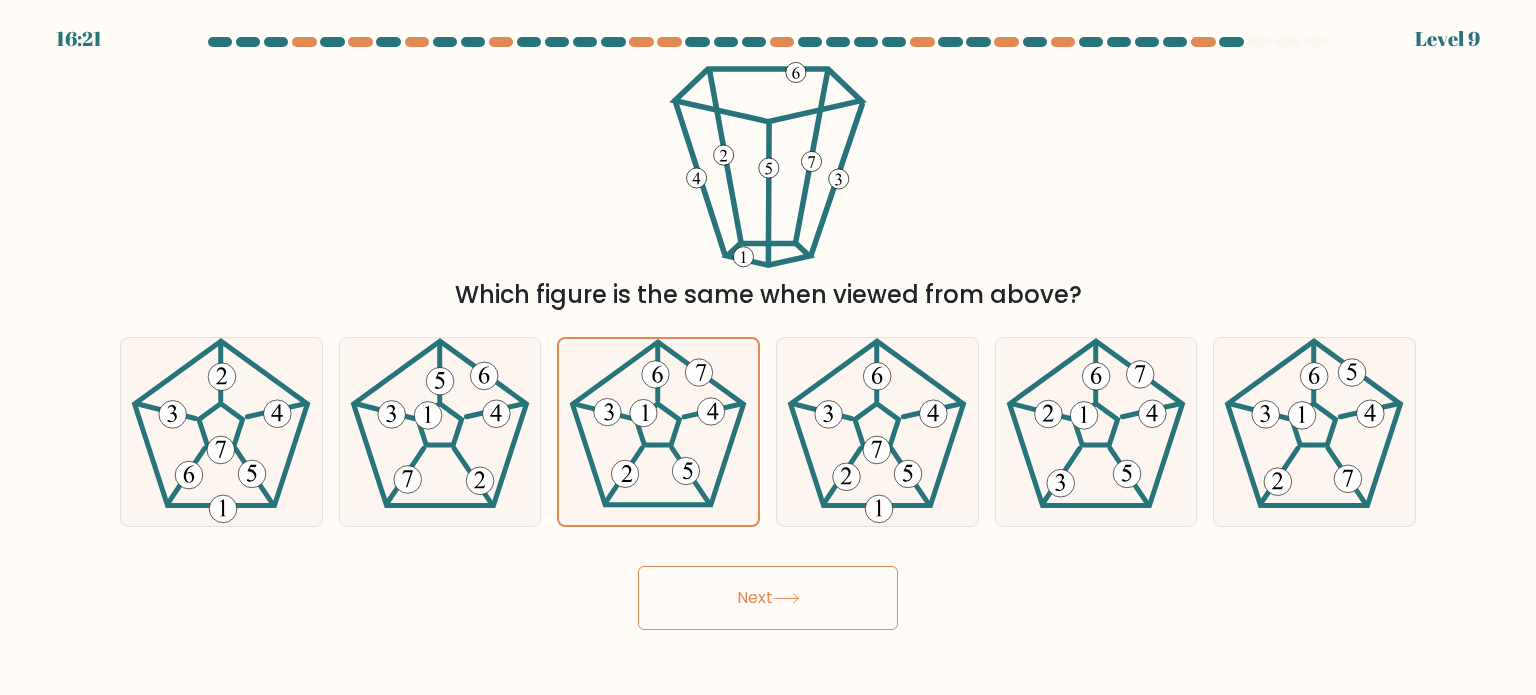 click on "Next" at bounding box center (768, 598) 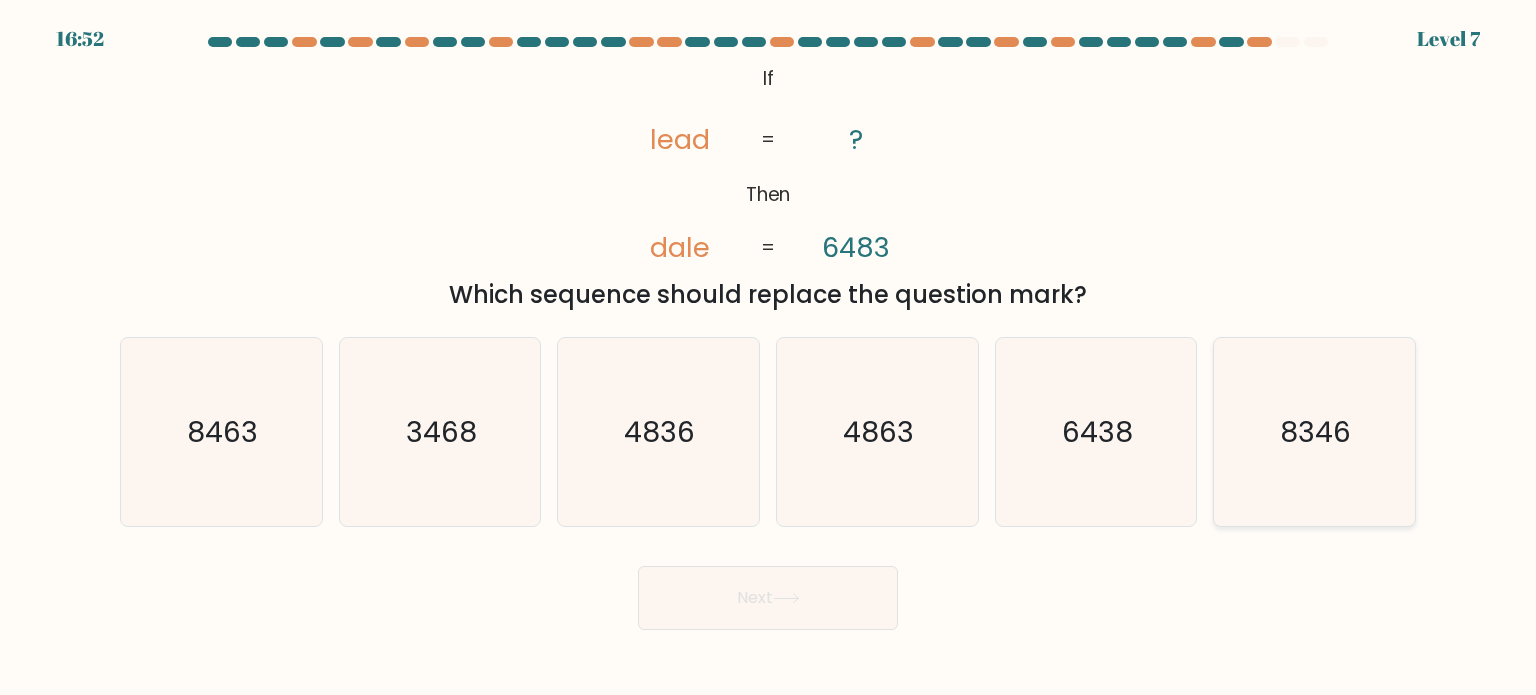 click on "8346" 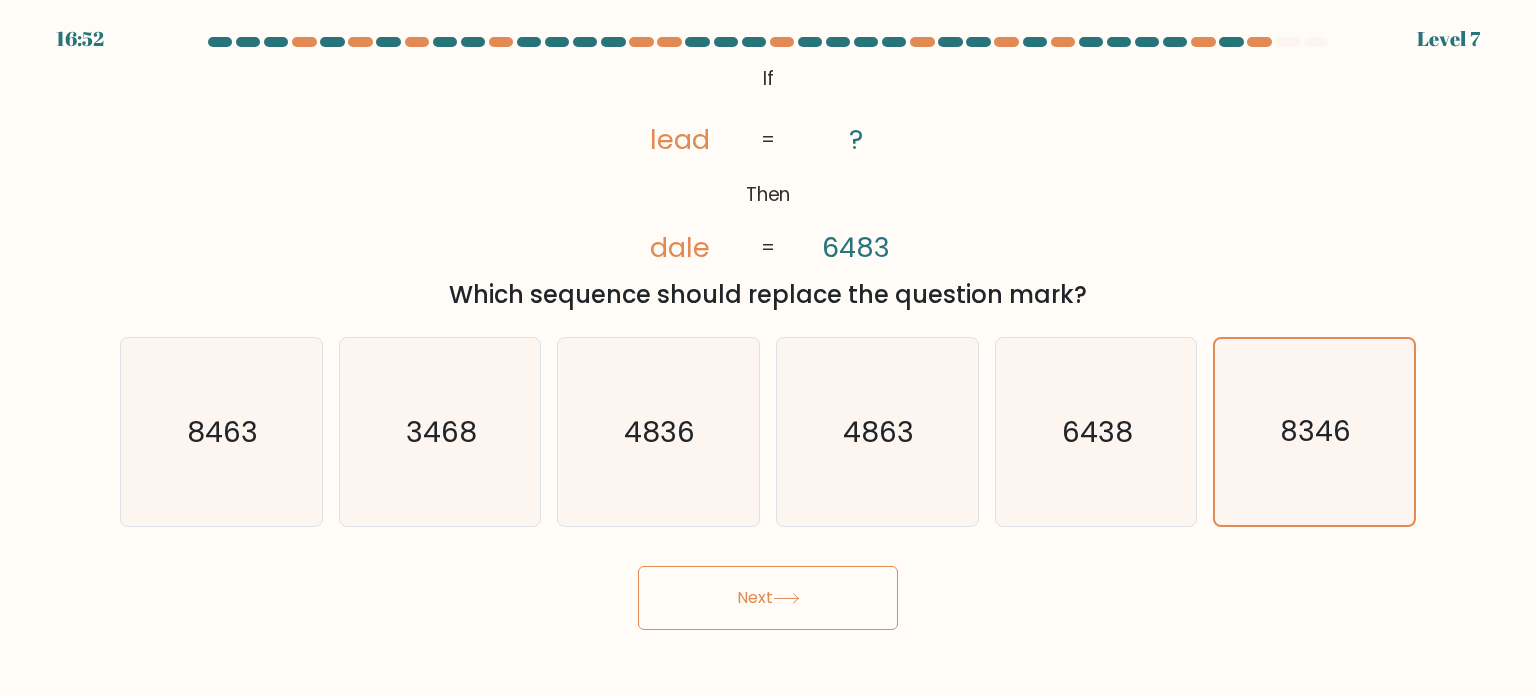 click on "Next" at bounding box center (768, 598) 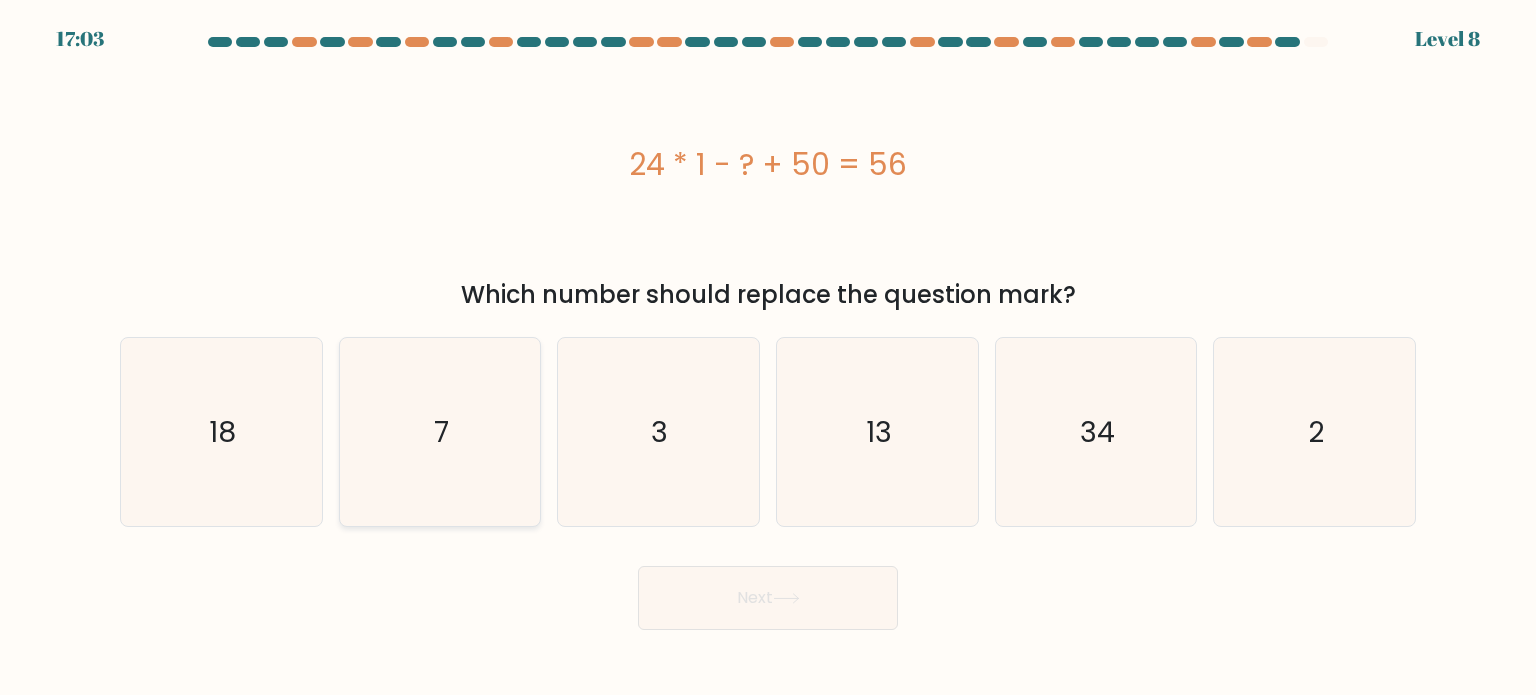 click on "7" 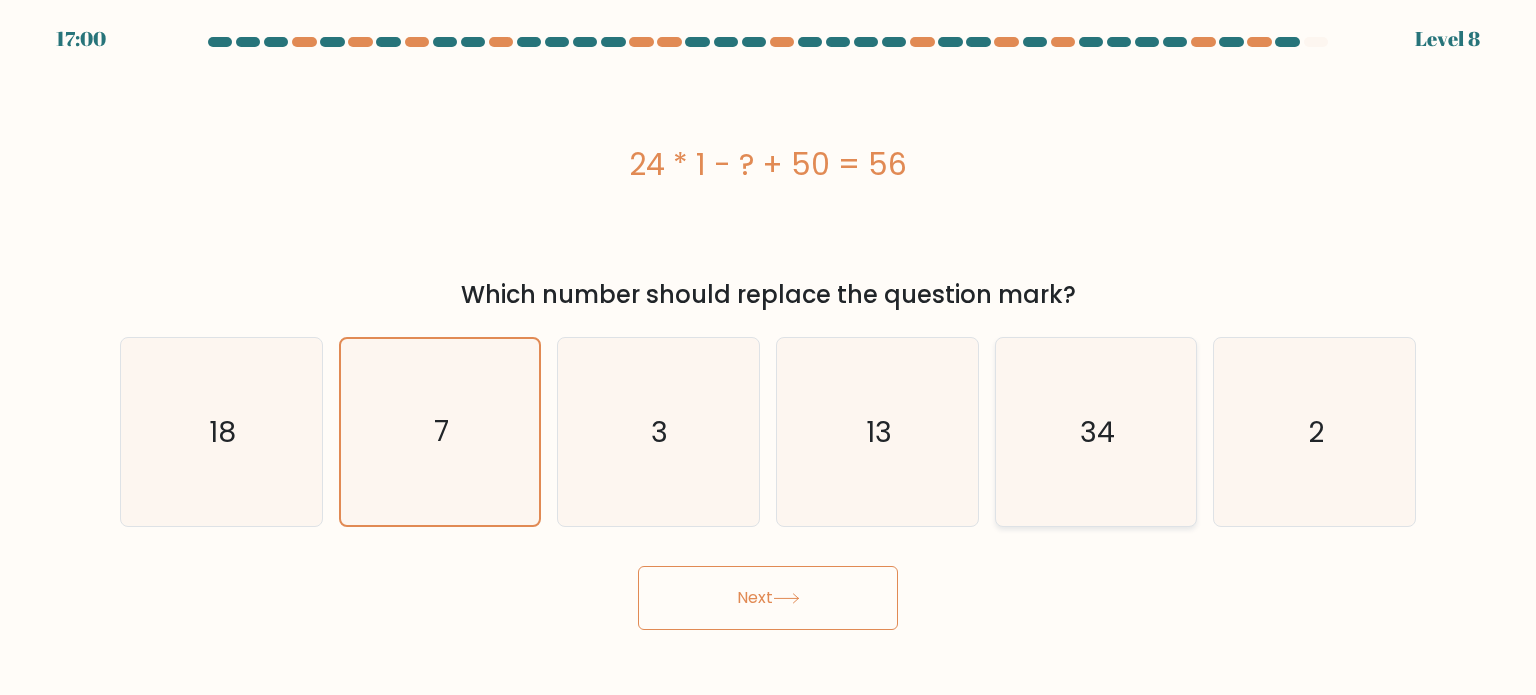 click on "34" 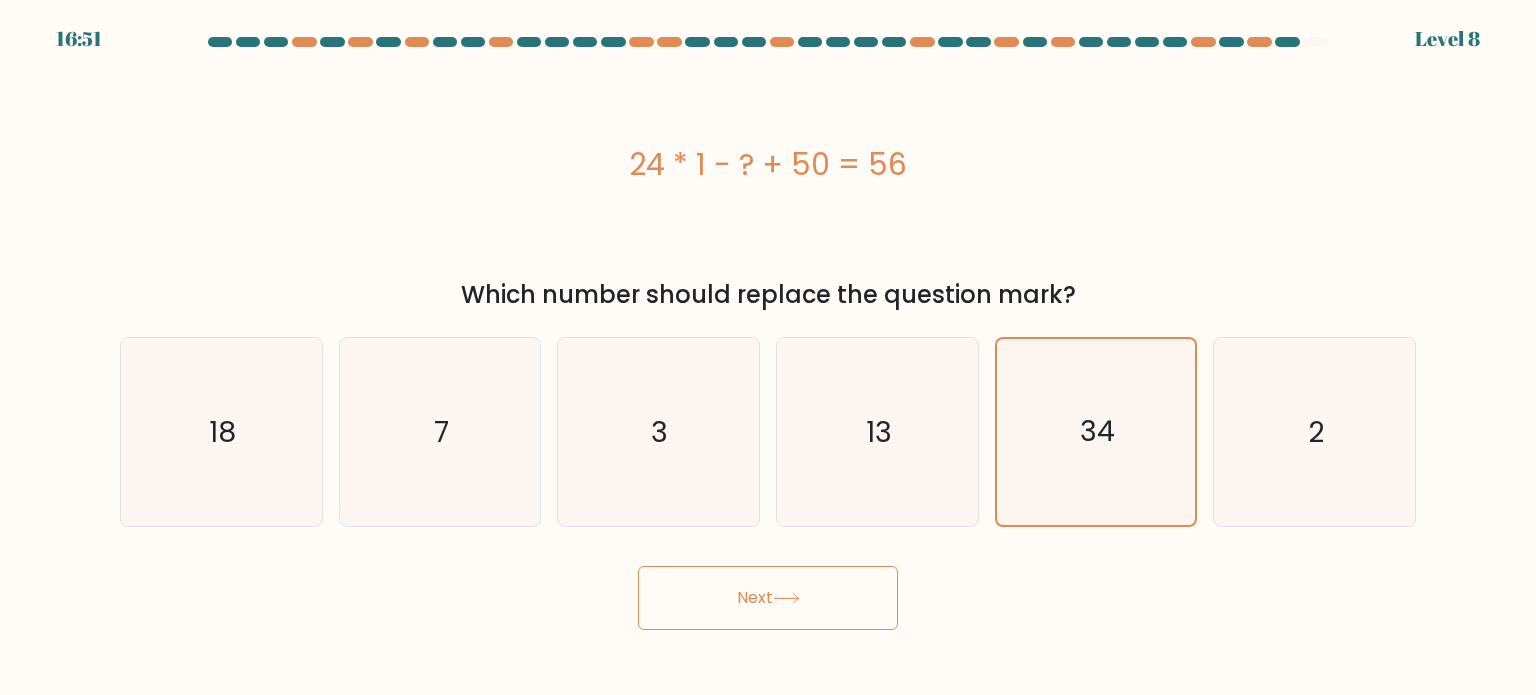 click 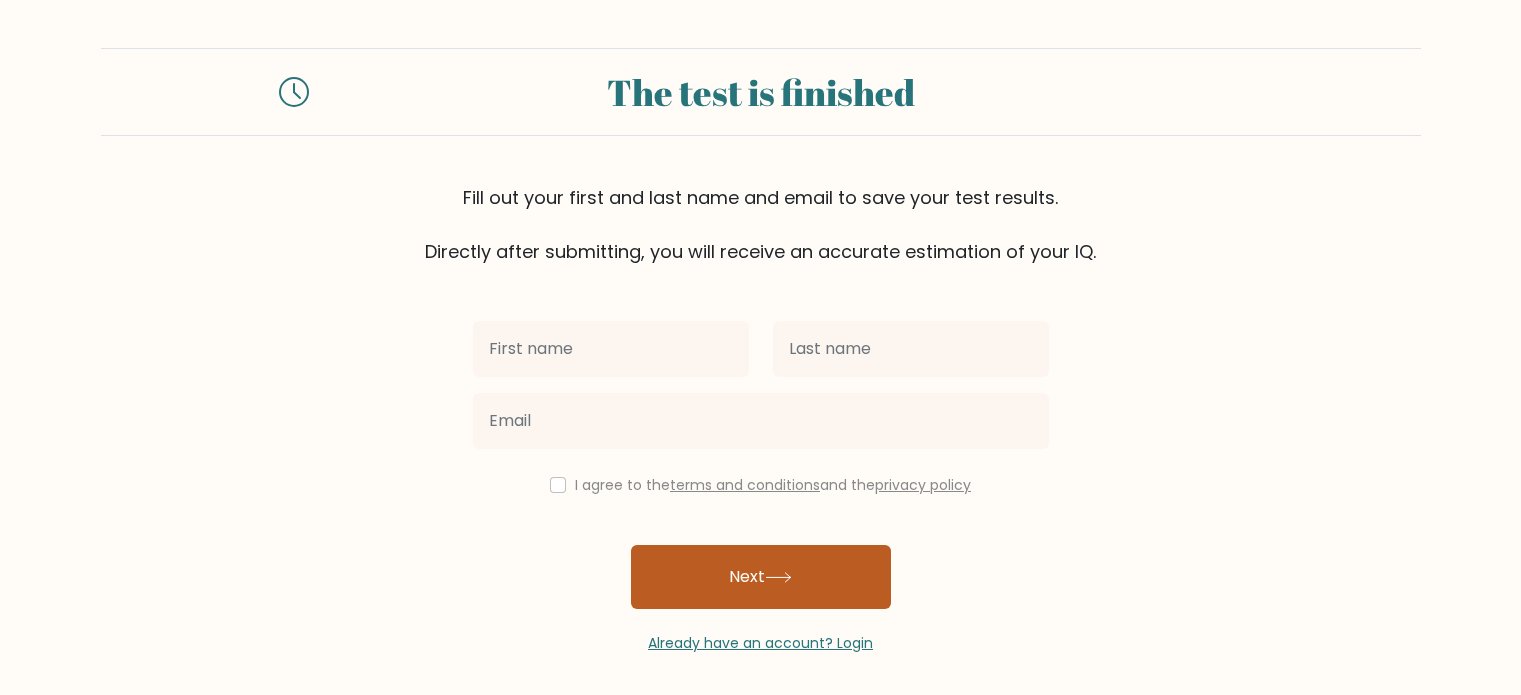 scroll, scrollTop: 0, scrollLeft: 0, axis: both 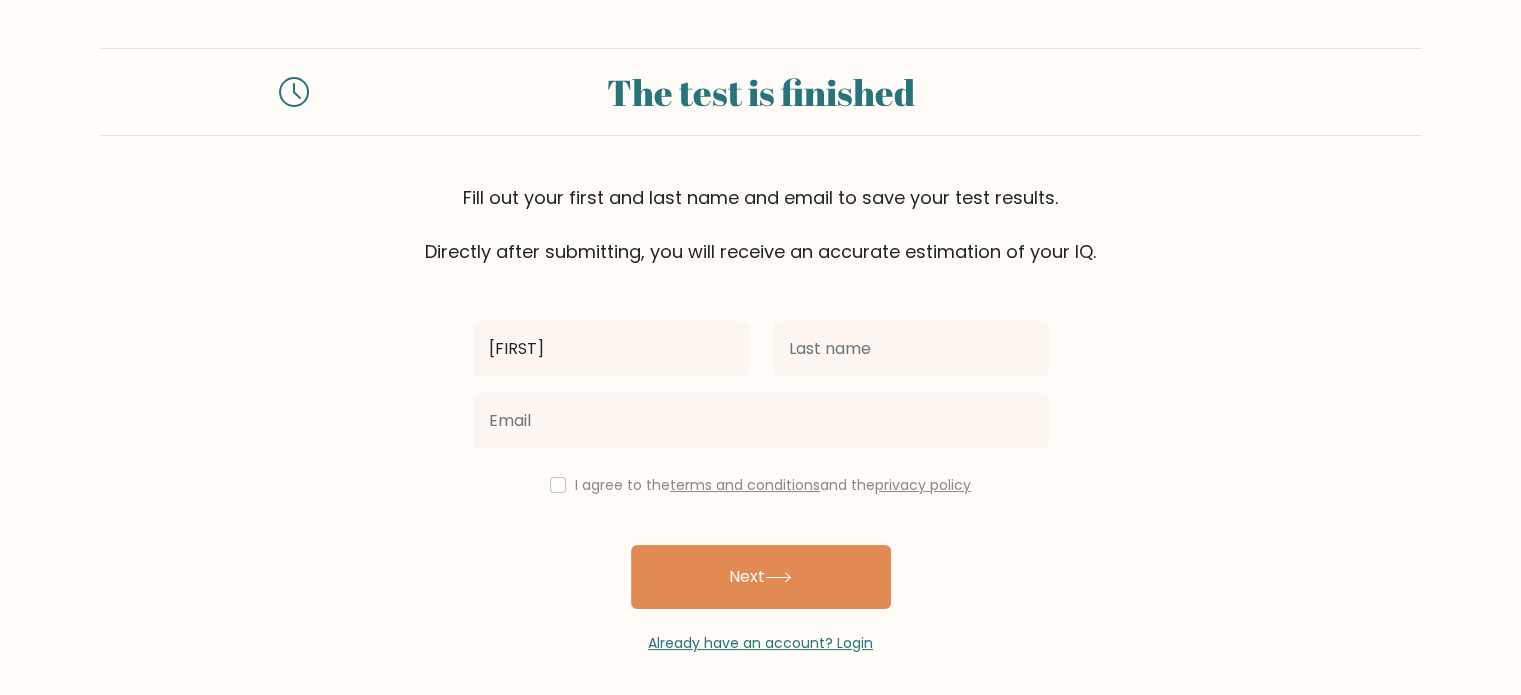 type on "[FIRST]" 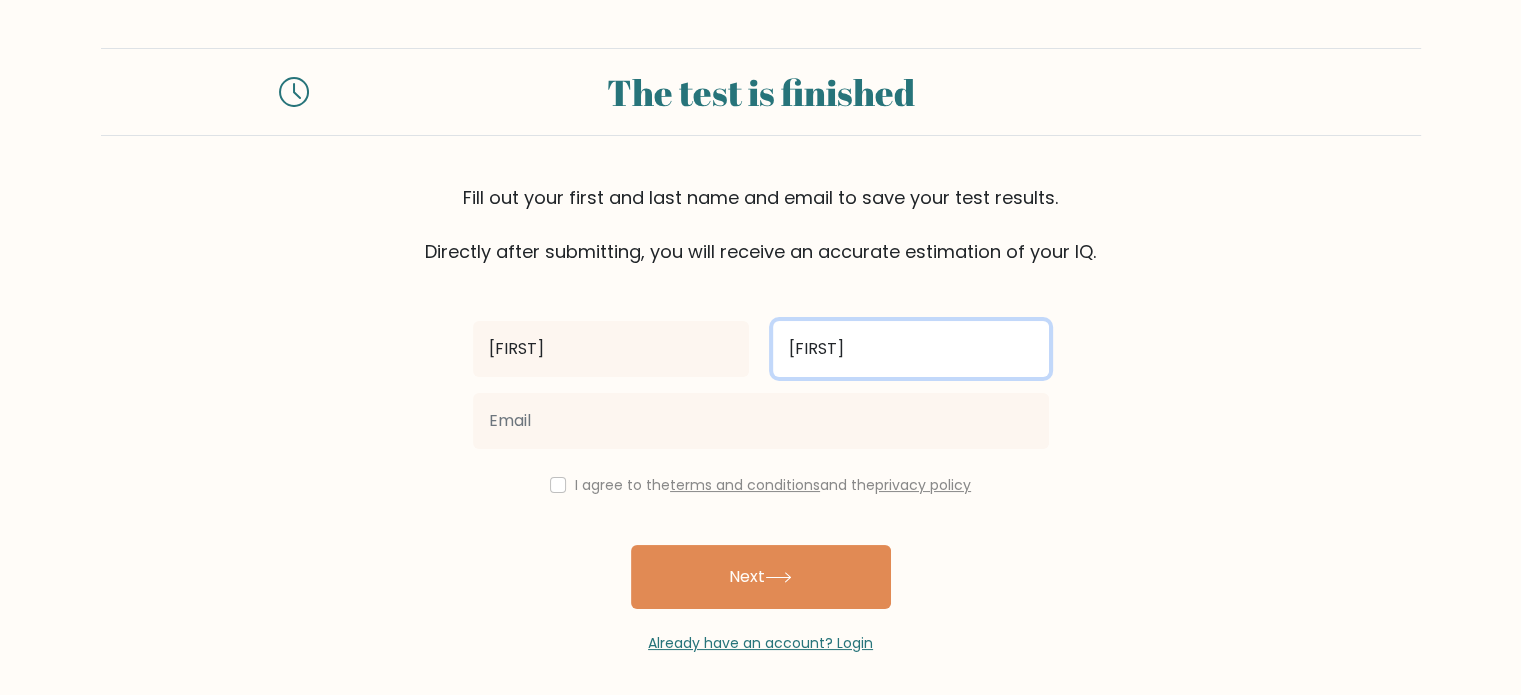 type on "[FIRST]" 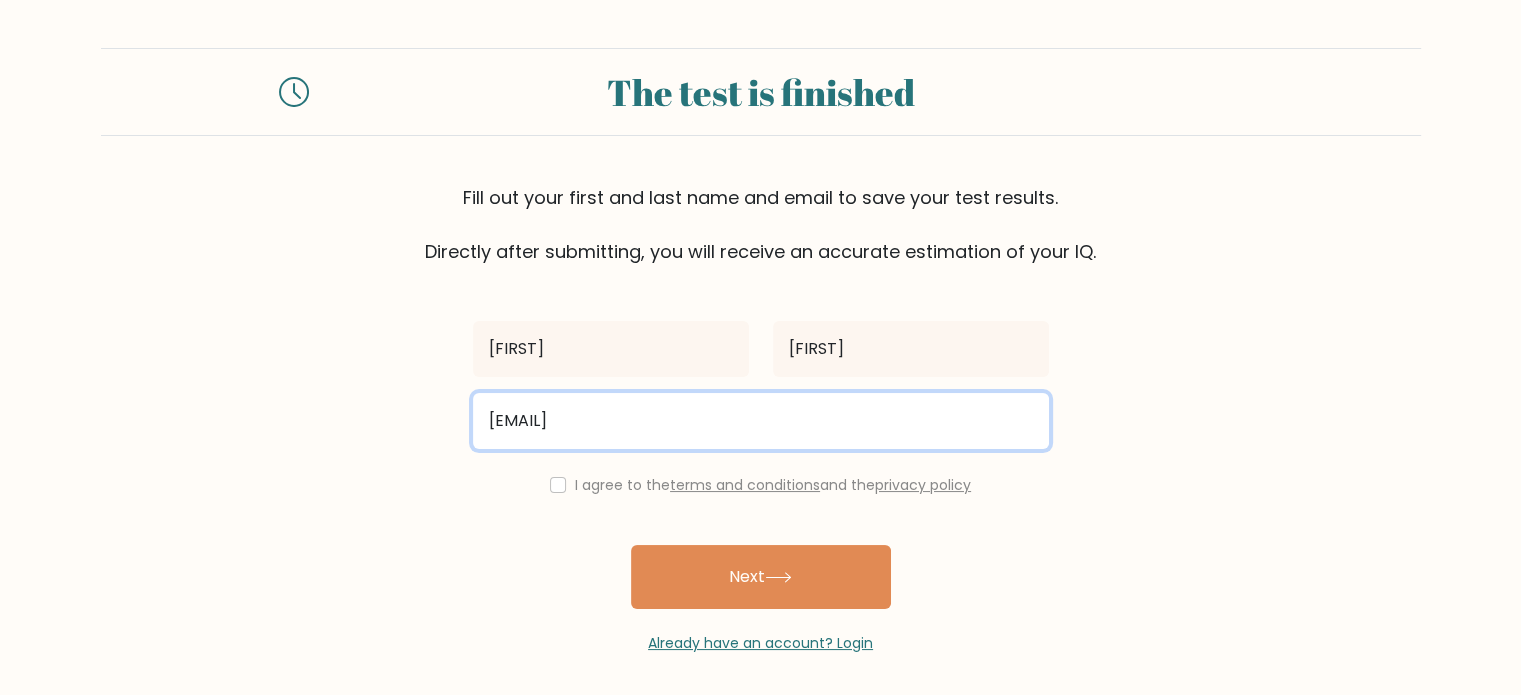 type on "kylapati207@gmail.com" 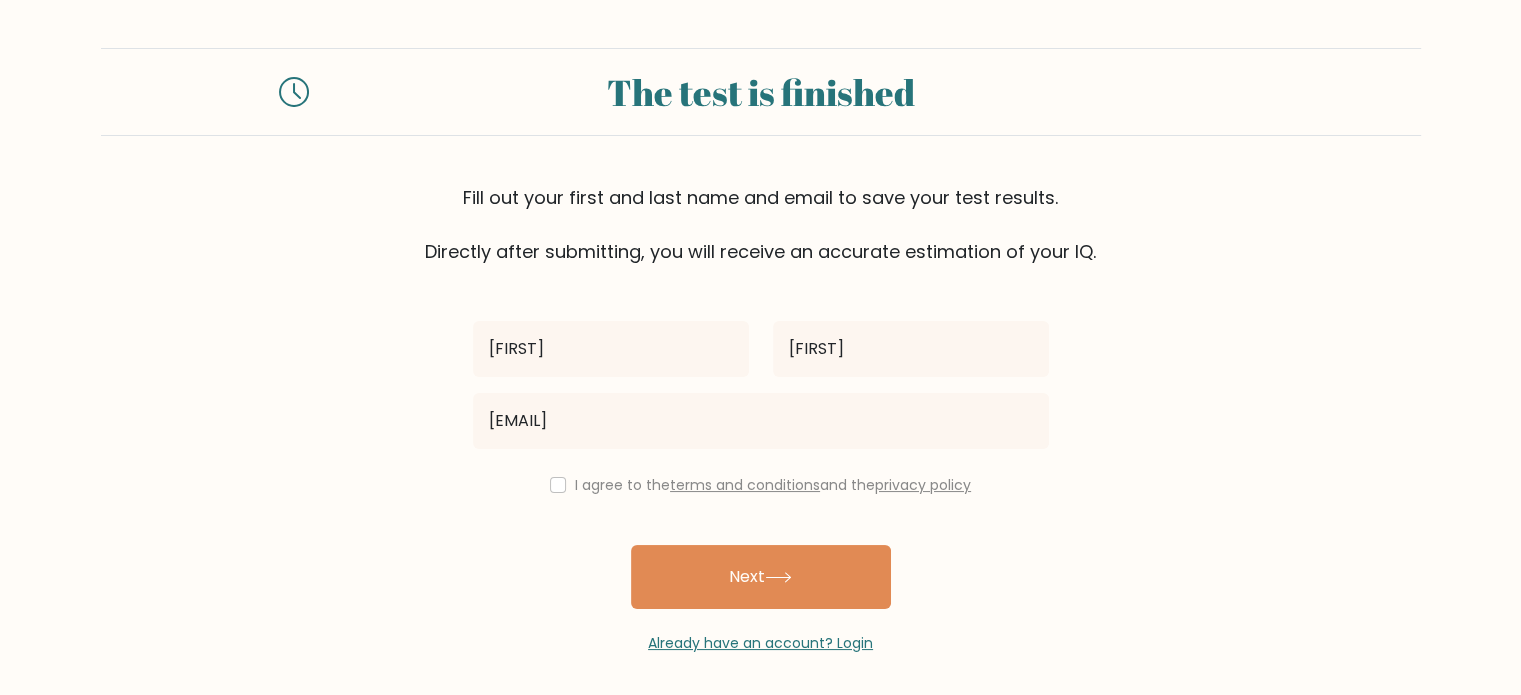 click on "I agree to the  terms and conditions  and the  privacy policy" at bounding box center [761, 485] 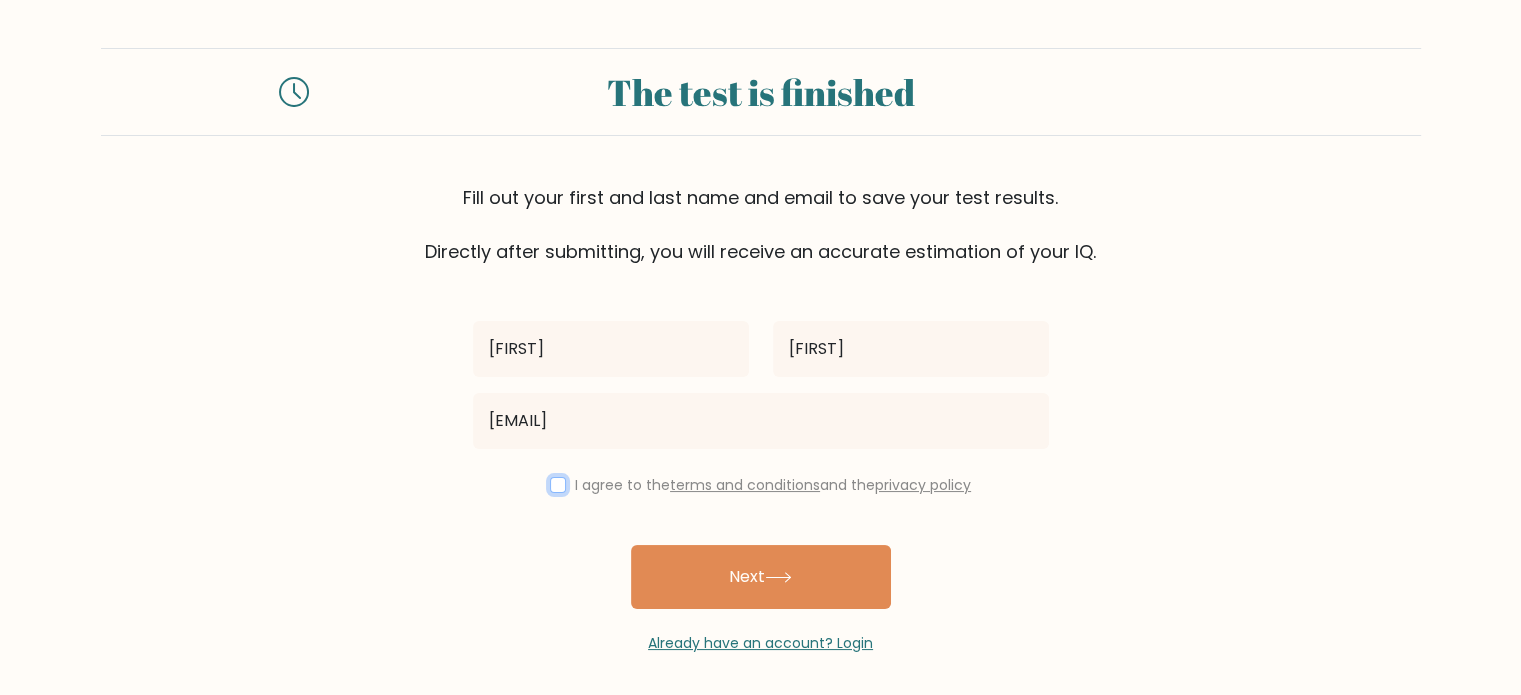 click at bounding box center [558, 485] 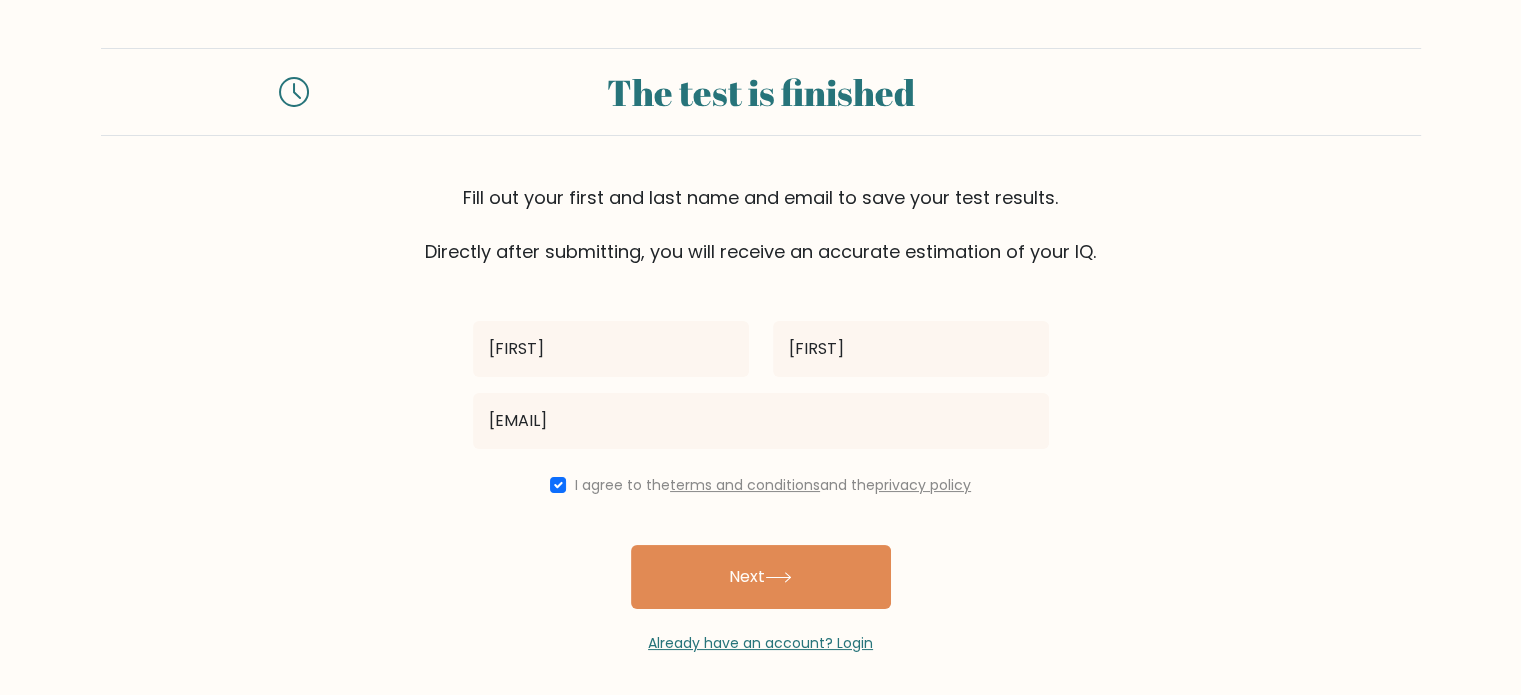 click on "Kyla
Pati
kylapati207@gmail.com
I agree to the  terms and conditions  and the  privacy policy
Next
Already have an account? Login" at bounding box center (761, 459) 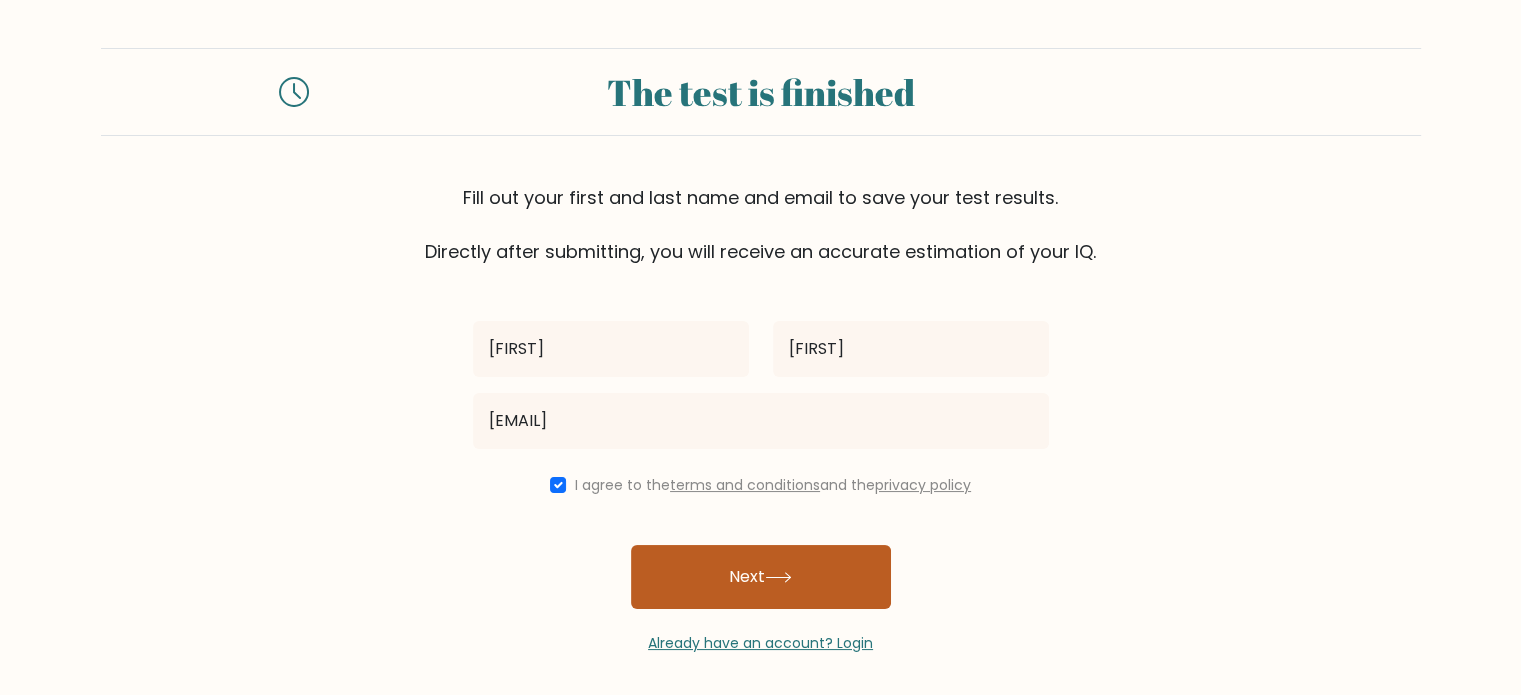 click on "Next" at bounding box center (761, 577) 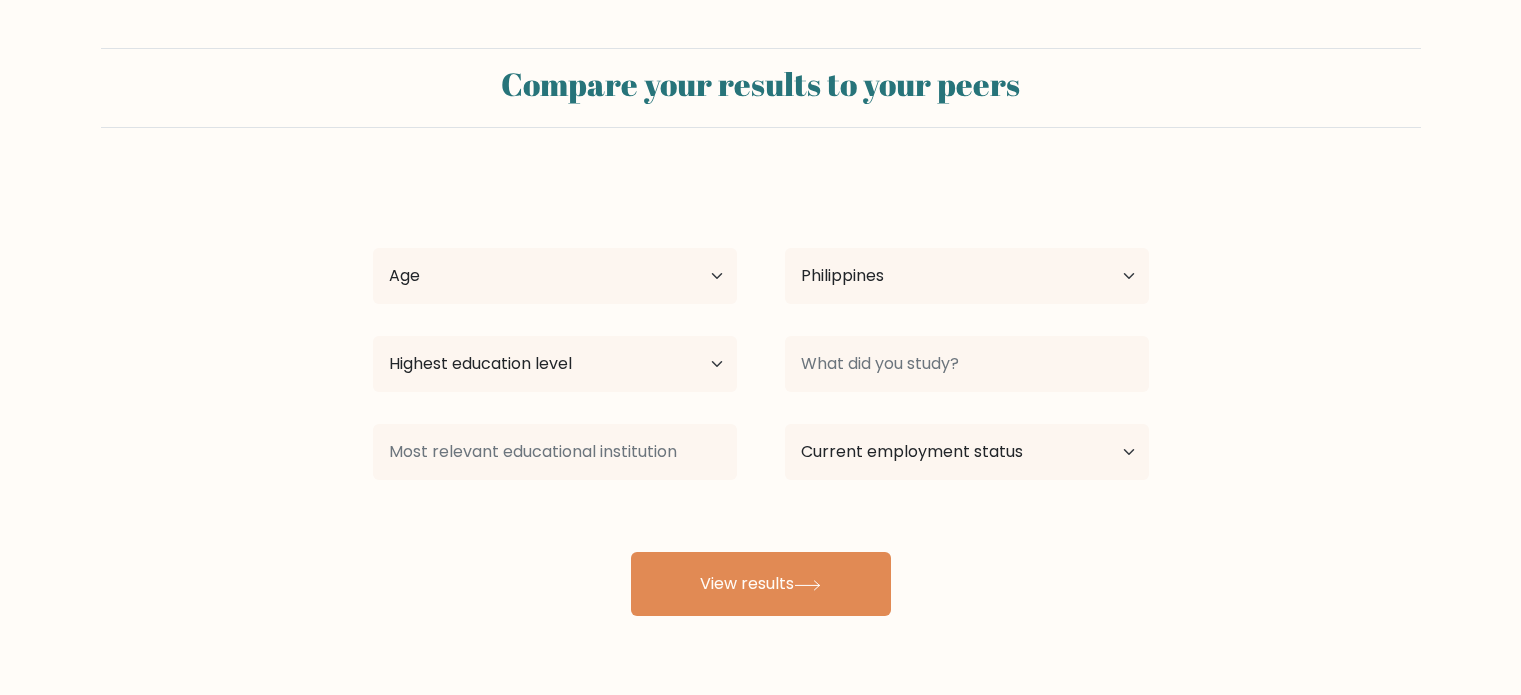 select on "PH" 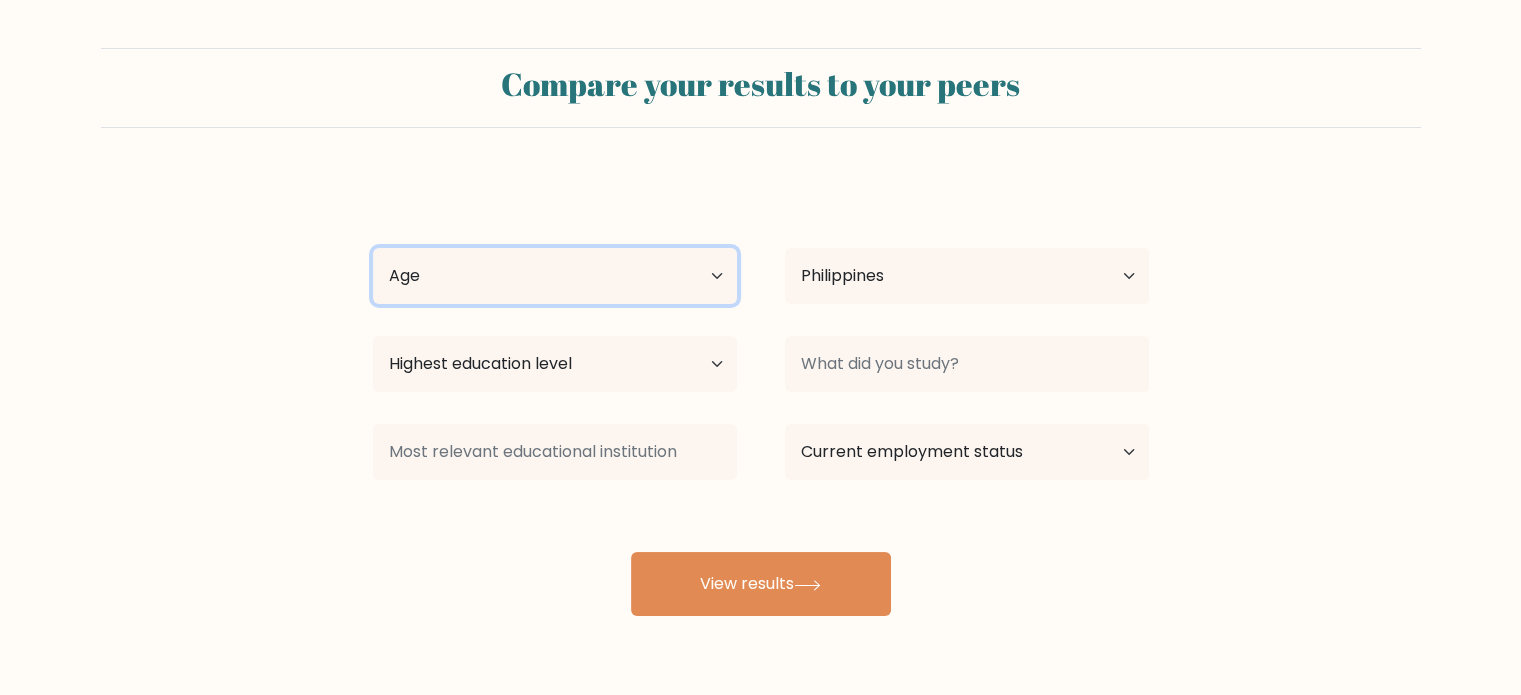 click on "Age
Under 18 years old
18-24 years old
25-34 years old
35-44 years old
45-54 years old
55-64 years old
65 years old and above" at bounding box center [555, 276] 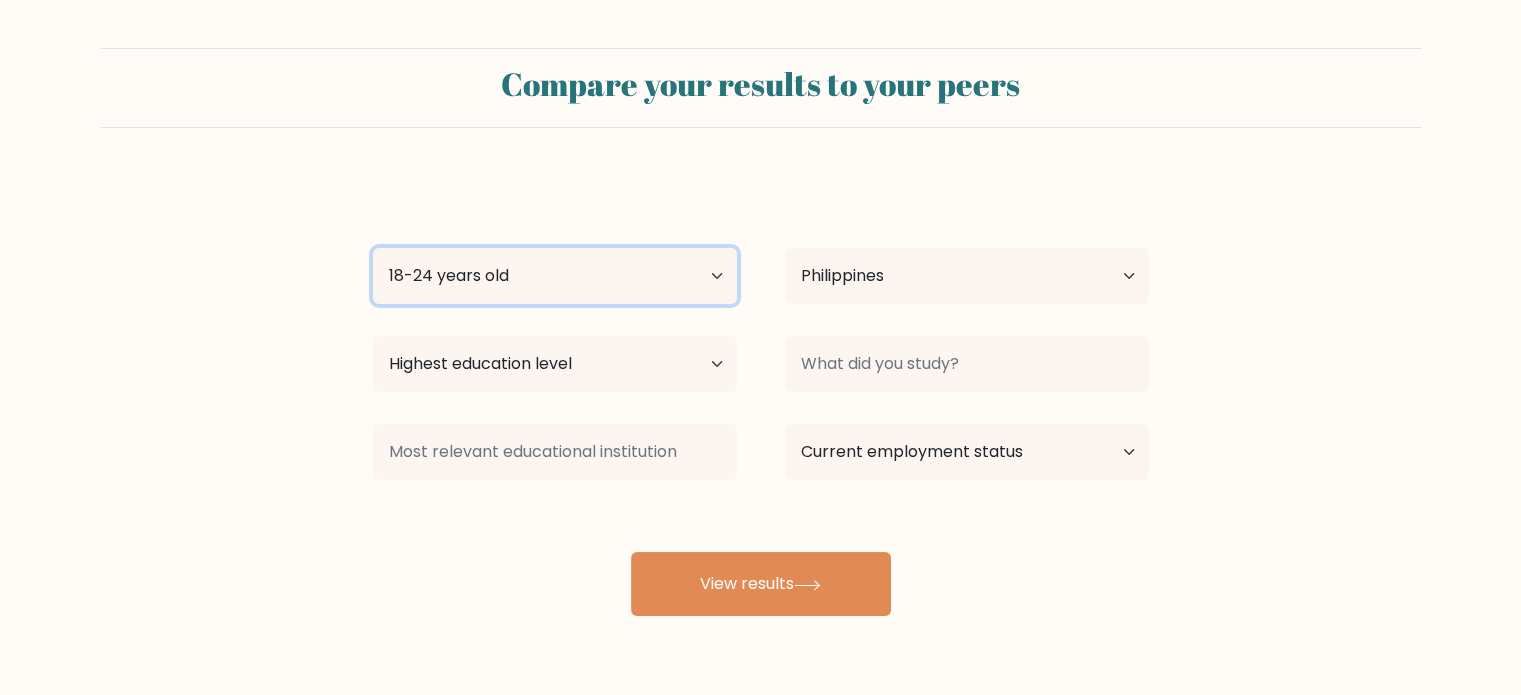 click on "Age
Under 18 years old
18-24 years old
25-34 years old
35-44 years old
45-54 years old
55-64 years old
65 years old and above" at bounding box center [555, 276] 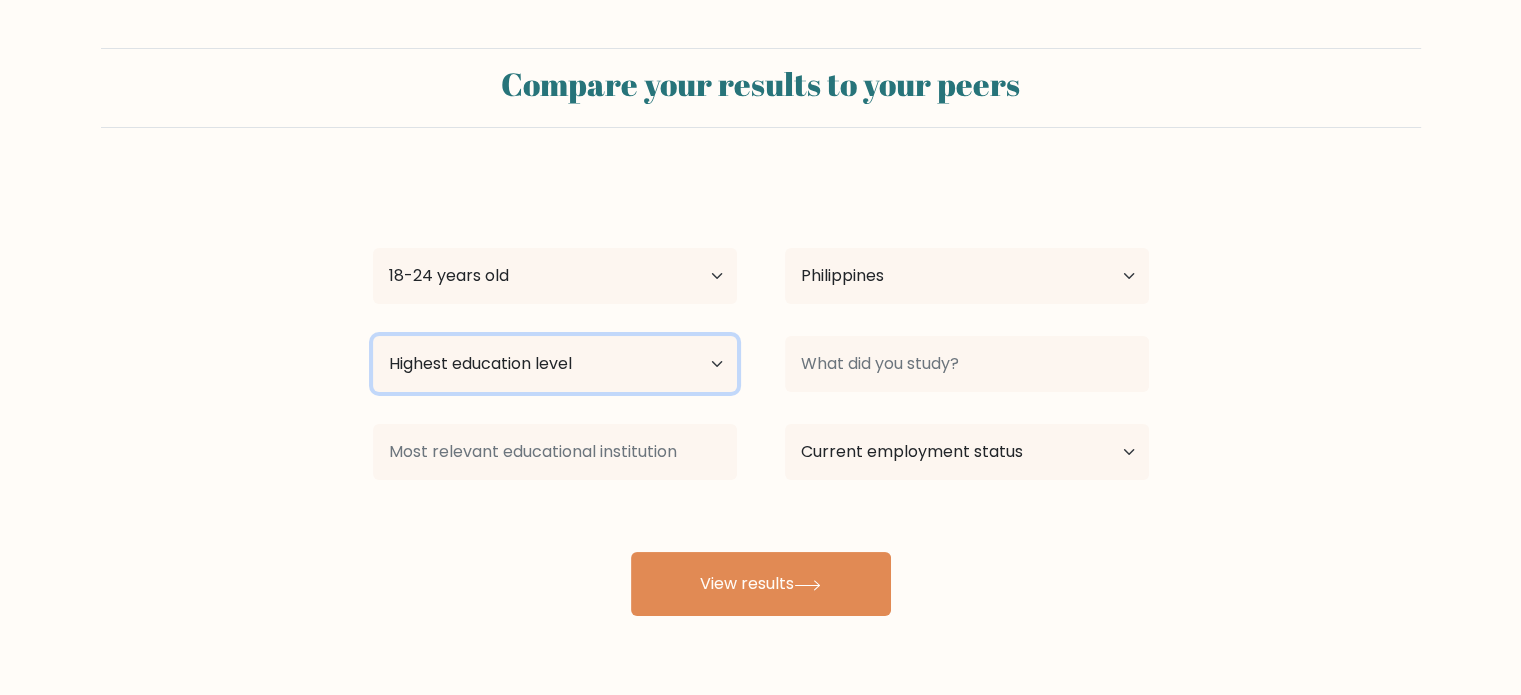 click on "Highest education level
No schooling
Primary
Lower Secondary
Upper Secondary
Occupation Specific
Bachelor's degree
Master's degree
Doctoral degree" at bounding box center [555, 364] 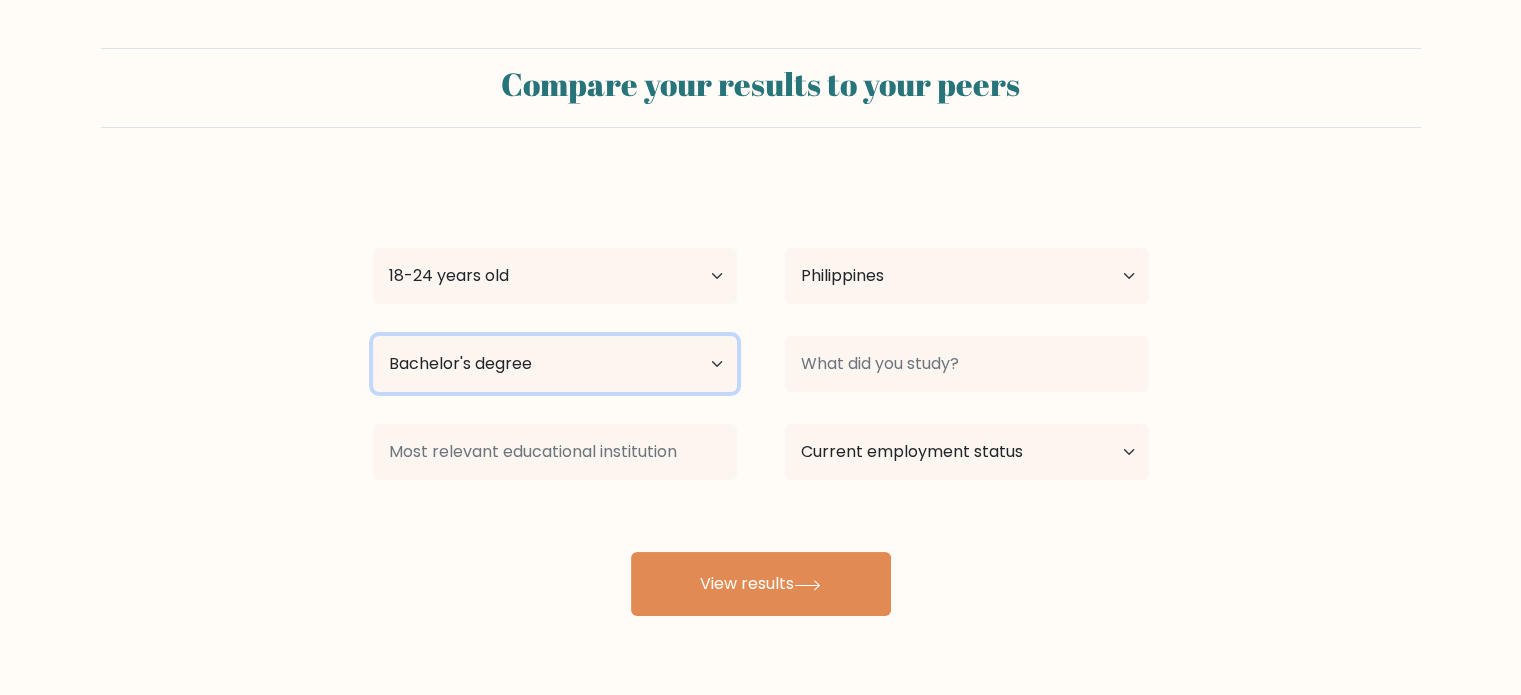 click on "Highest education level
No schooling
Primary
Lower Secondary
Upper Secondary
Occupation Specific
Bachelor's degree
Master's degree
Doctoral degree" at bounding box center [555, 364] 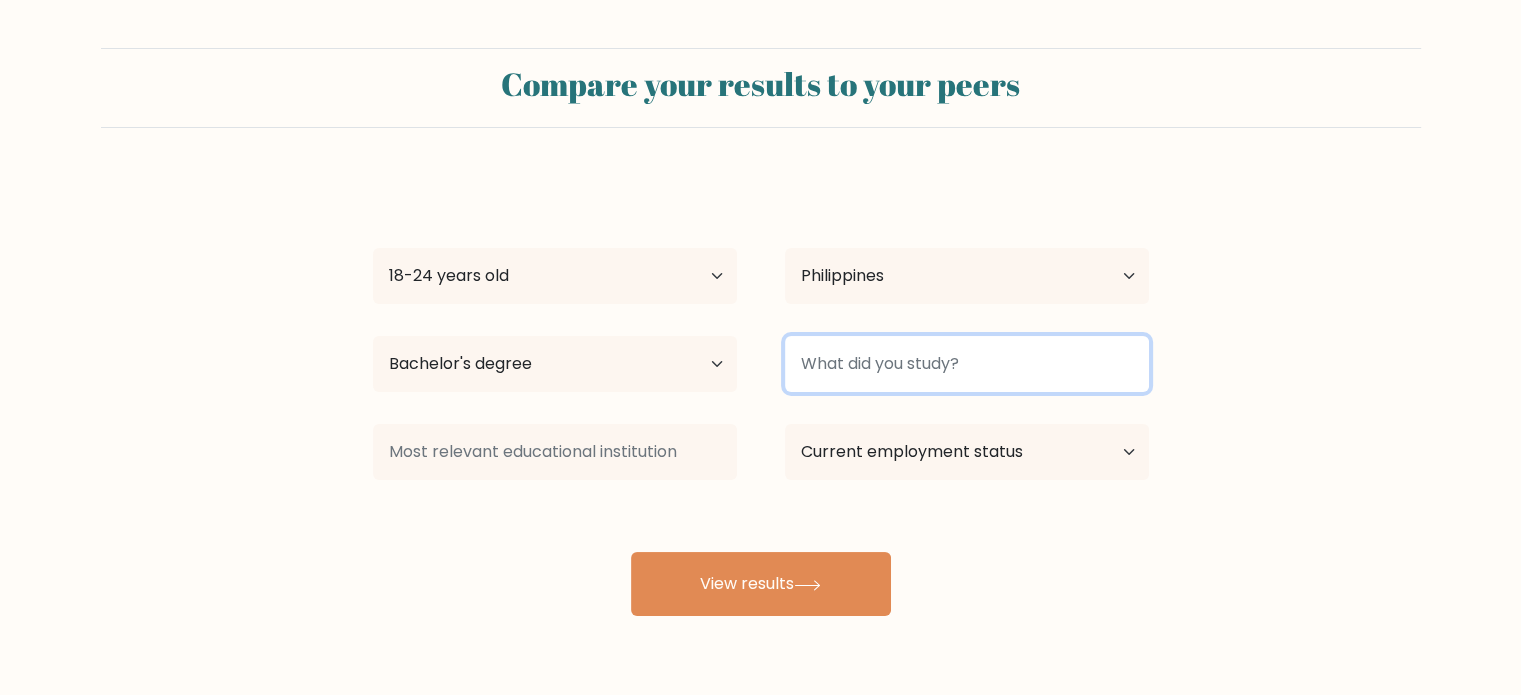click at bounding box center [967, 364] 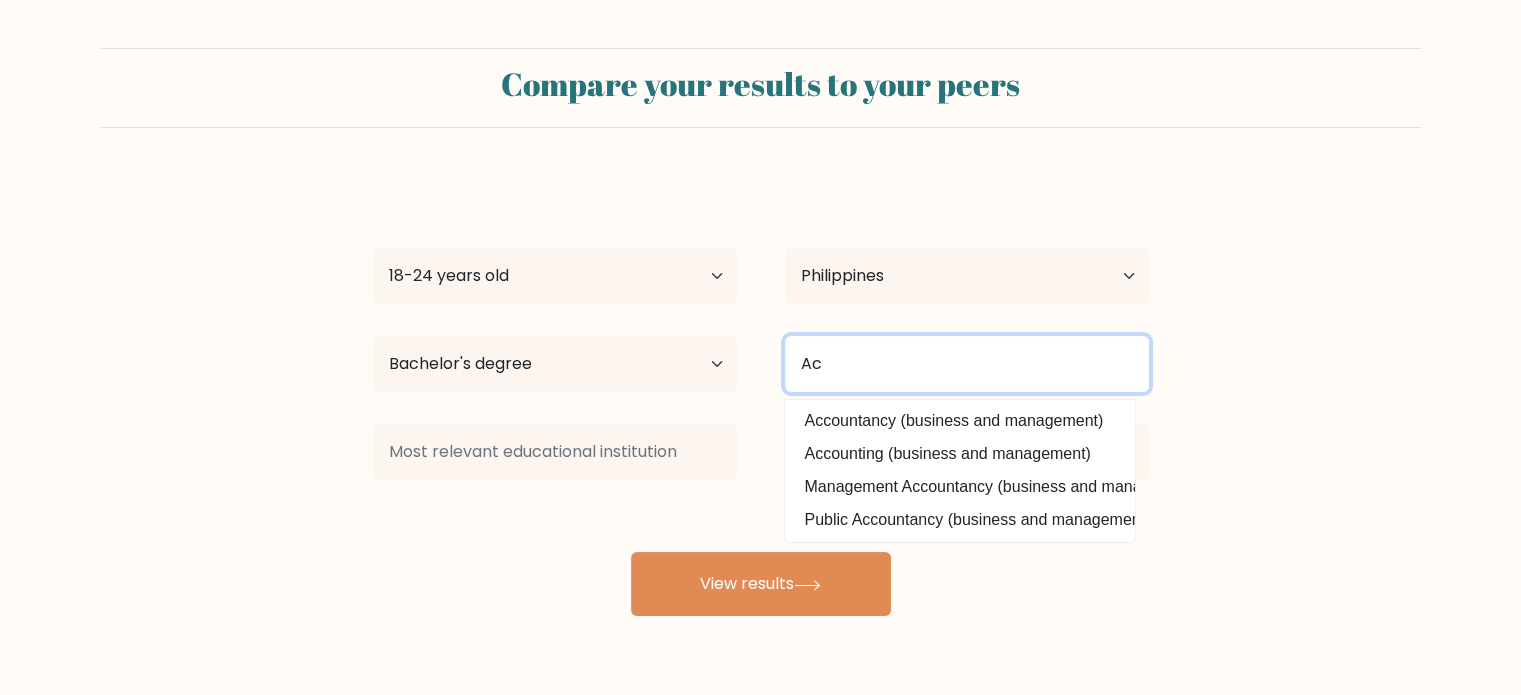 type on "A" 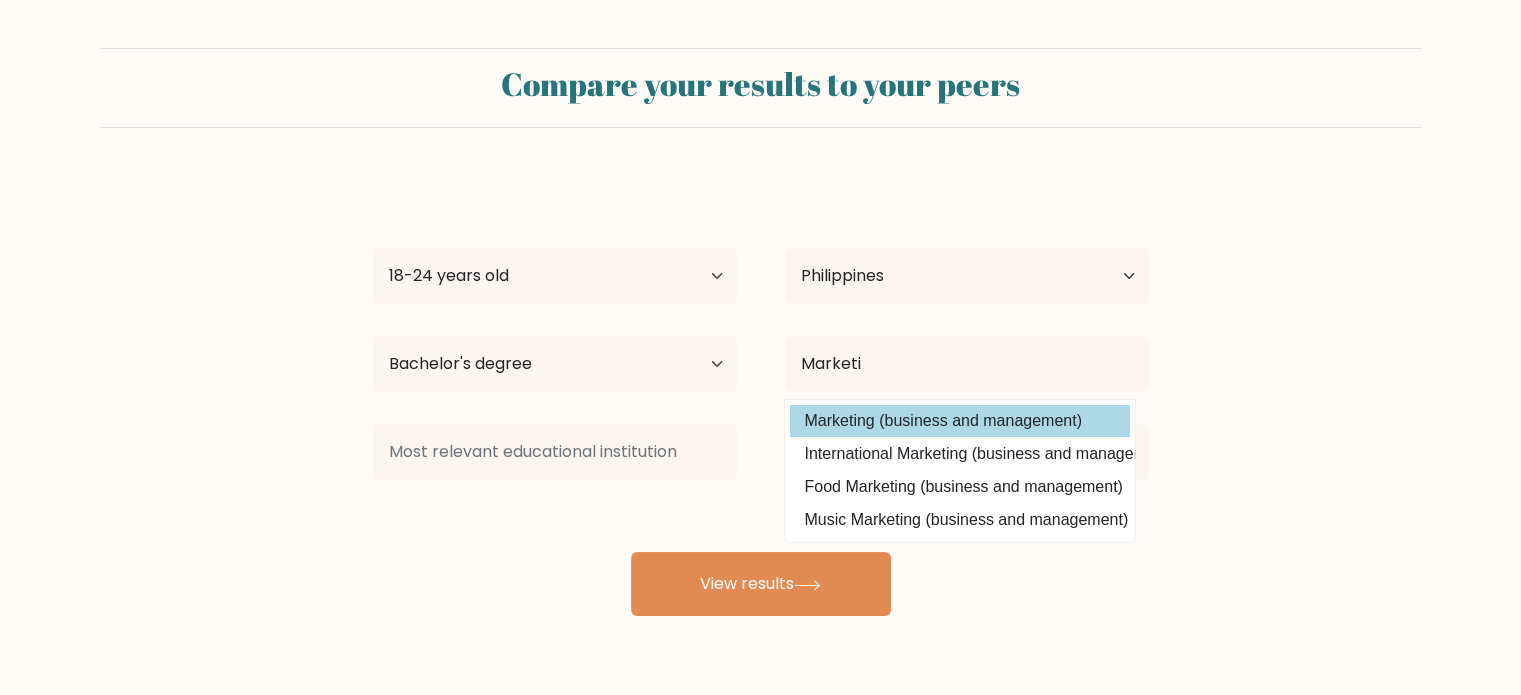click on "Marketing (business and management)" at bounding box center [960, 421] 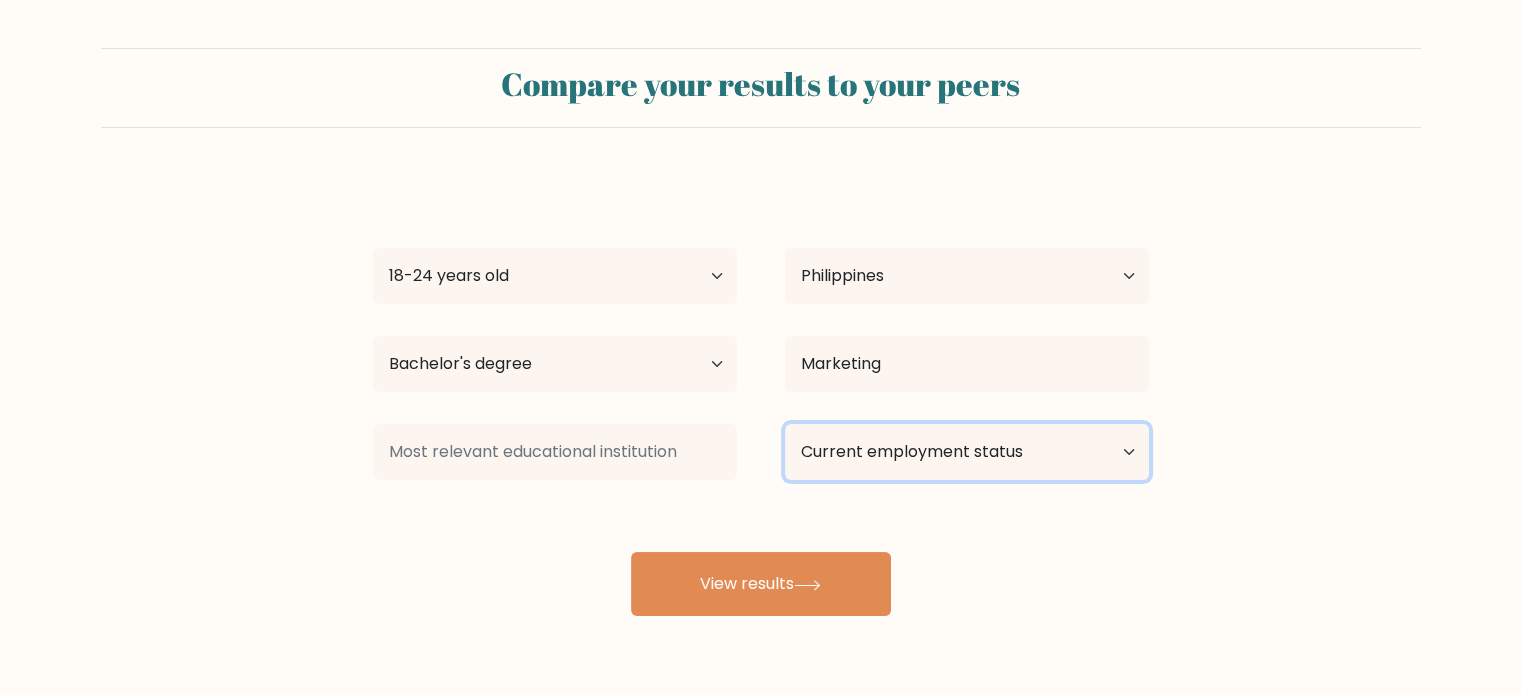 click on "Current employment status
Employed
Student
Retired
Other / prefer not to answer" at bounding box center (967, 452) 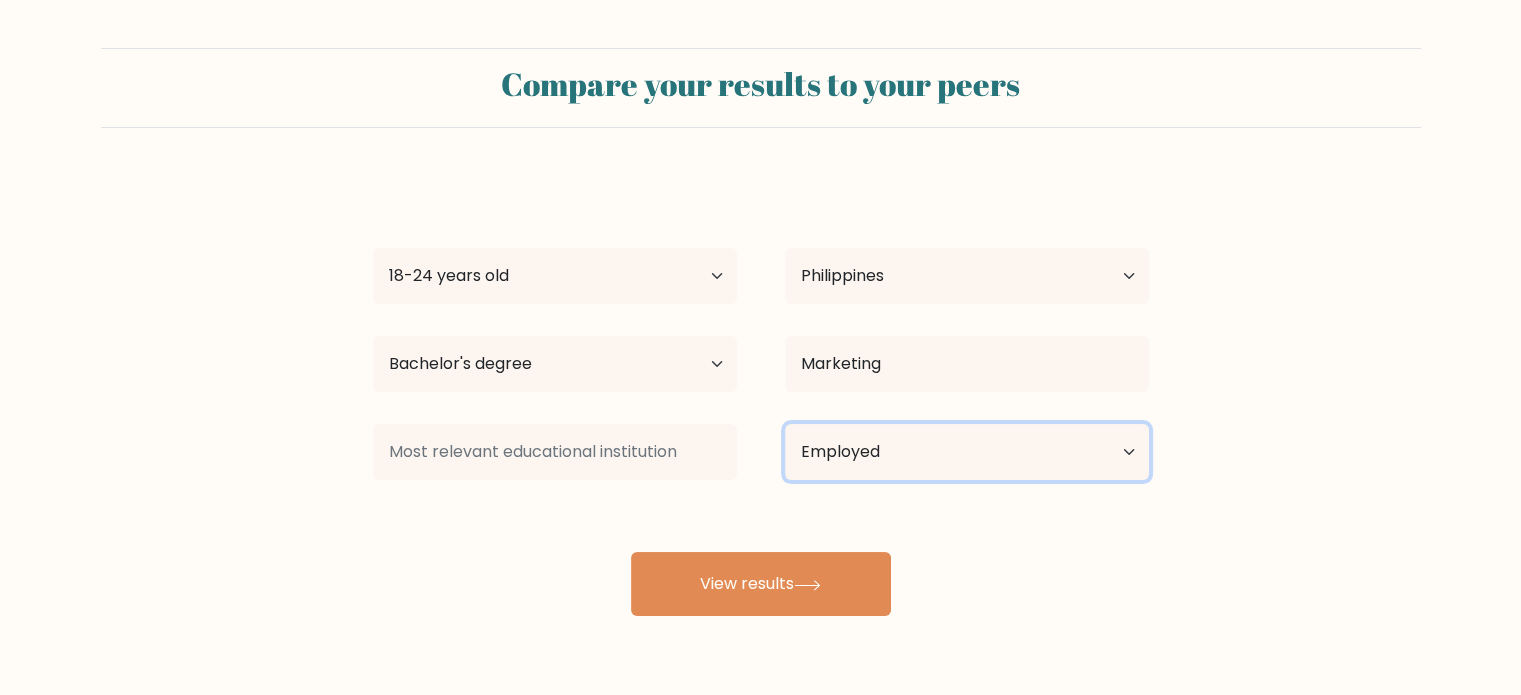 click on "Current employment status
Employed
Student
Retired
Other / prefer not to answer" at bounding box center (967, 452) 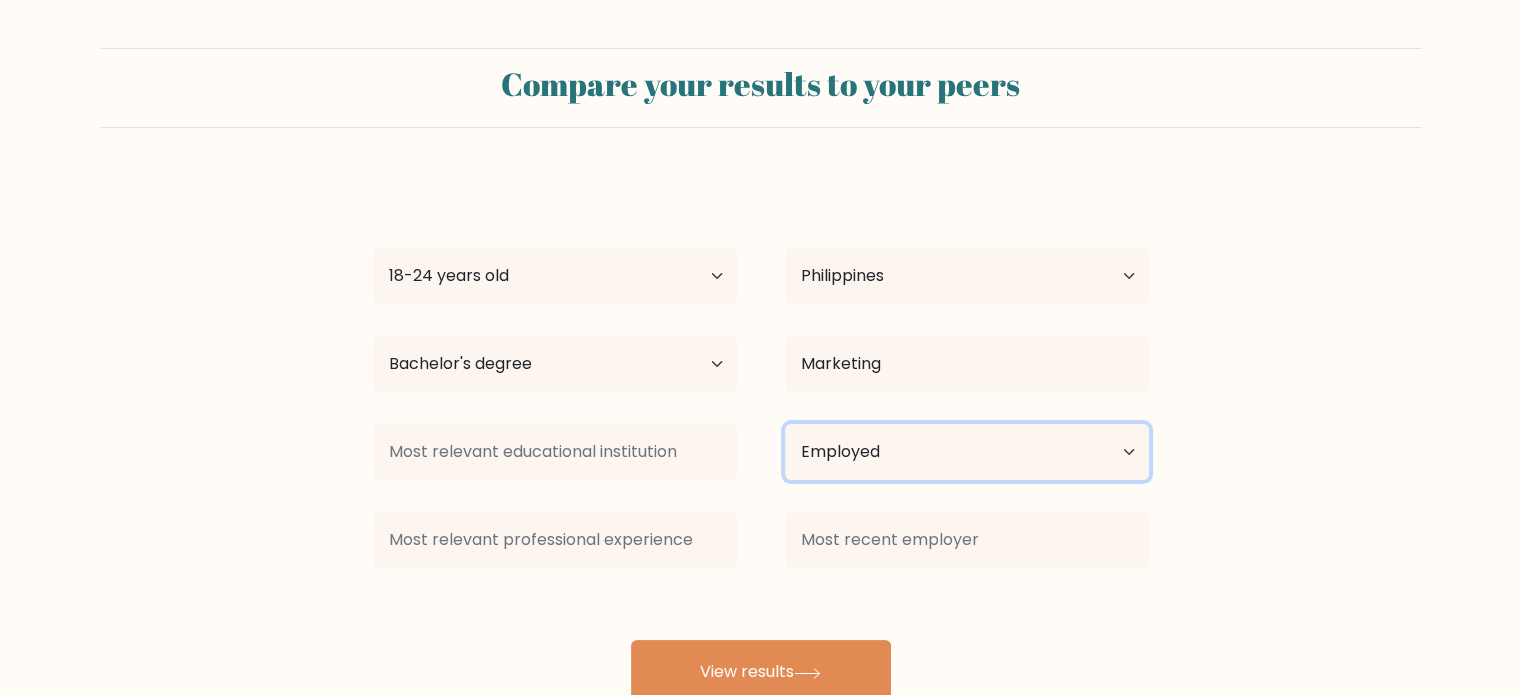 click on "Current employment status
Employed
Student
Retired
Other / prefer not to answer" at bounding box center [967, 452] 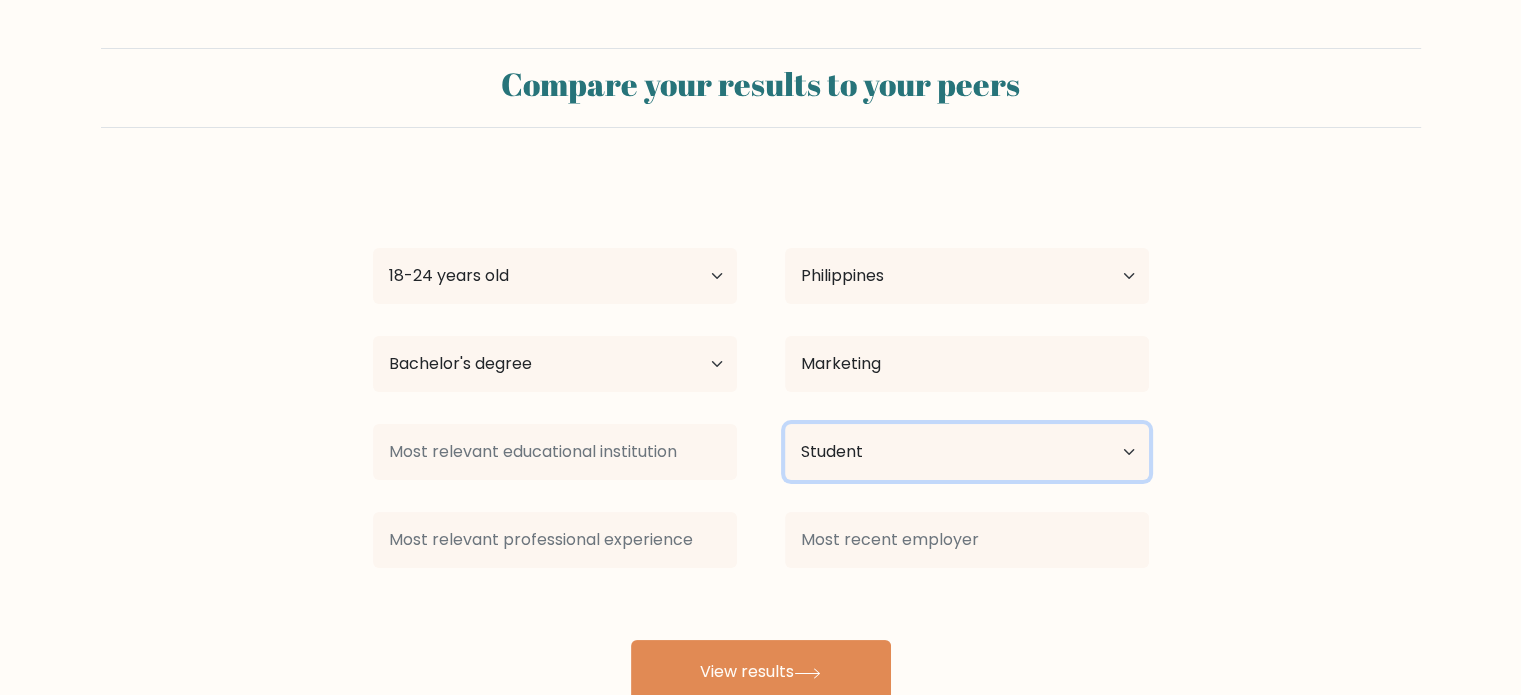click on "Current employment status
Employed
Student
Retired
Other / prefer not to answer" at bounding box center (967, 452) 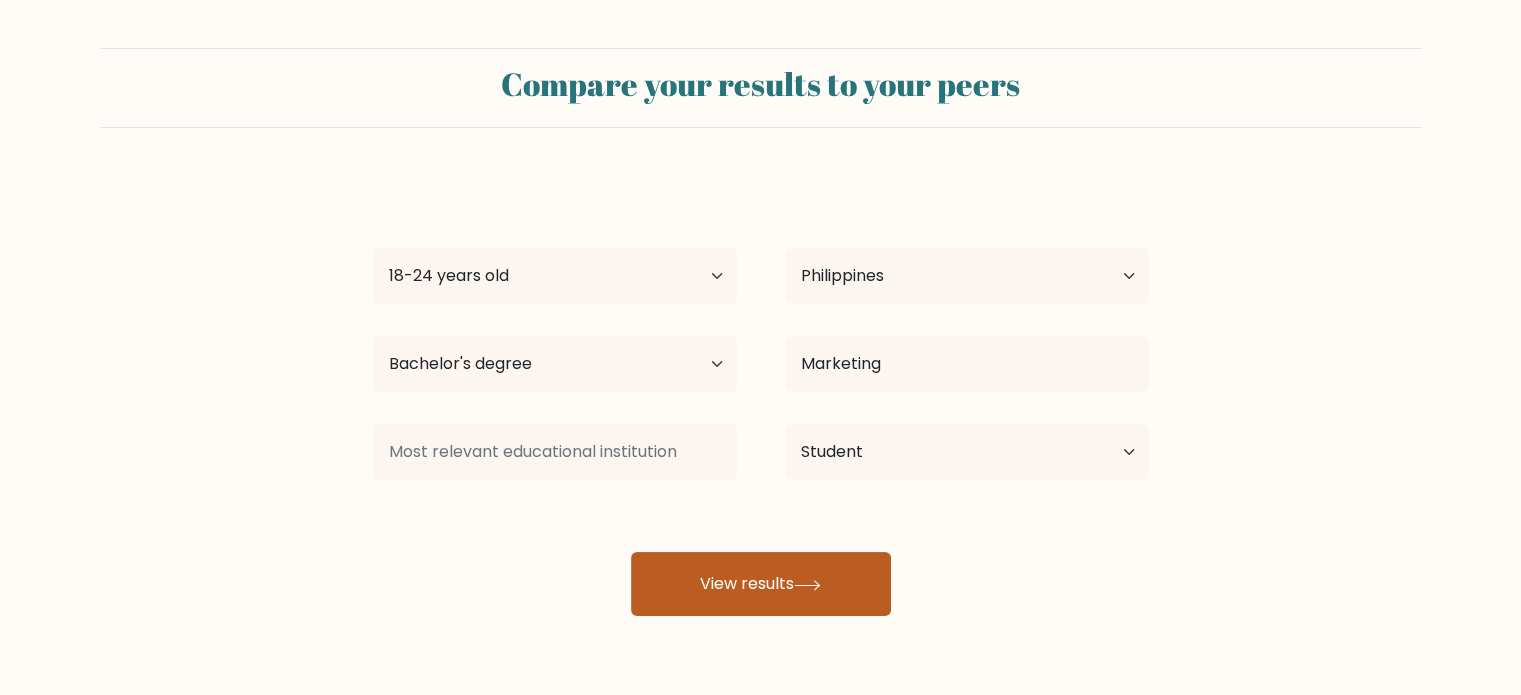 click on "View results" at bounding box center [761, 584] 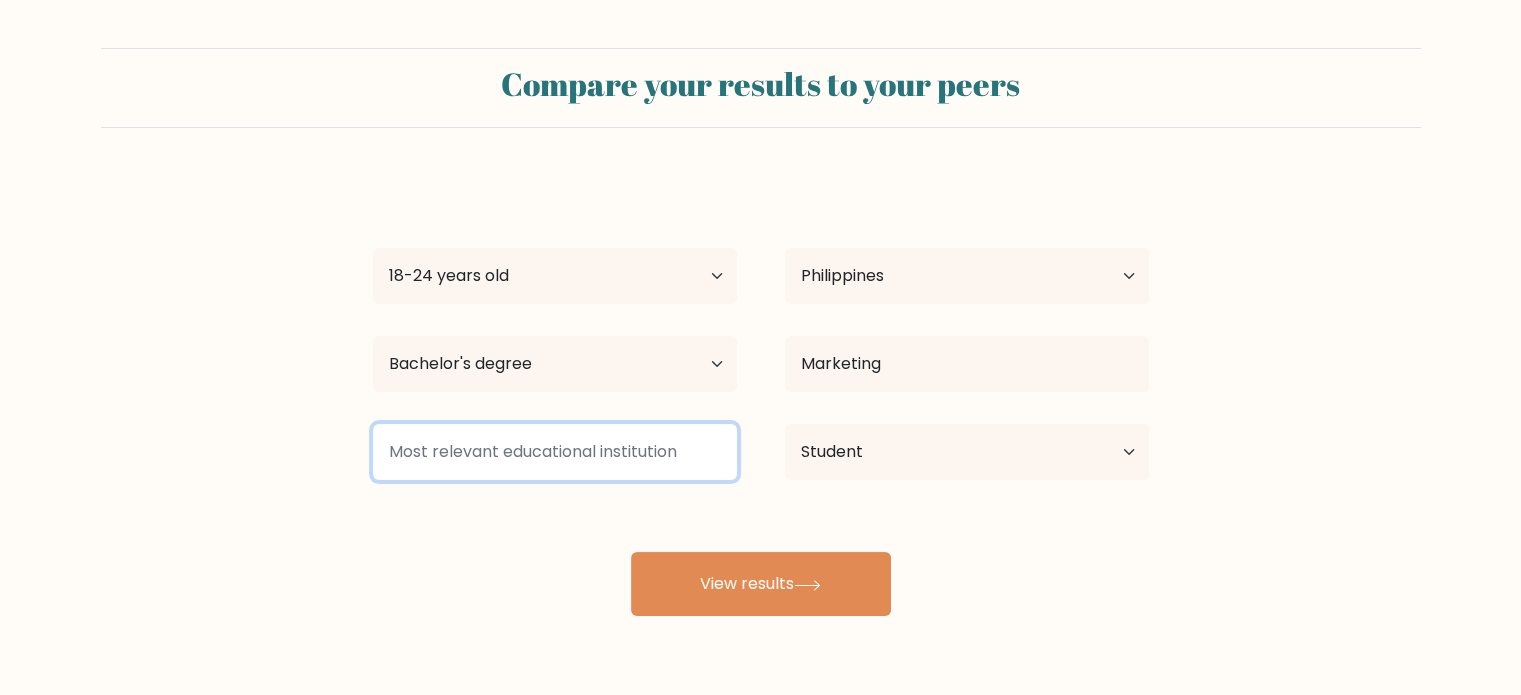 click at bounding box center [555, 452] 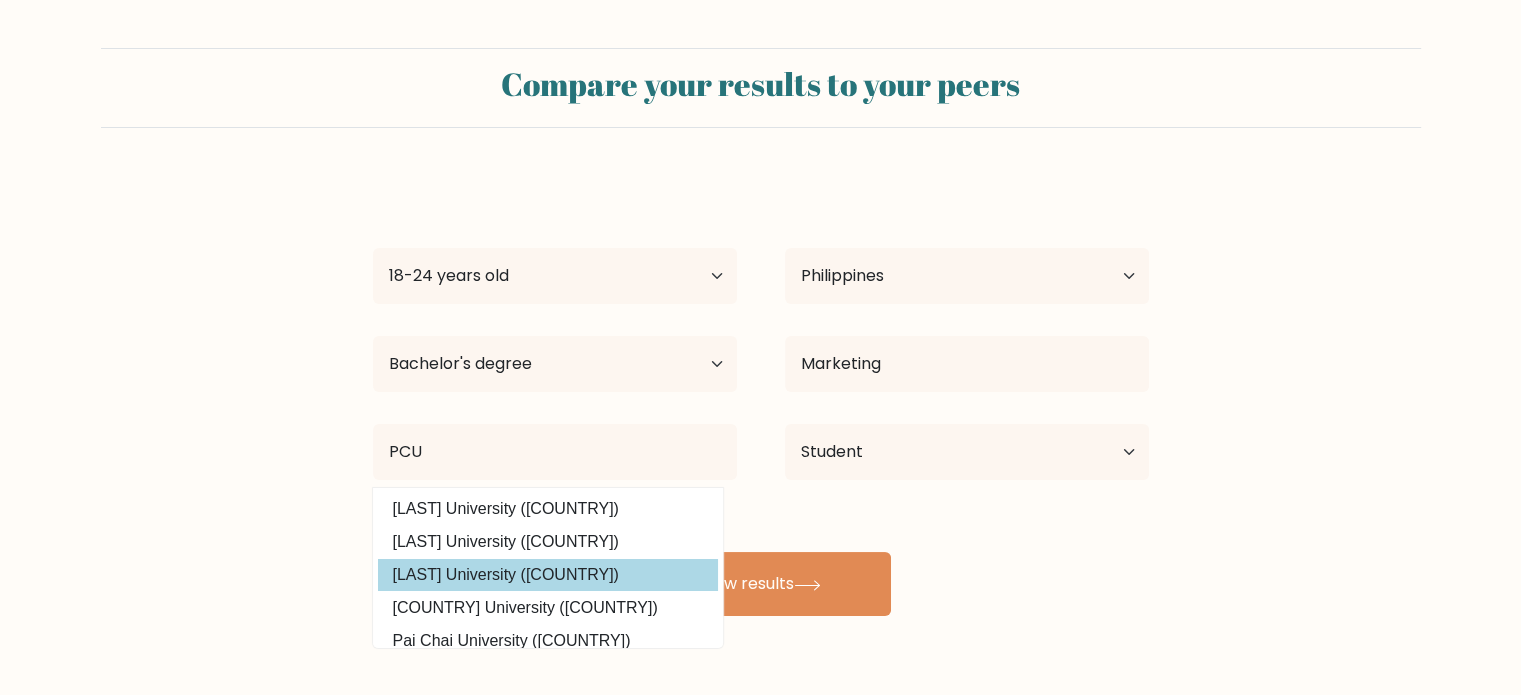 click on "Philippine Christian University (Philippines)" at bounding box center [548, 575] 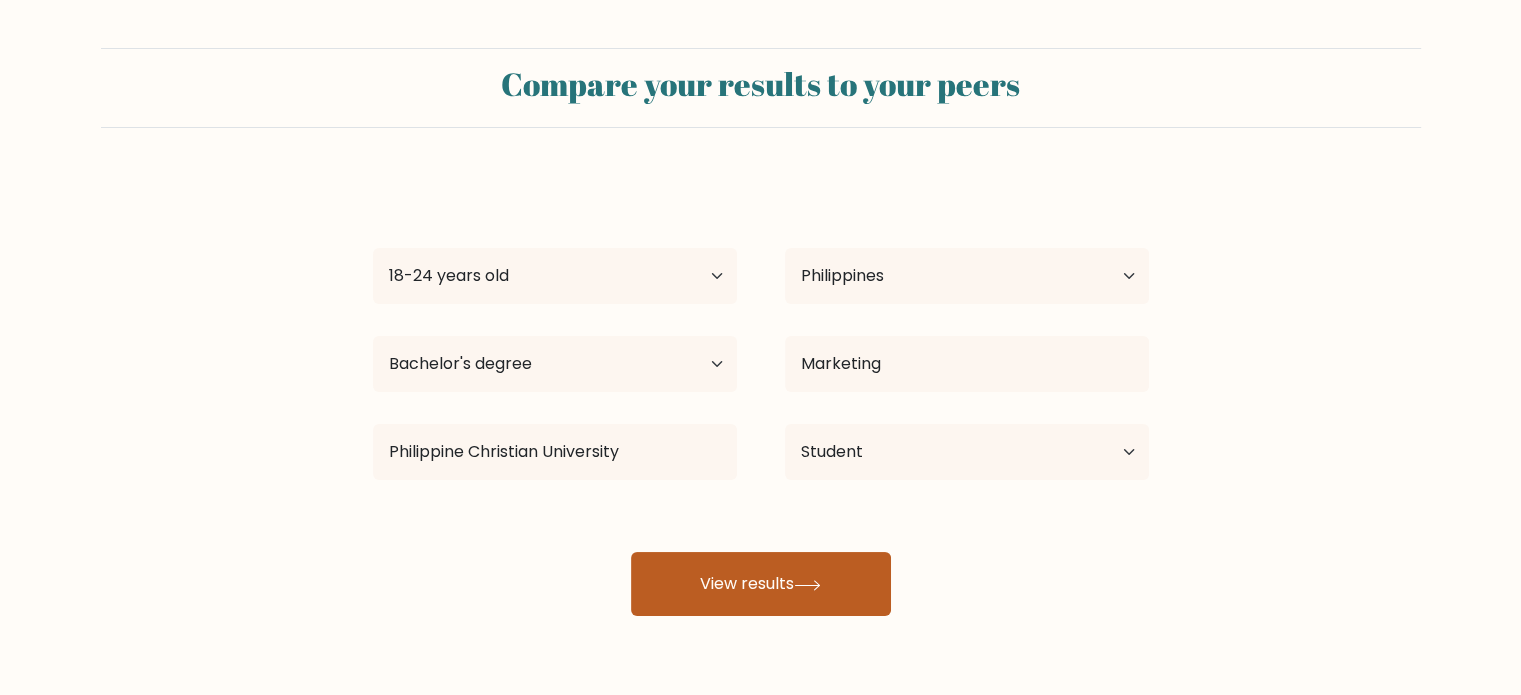 click on "View results" at bounding box center (761, 584) 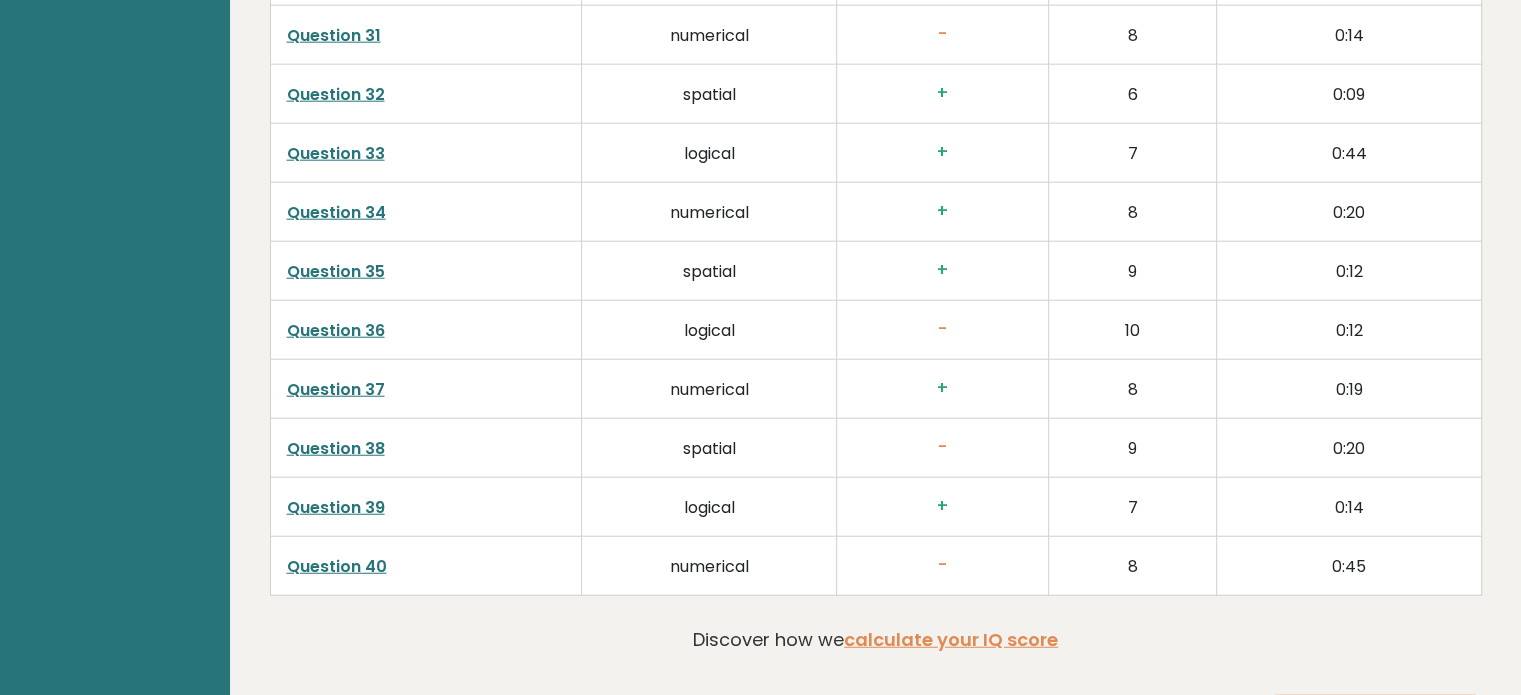 scroll, scrollTop: 5235, scrollLeft: 0, axis: vertical 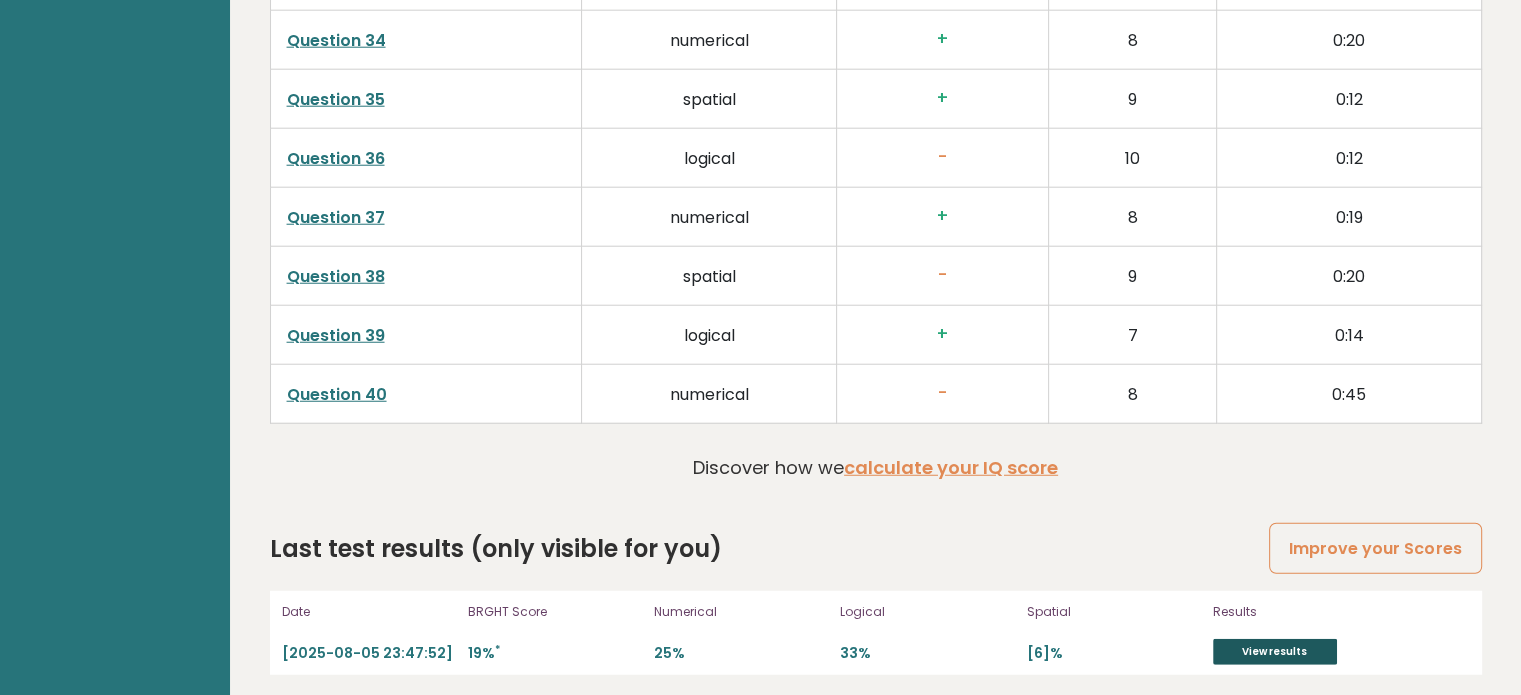 click on "View results" at bounding box center (1275, 652) 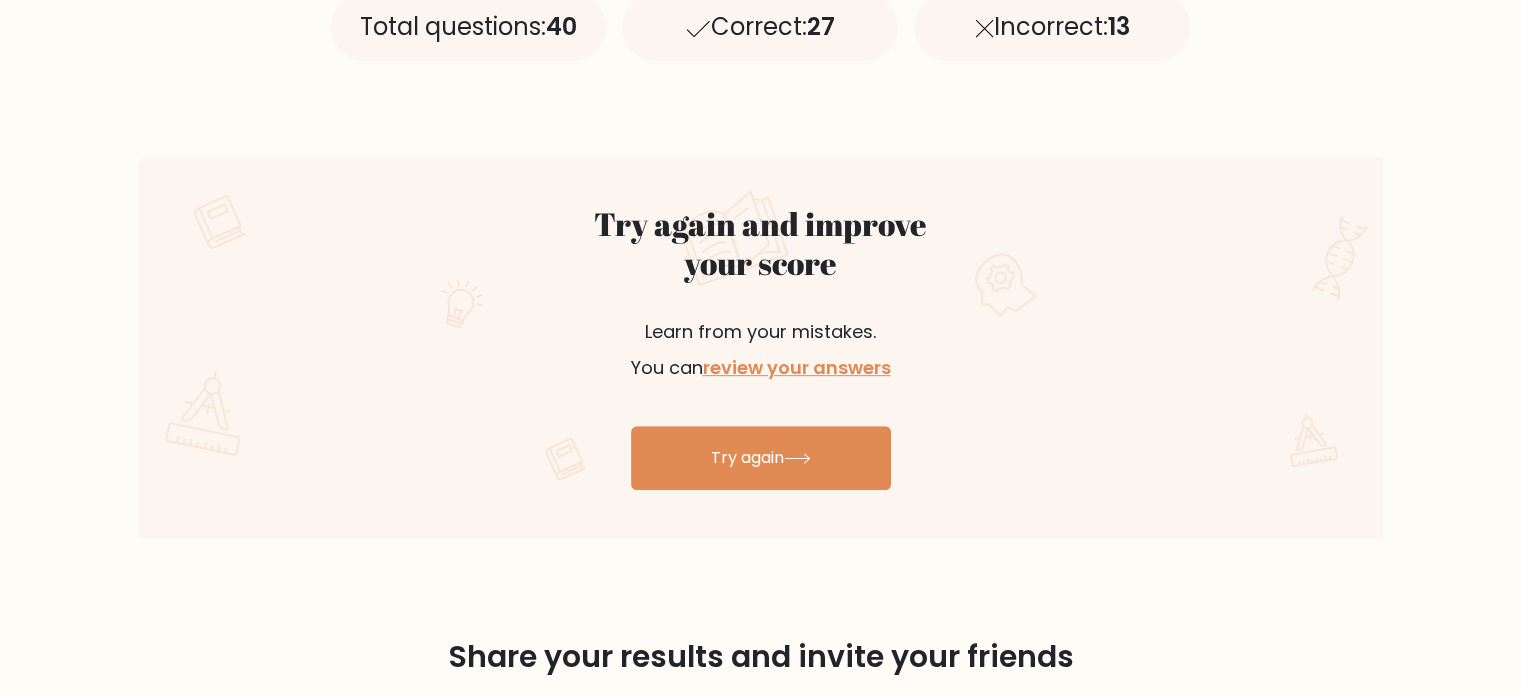 scroll, scrollTop: 1100, scrollLeft: 0, axis: vertical 